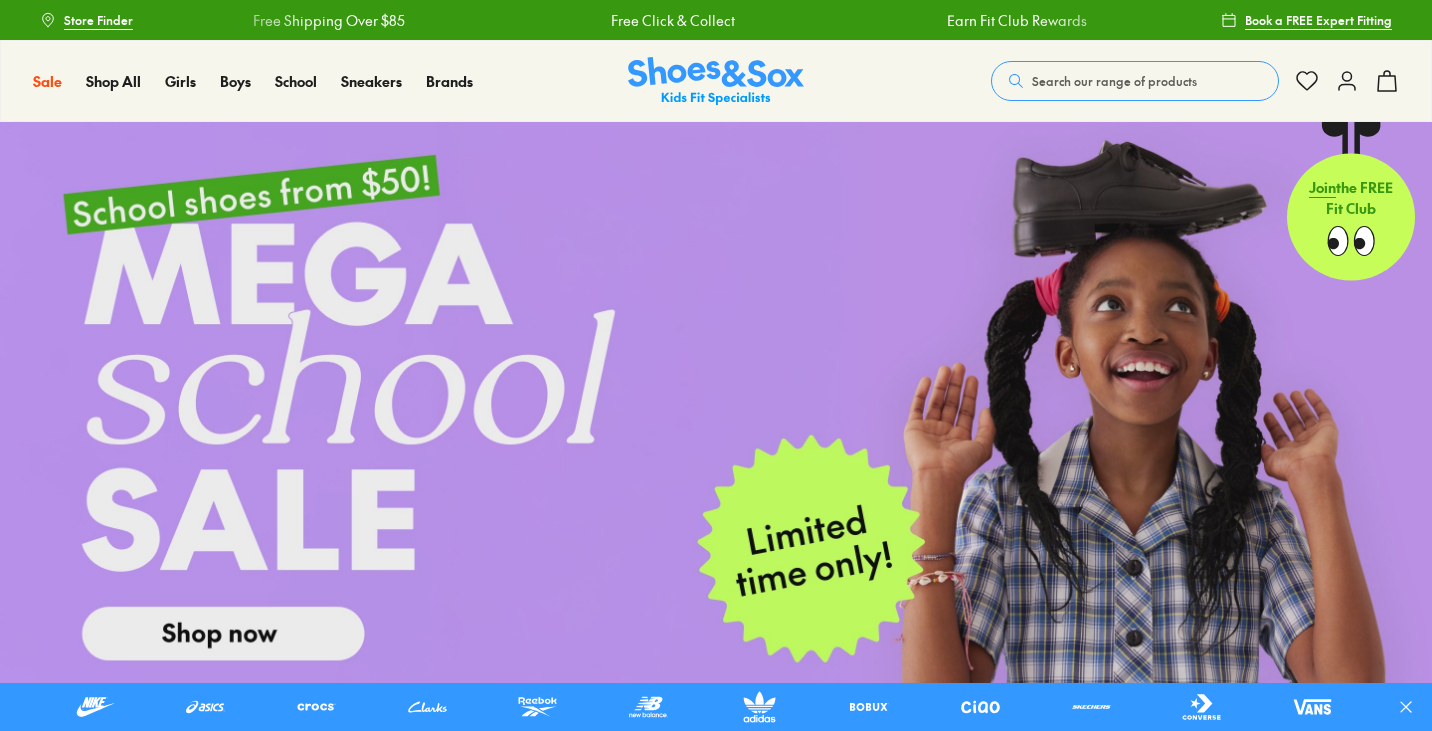 scroll, scrollTop: 403, scrollLeft: 0, axis: vertical 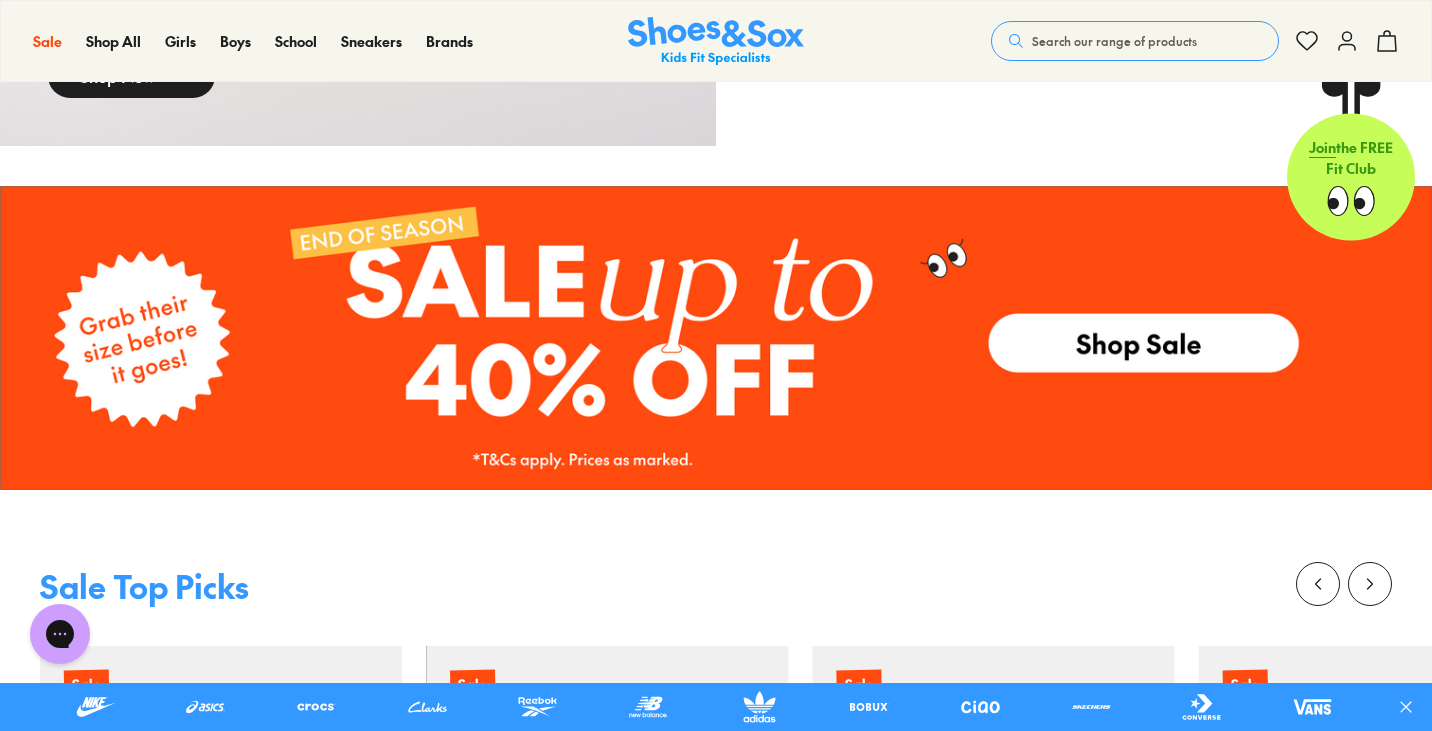 click at bounding box center [716, 338] 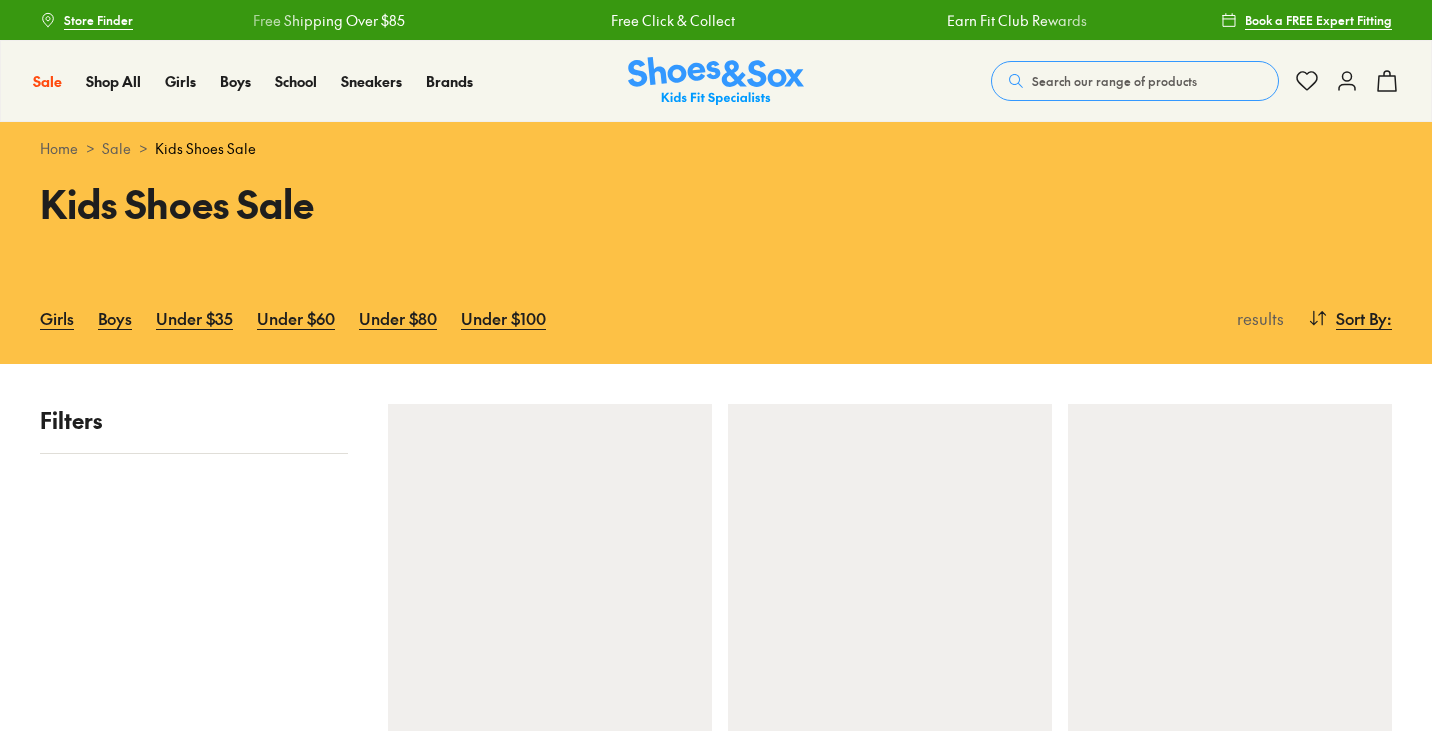 scroll, scrollTop: 0, scrollLeft: 0, axis: both 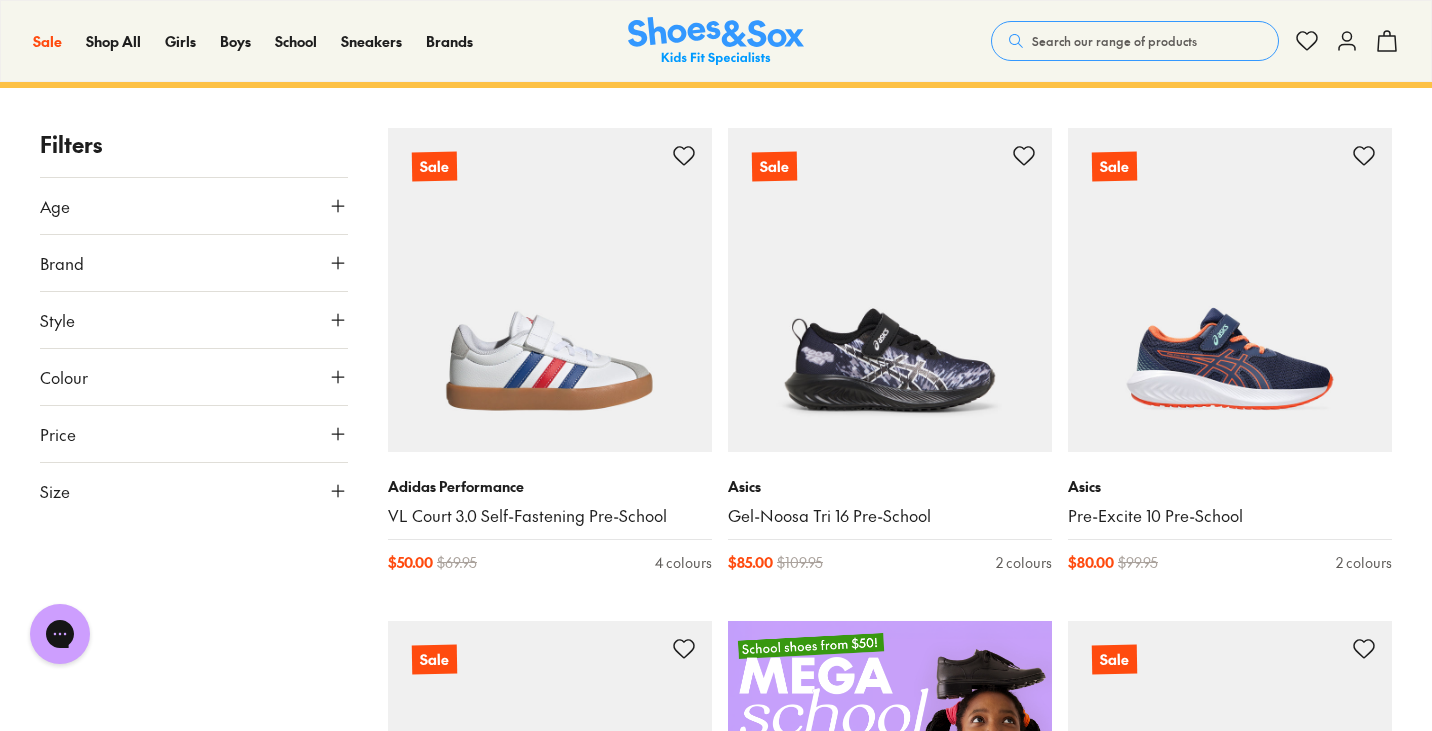 click 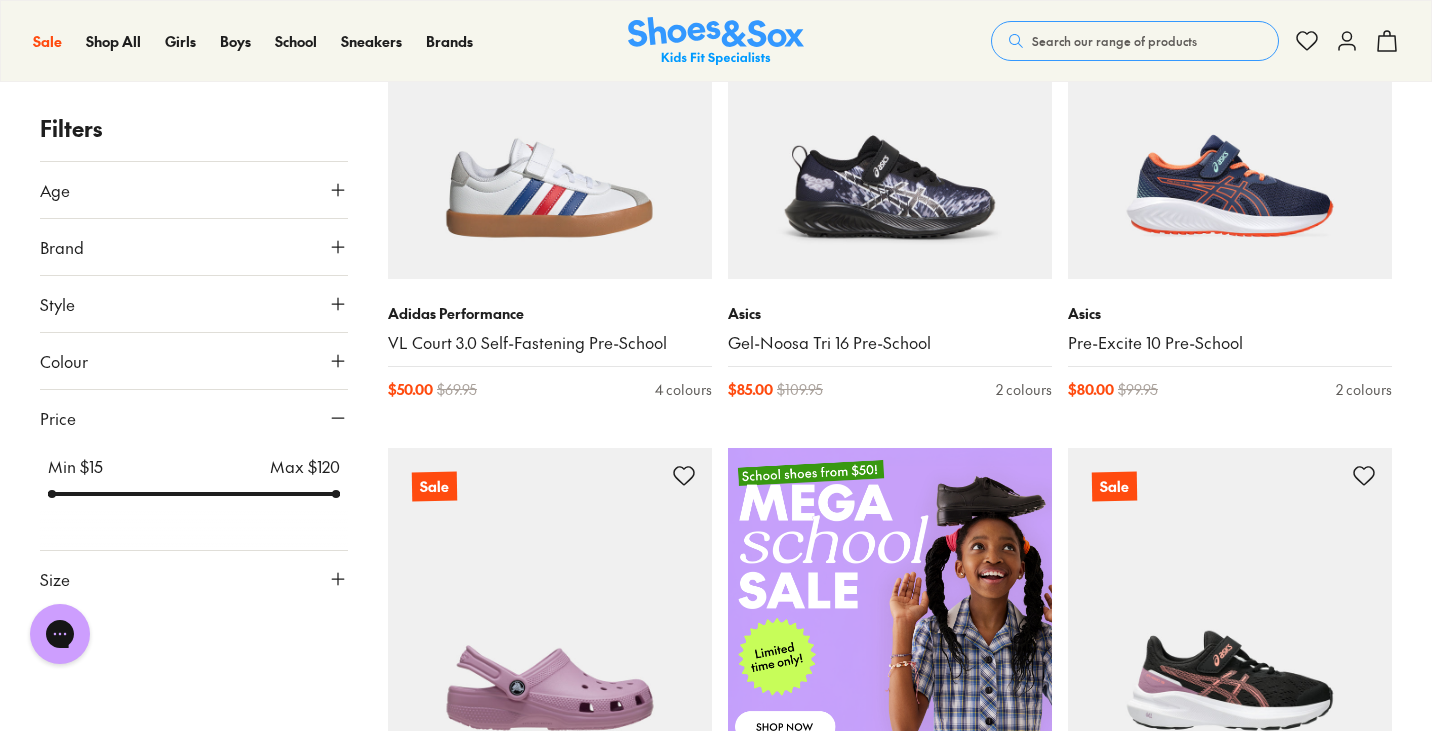 scroll, scrollTop: 477, scrollLeft: 0, axis: vertical 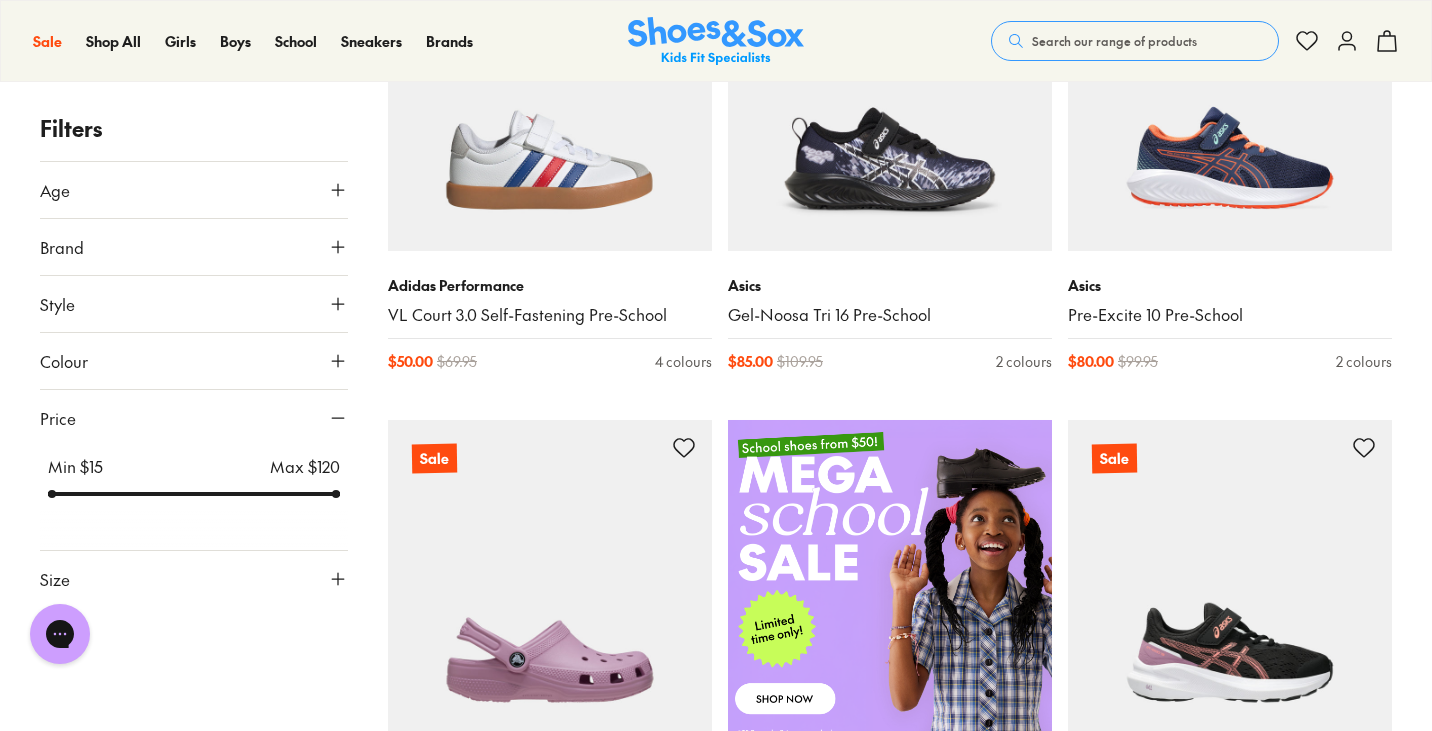 click 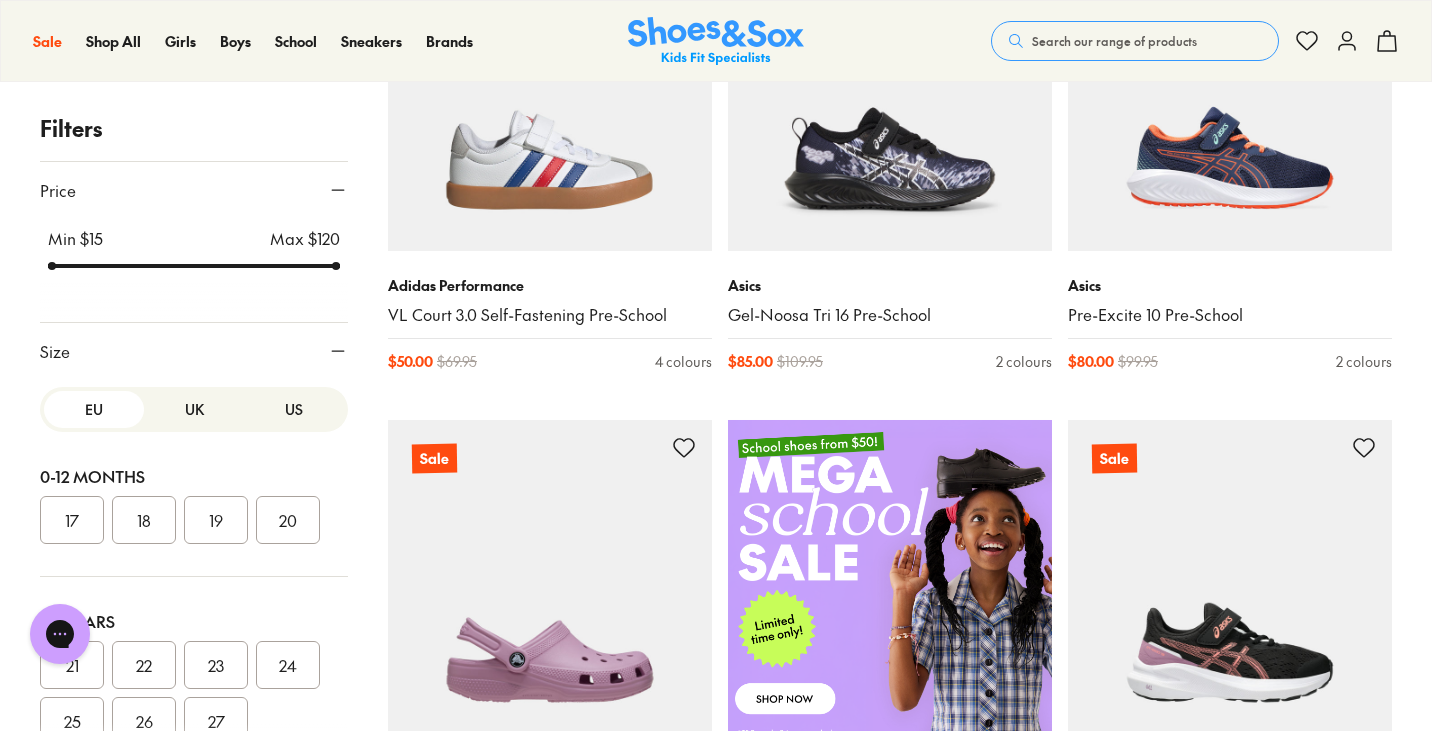 scroll, scrollTop: 260, scrollLeft: 0, axis: vertical 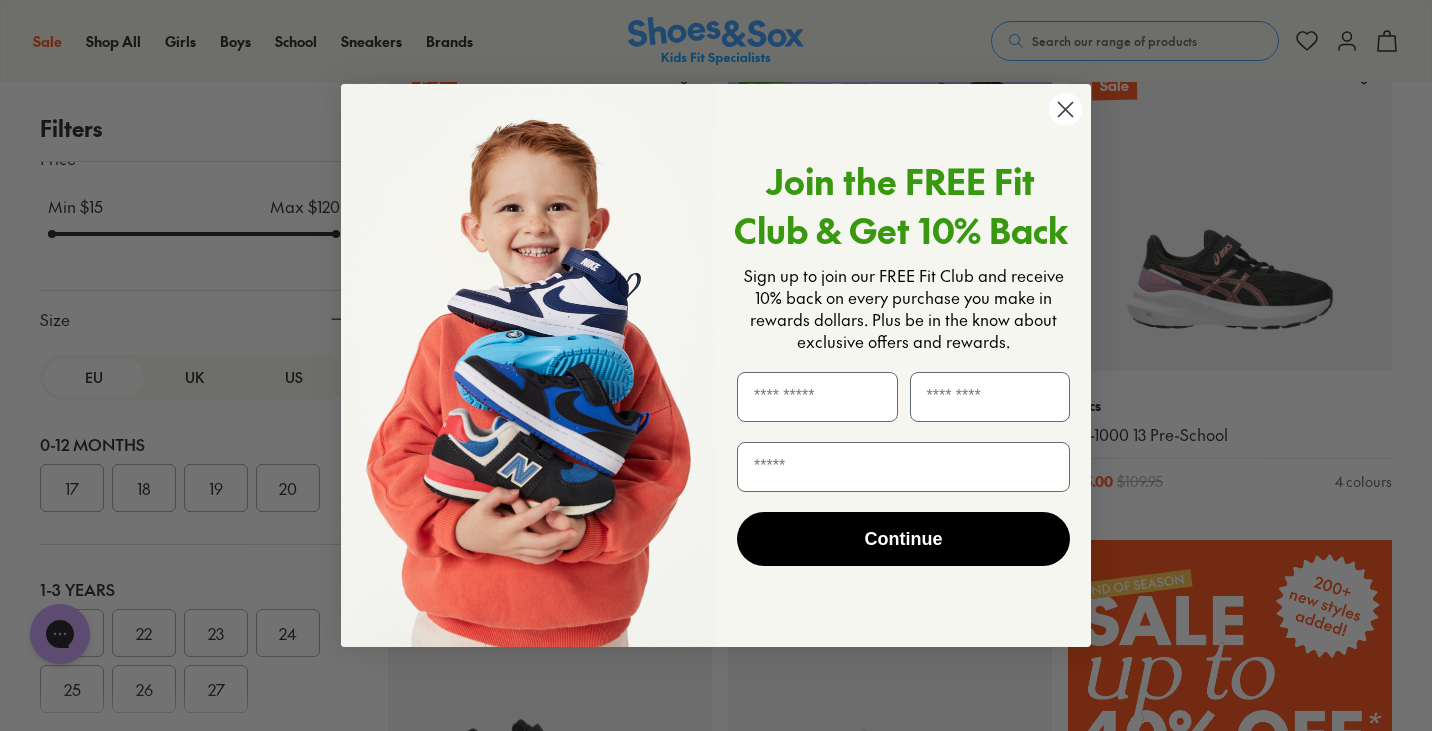 click 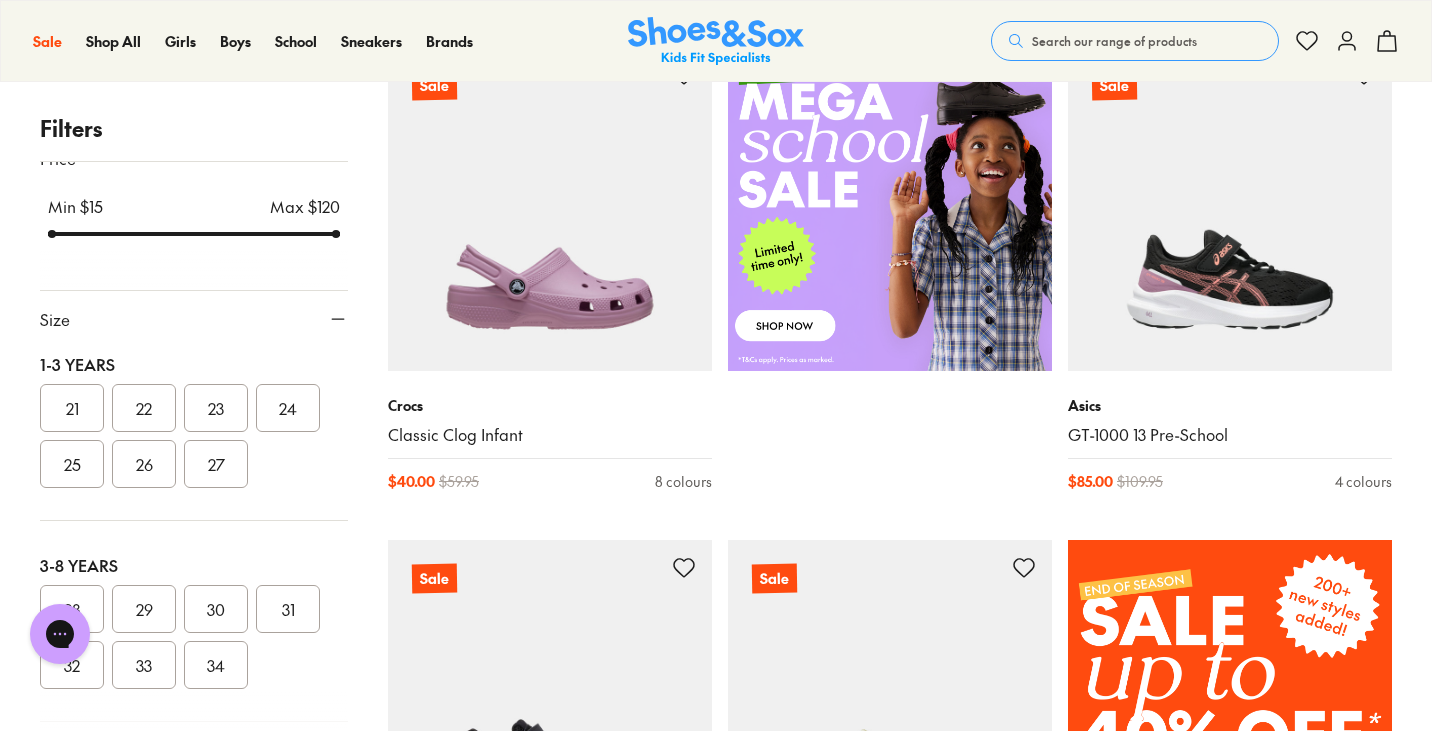scroll, scrollTop: 231, scrollLeft: 0, axis: vertical 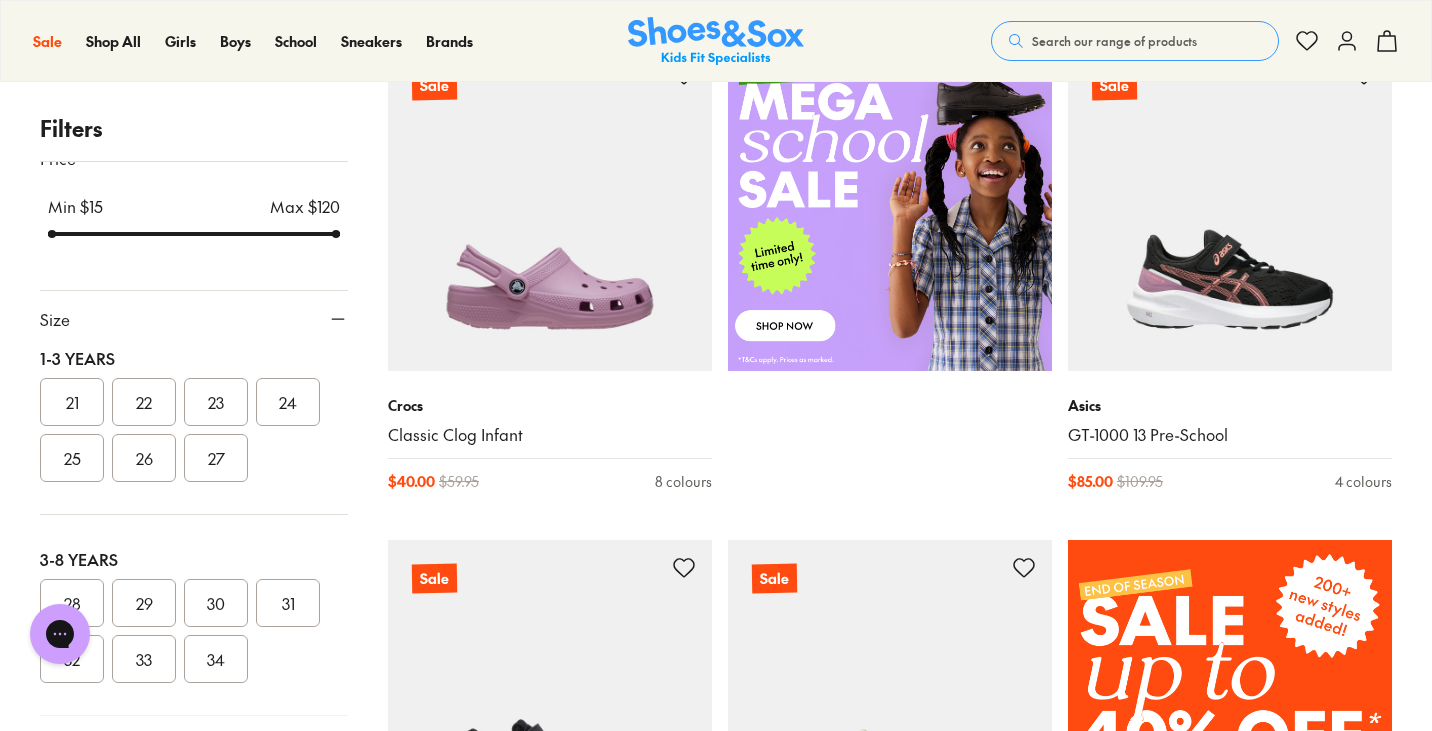 click on "26" at bounding box center [144, 458] 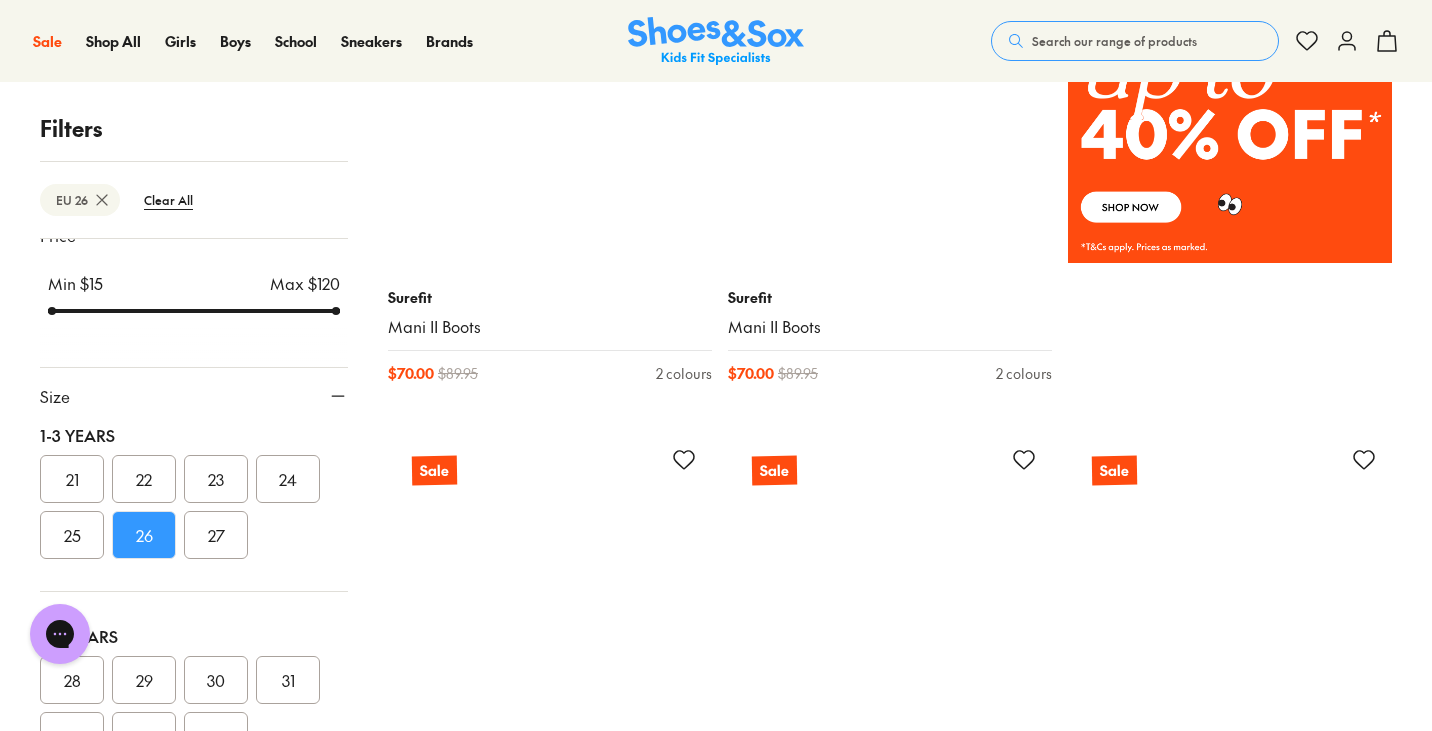 scroll, scrollTop: 1452, scrollLeft: 0, axis: vertical 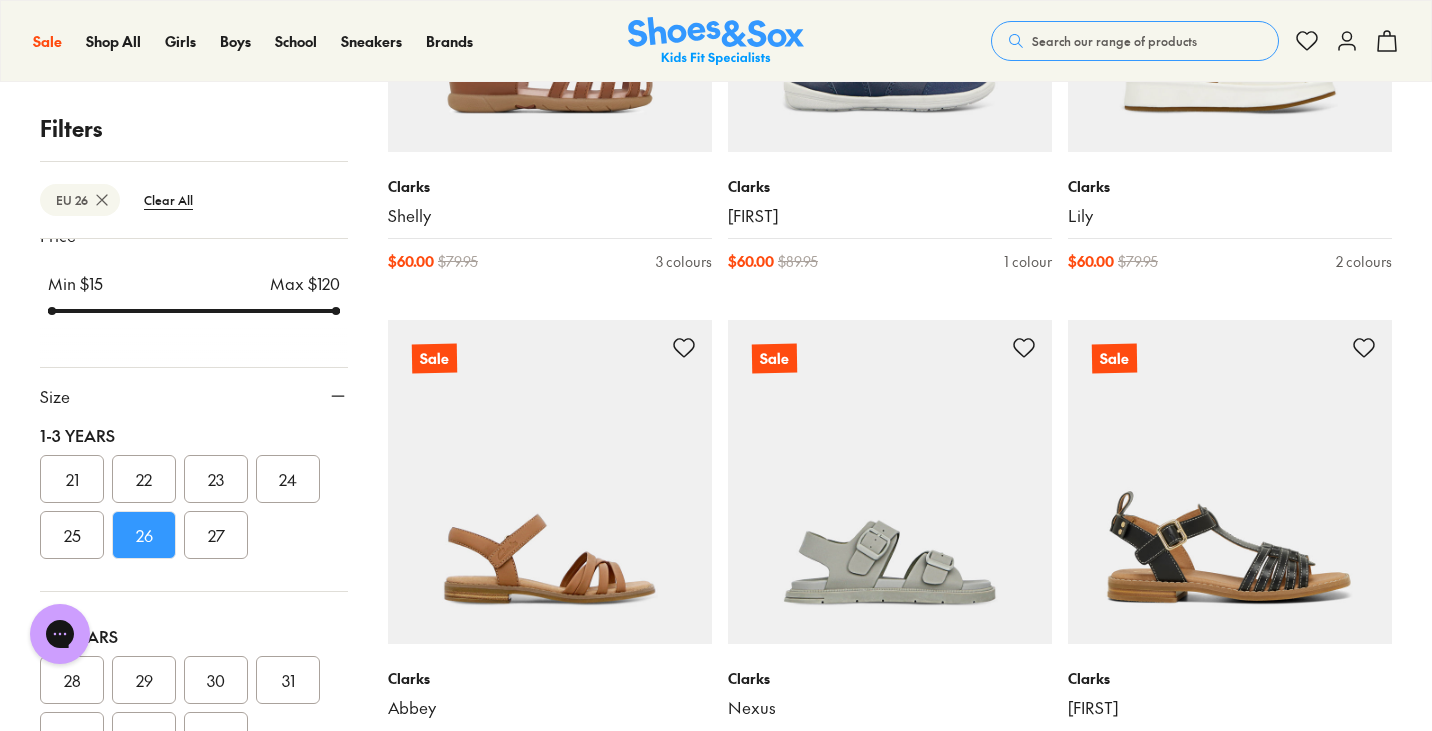 click on "24" at bounding box center (288, 479) 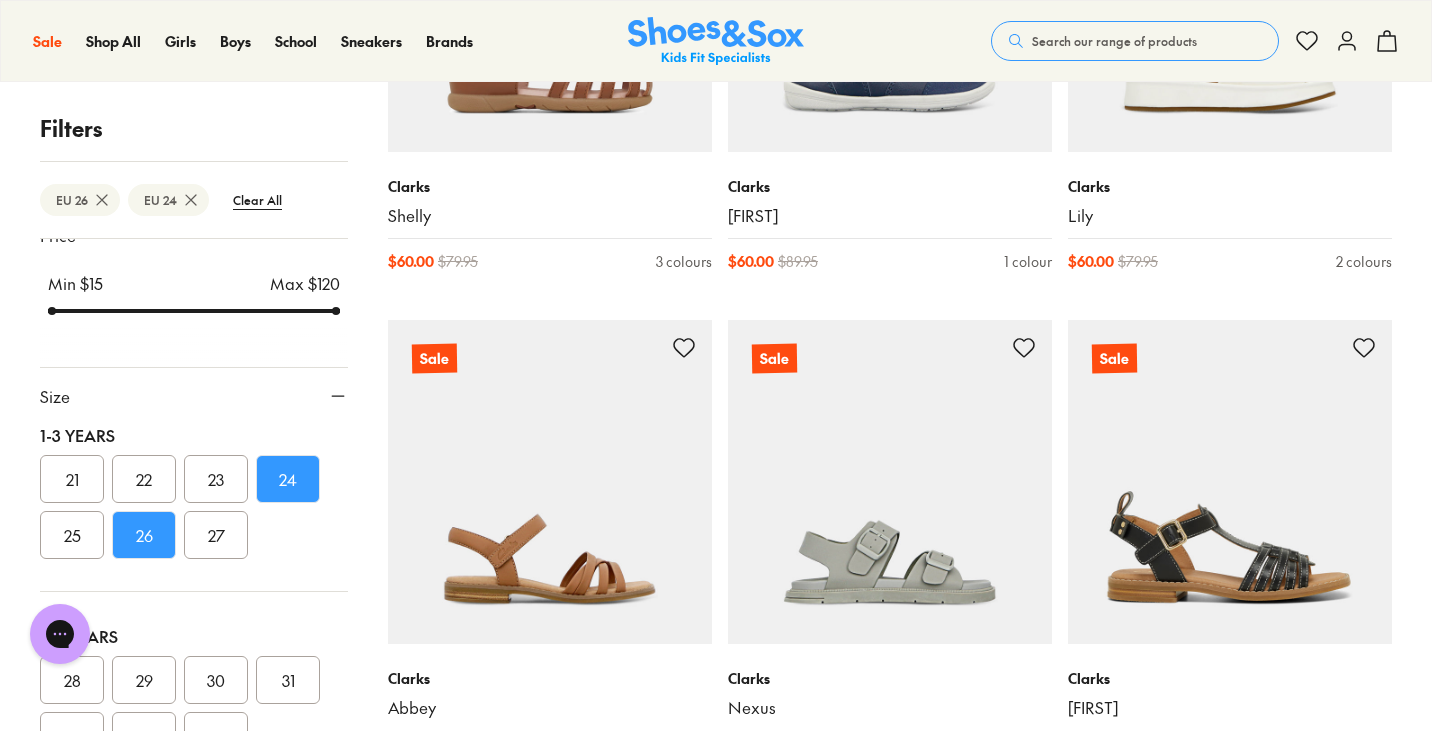 scroll, scrollTop: 0, scrollLeft: 0, axis: both 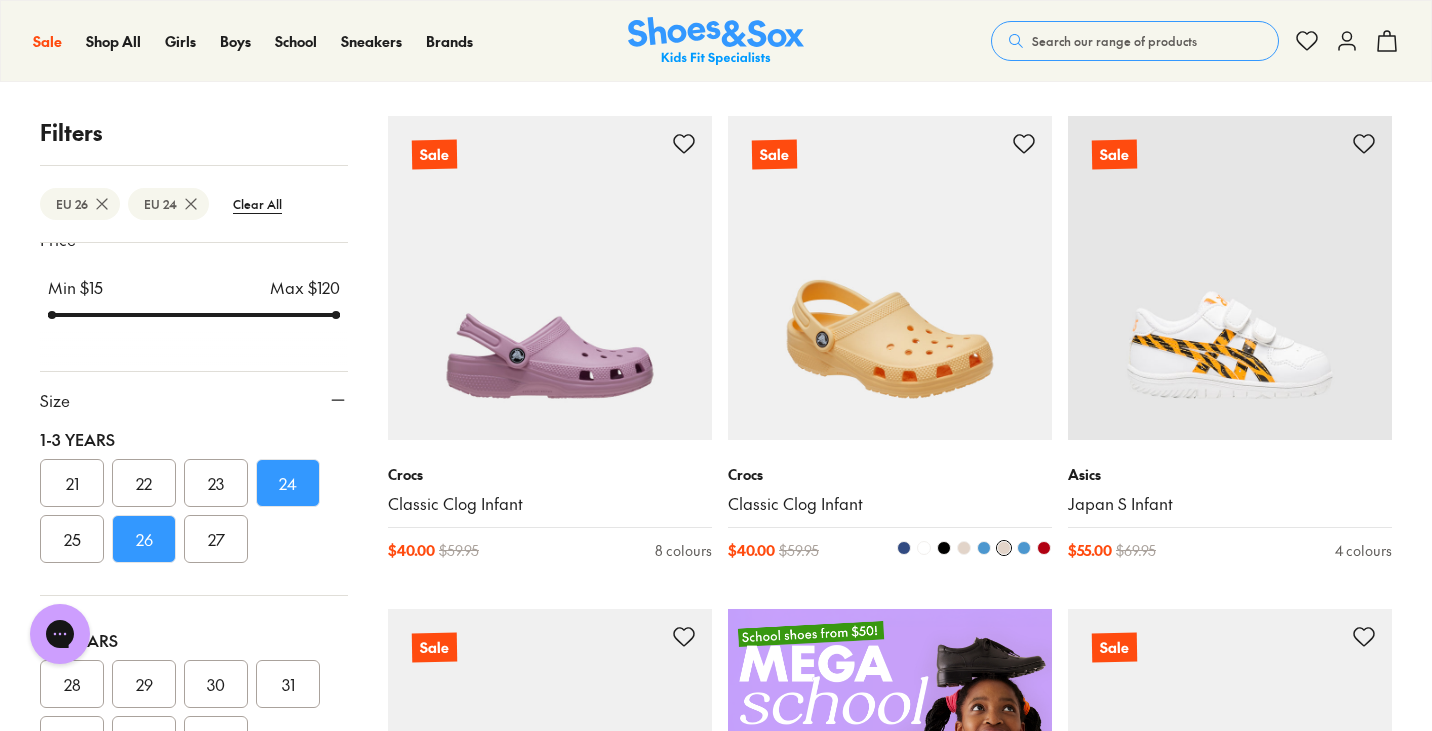 drag, startPoint x: 876, startPoint y: 345, endPoint x: 788, endPoint y: 434, distance: 125.1599 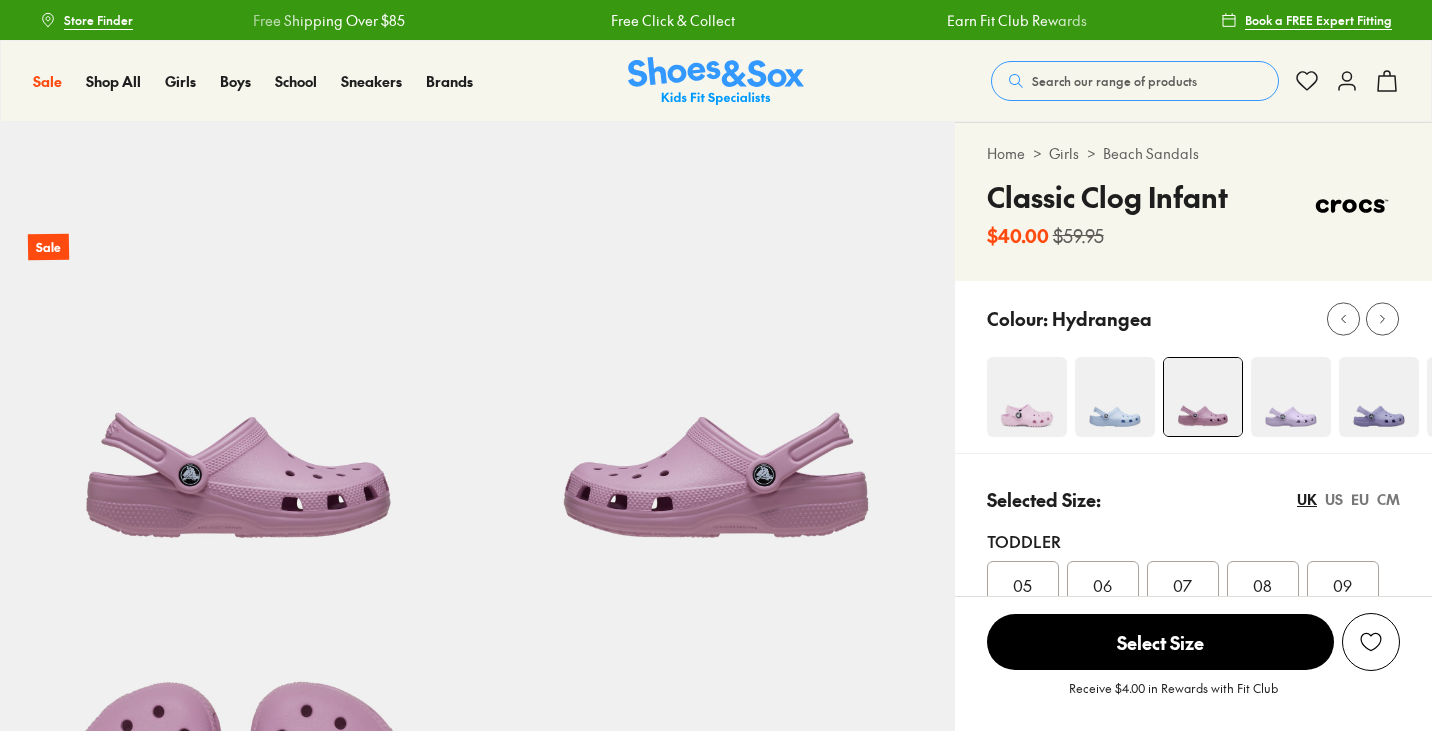select on "*" 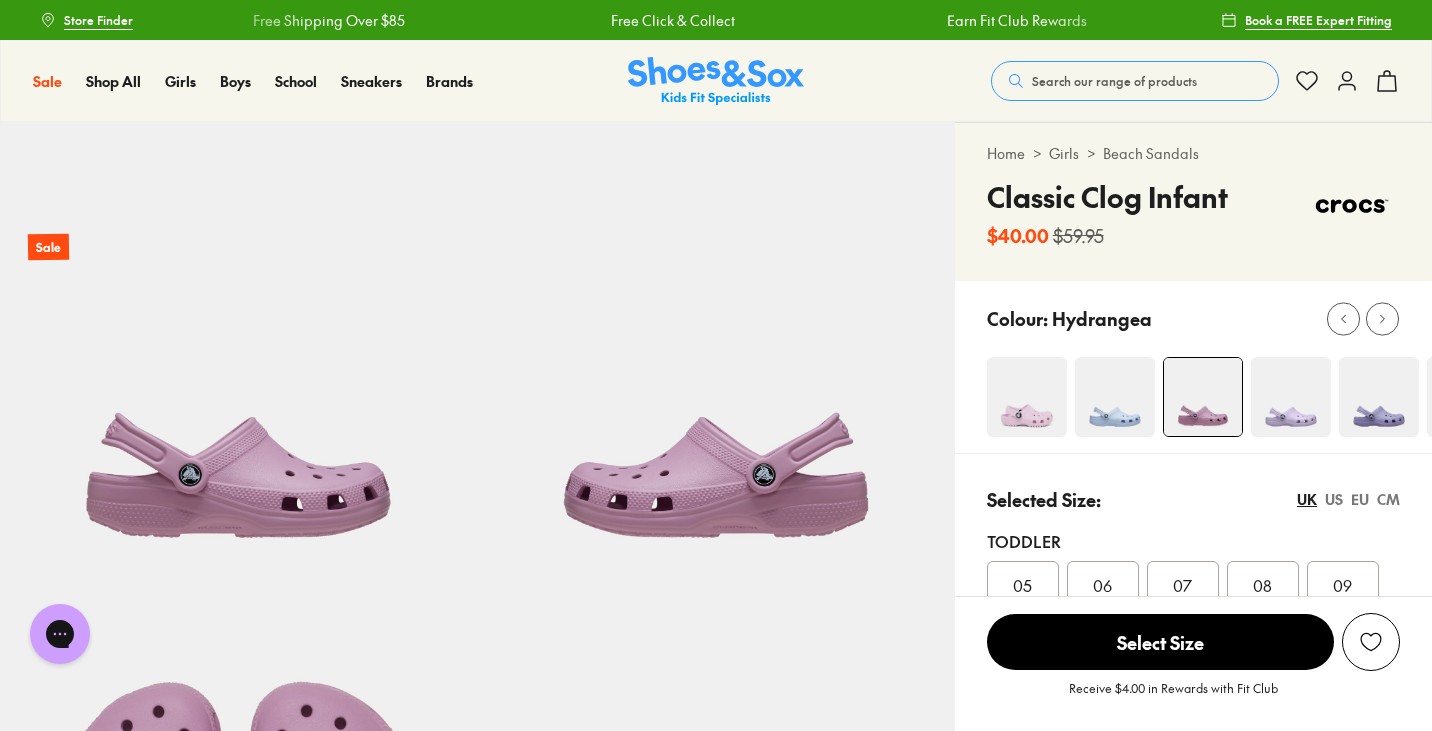 scroll, scrollTop: 0, scrollLeft: 0, axis: both 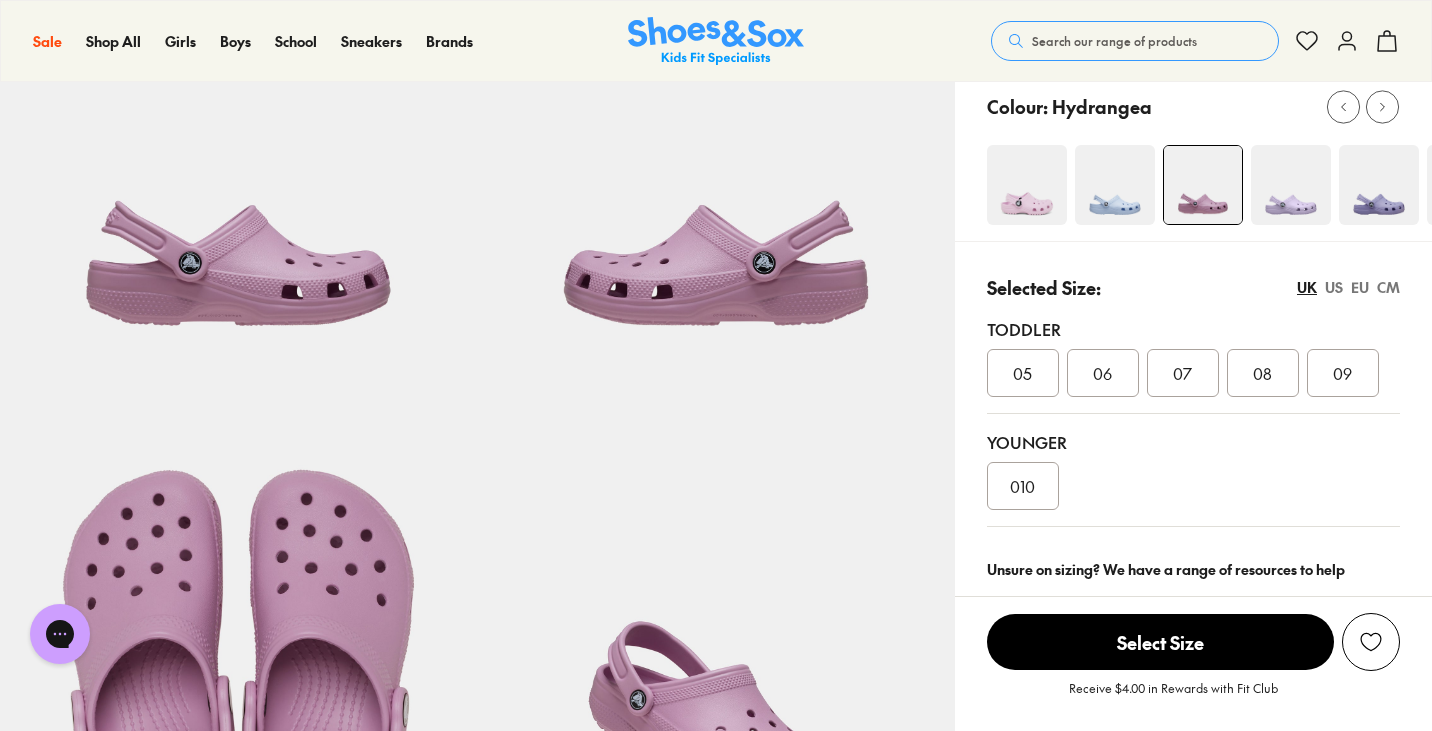 click at bounding box center [1291, 185] 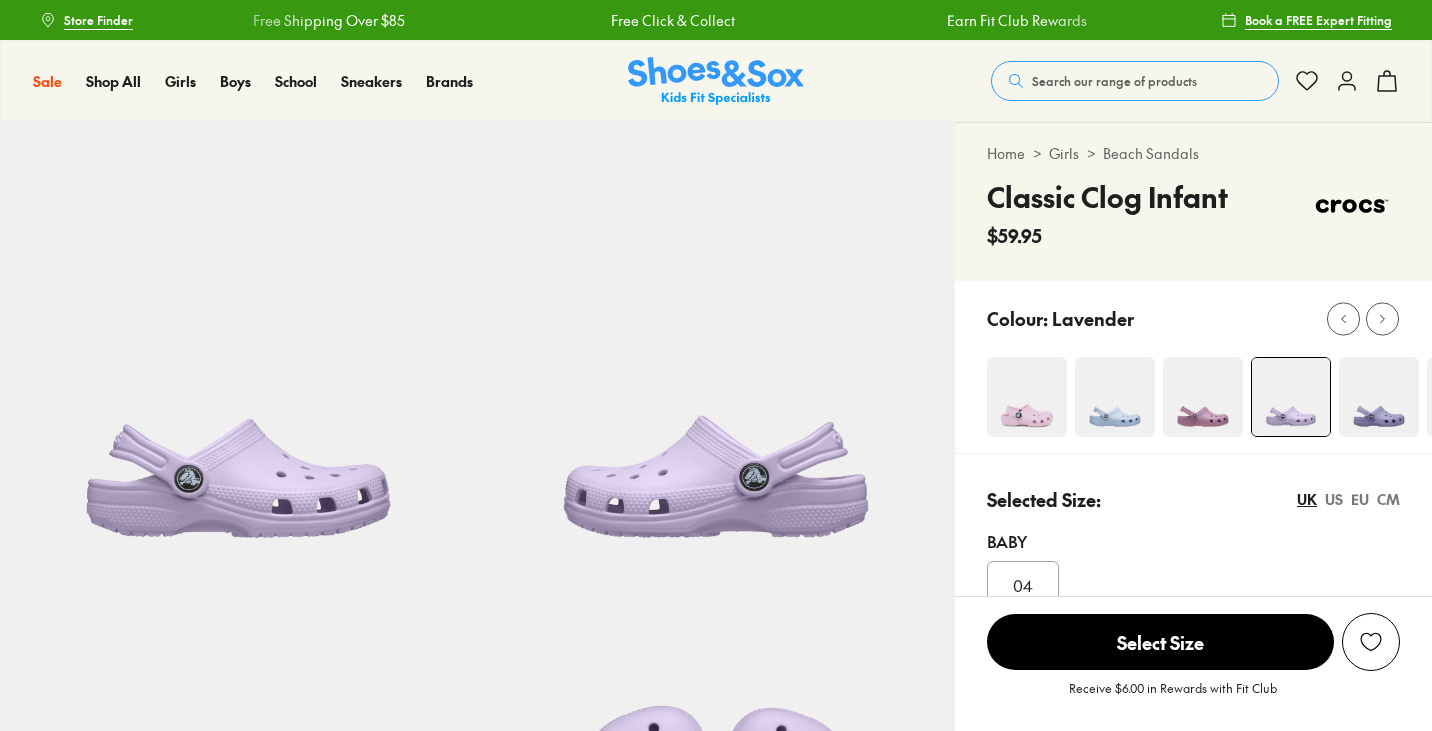 scroll, scrollTop: 62, scrollLeft: 0, axis: vertical 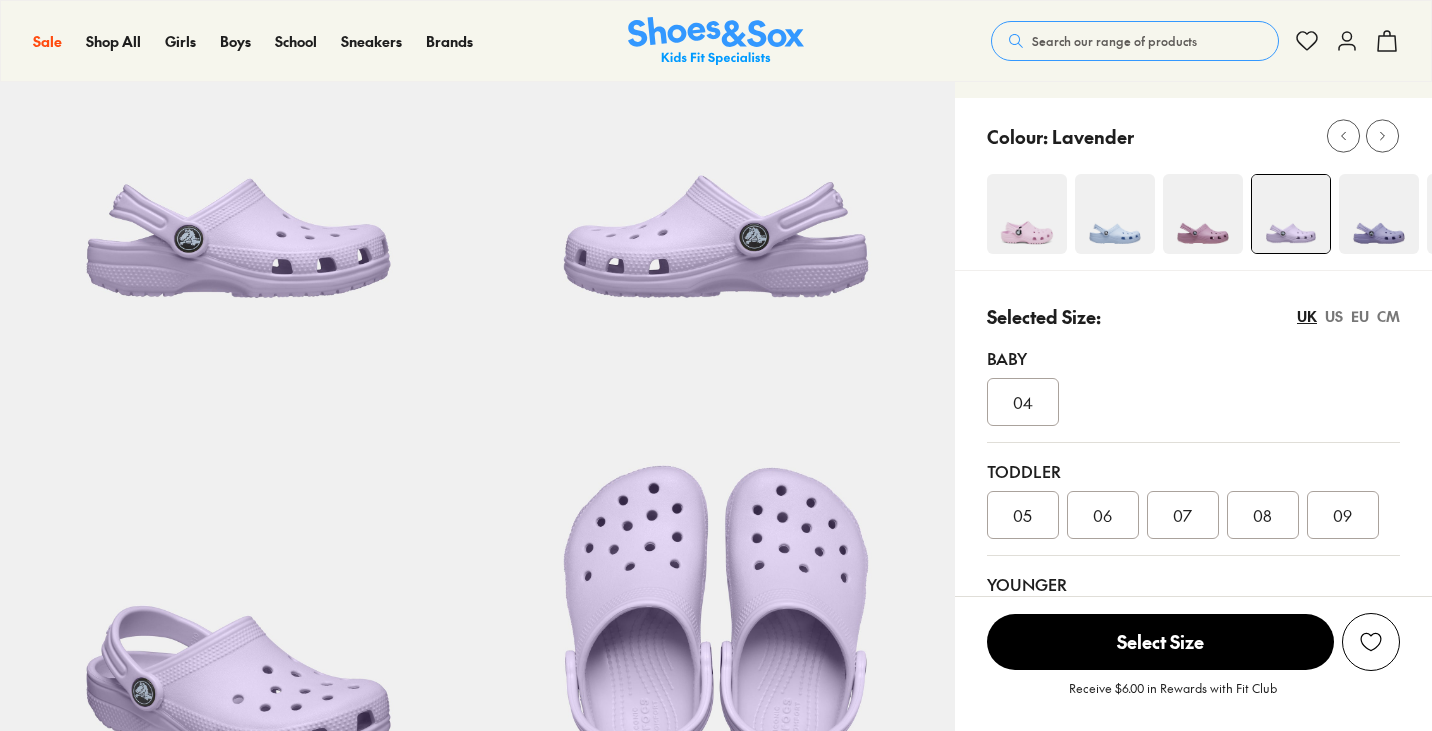 select on "*" 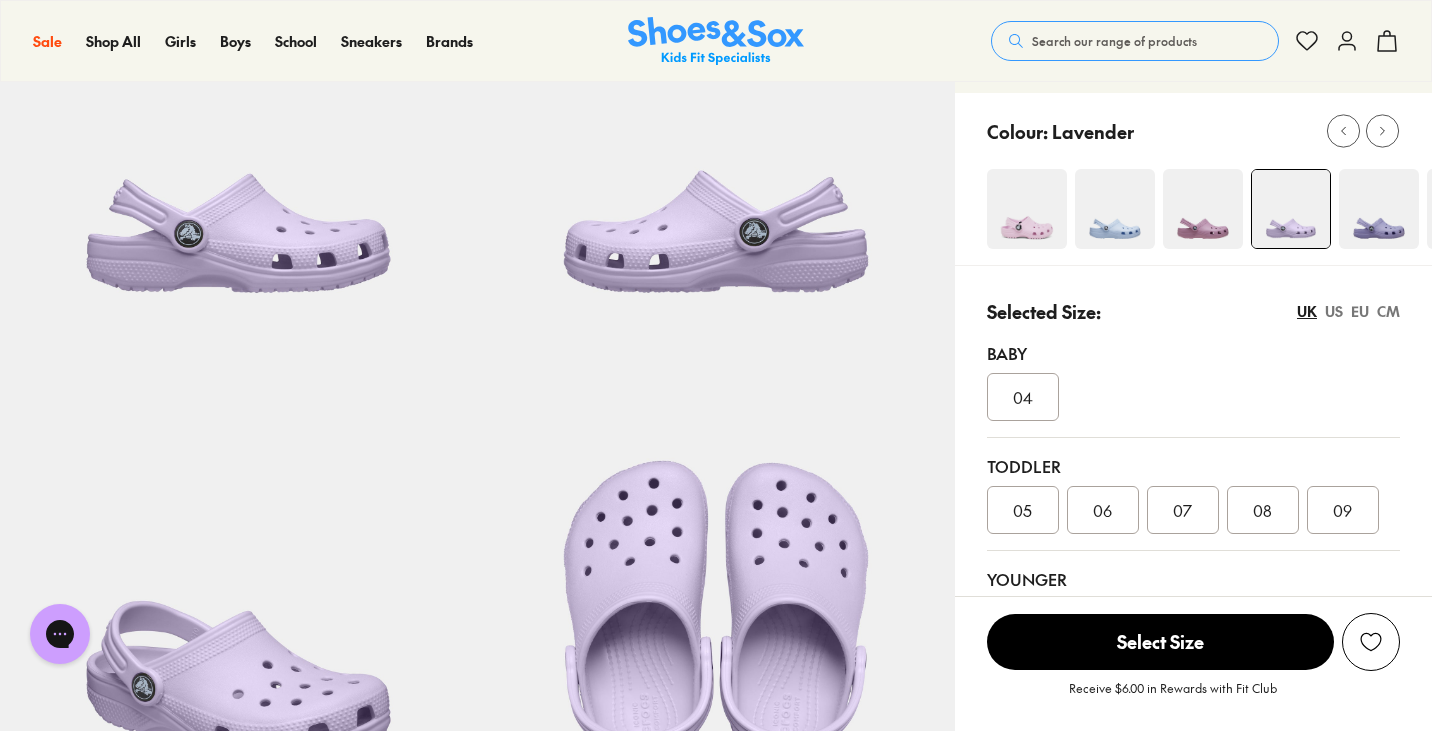 scroll, scrollTop: 0, scrollLeft: 0, axis: both 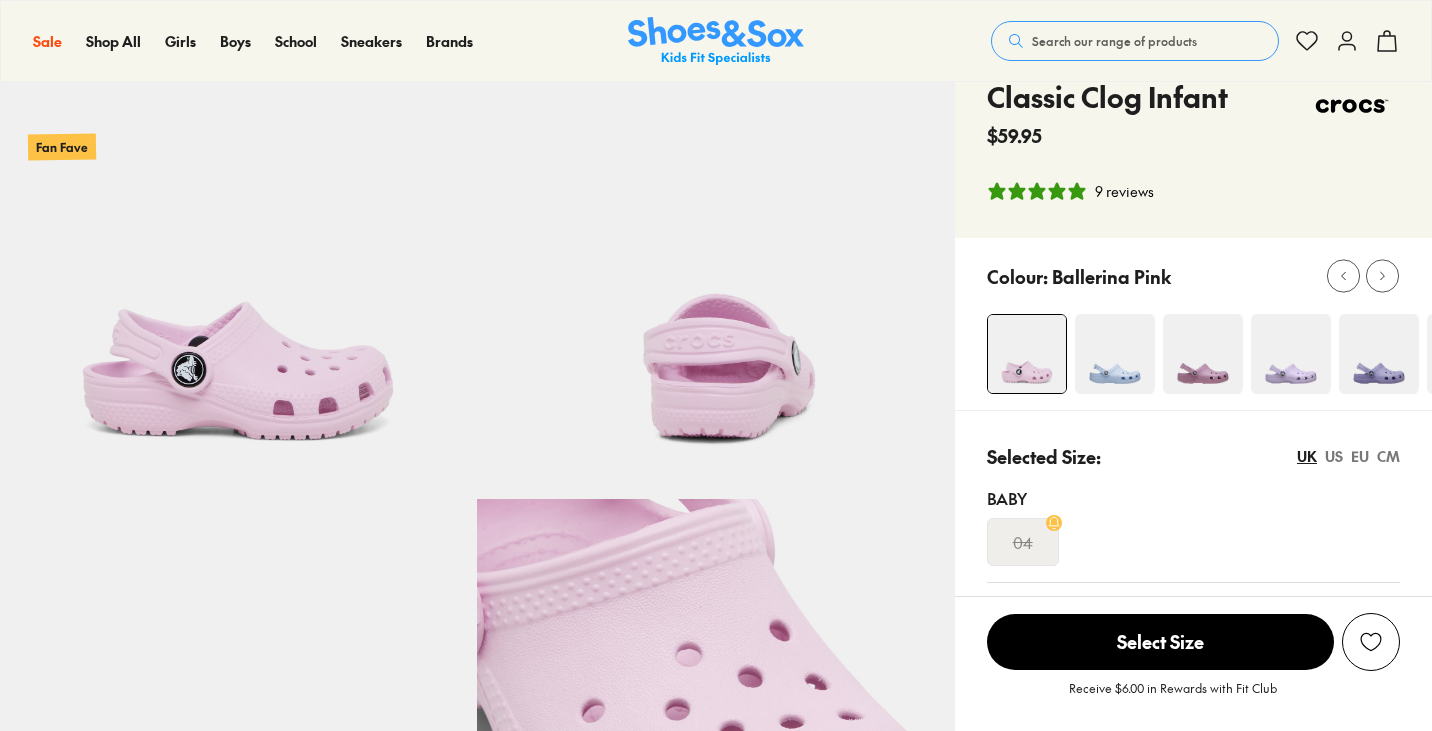 select on "*" 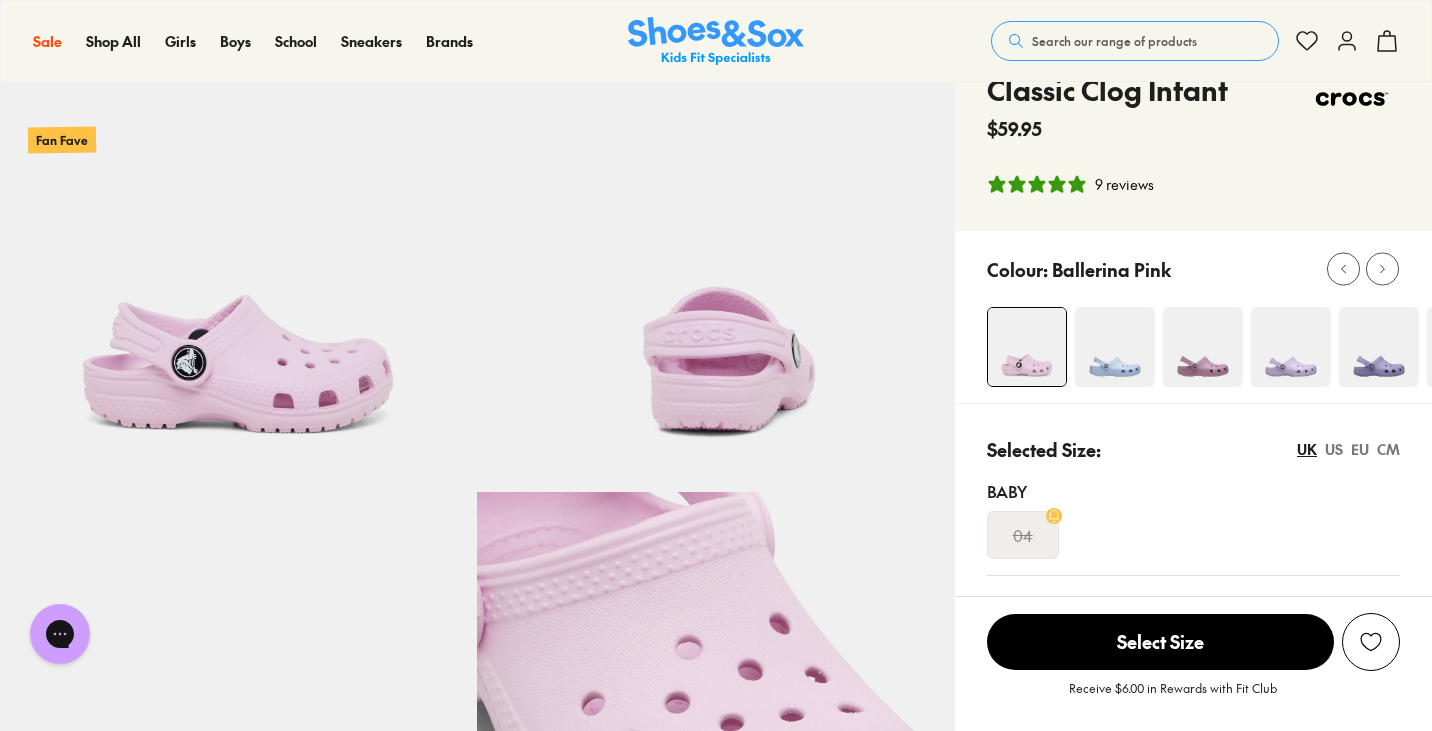 scroll, scrollTop: 0, scrollLeft: 0, axis: both 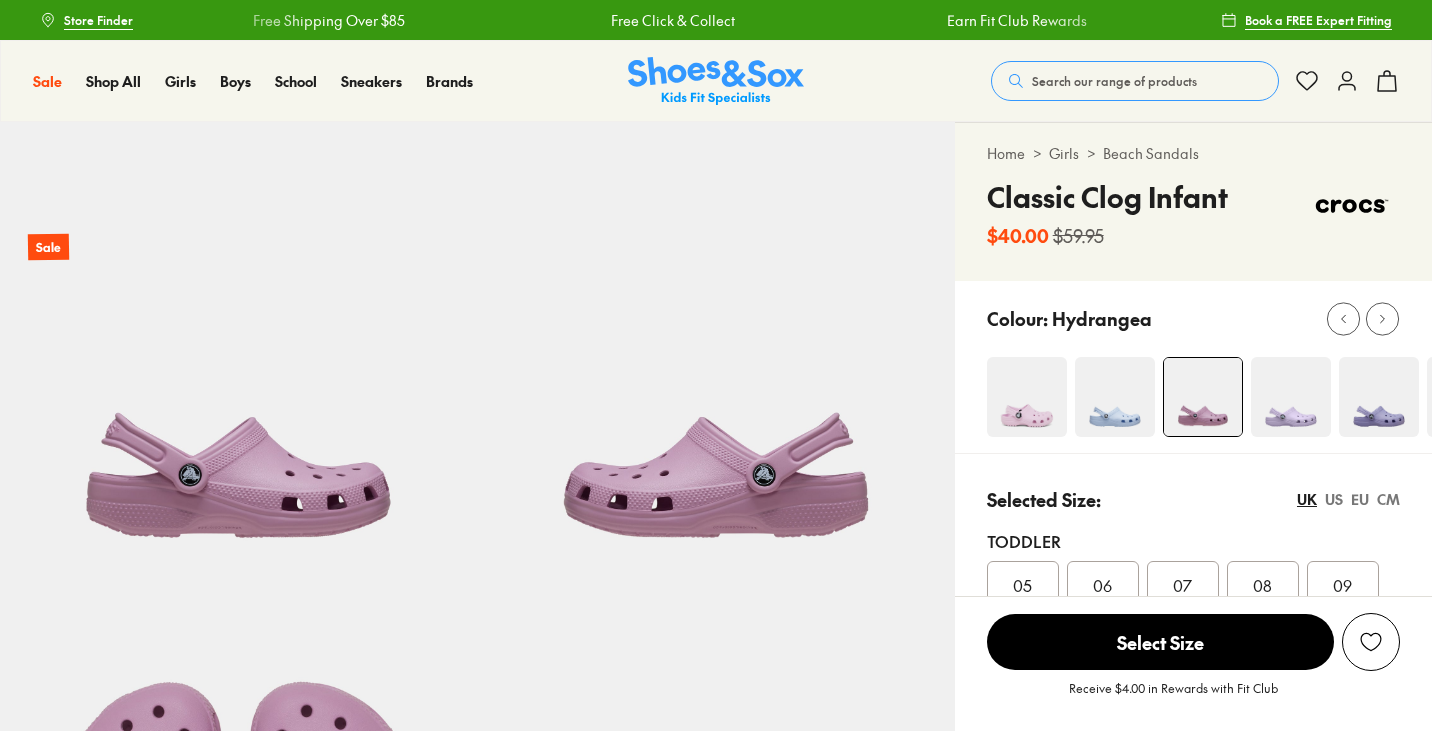 select on "*" 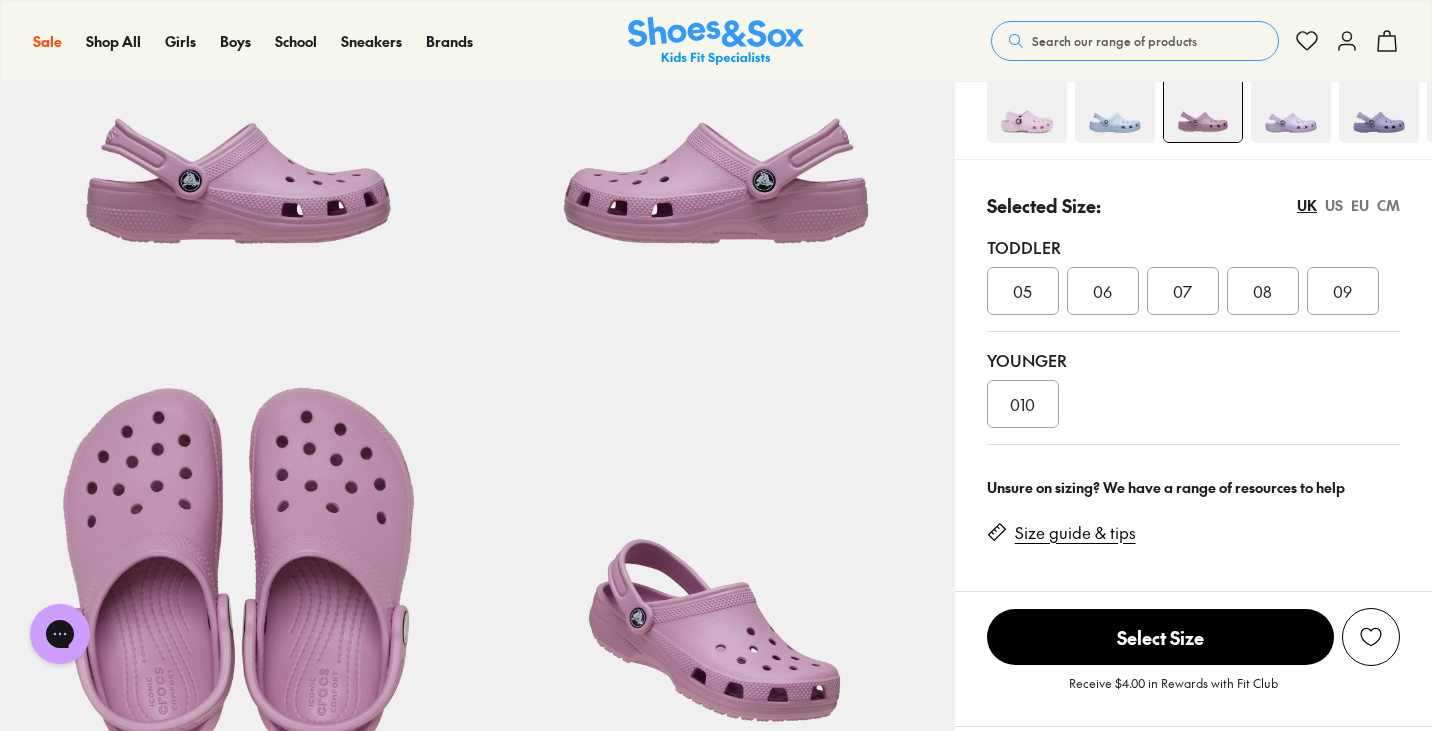 scroll, scrollTop: 293, scrollLeft: 0, axis: vertical 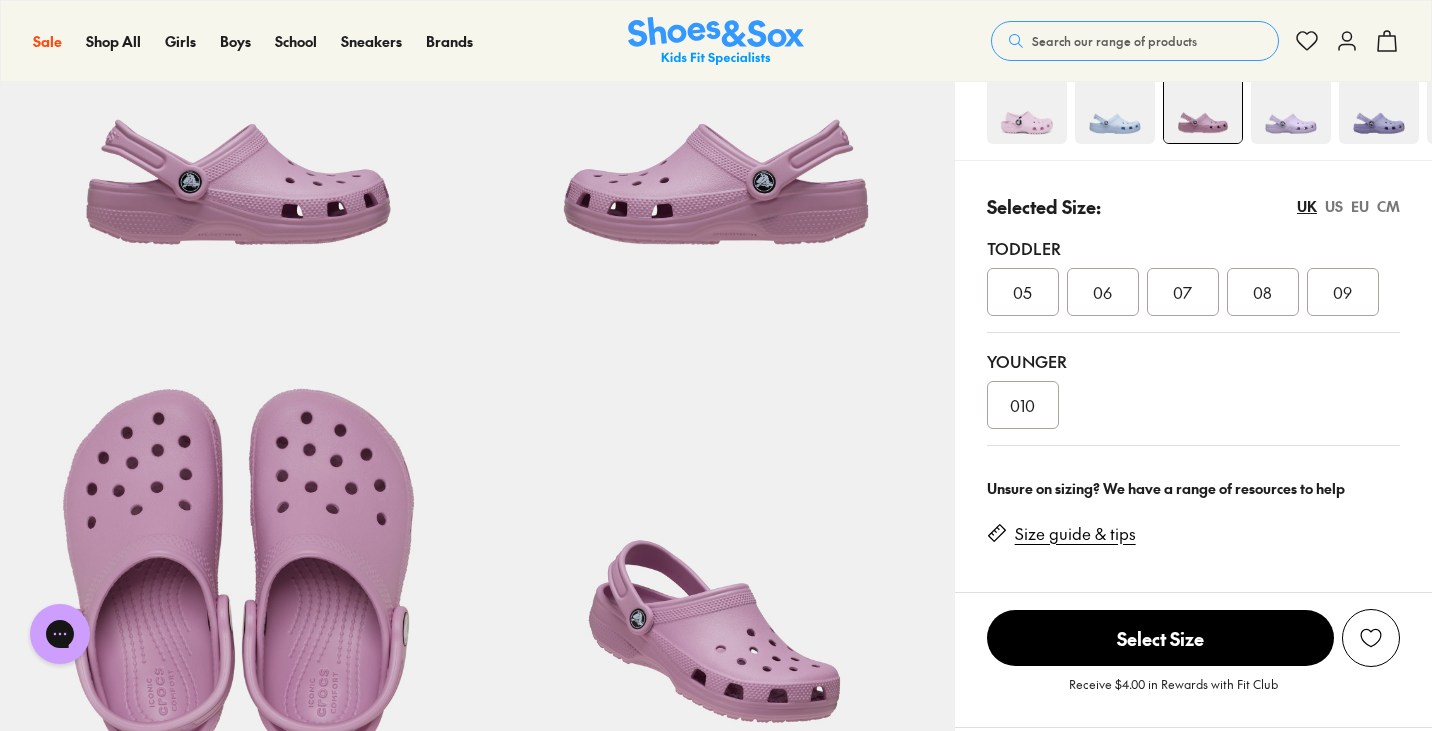 click on "07" at bounding box center (1182, 292) 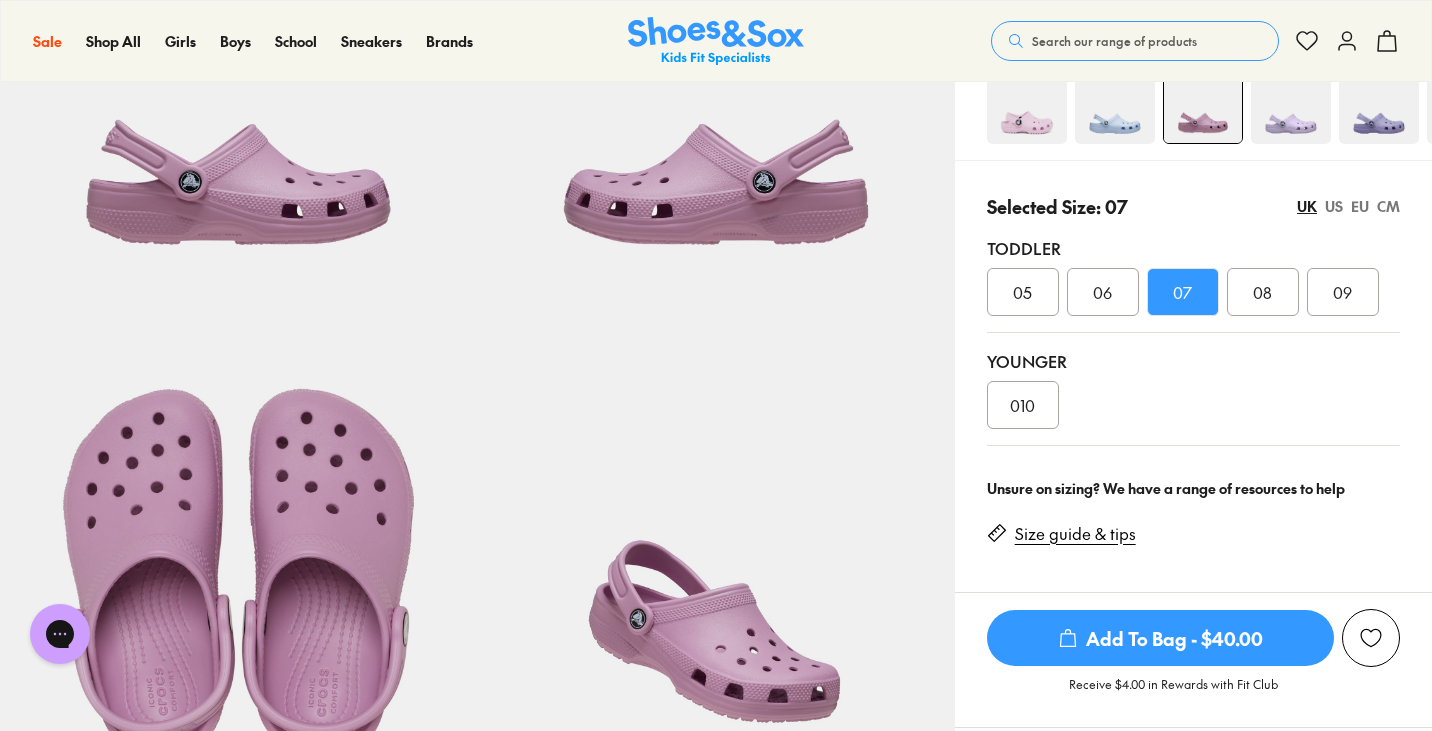 click on "Add To Bag - $40.00" at bounding box center (1160, 638) 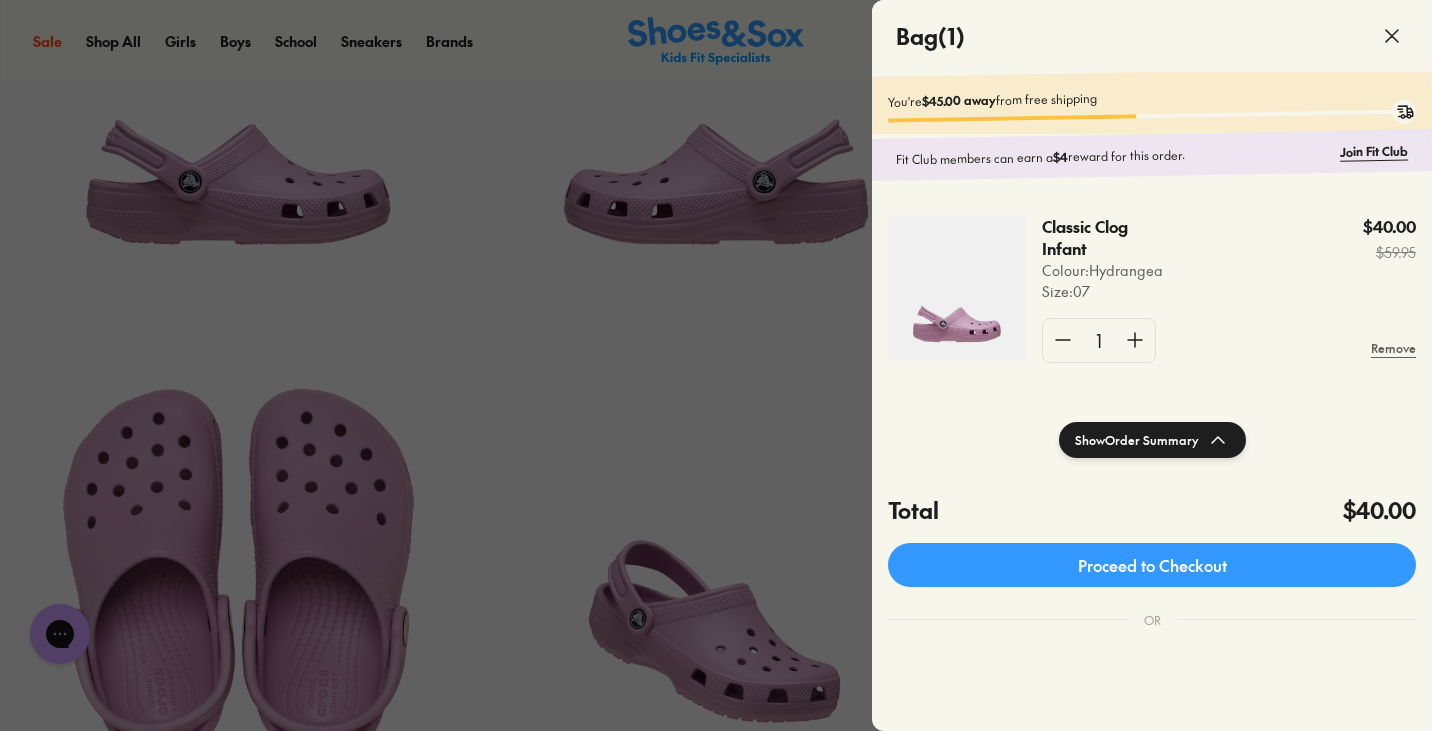 click at bounding box center (716, 3994) 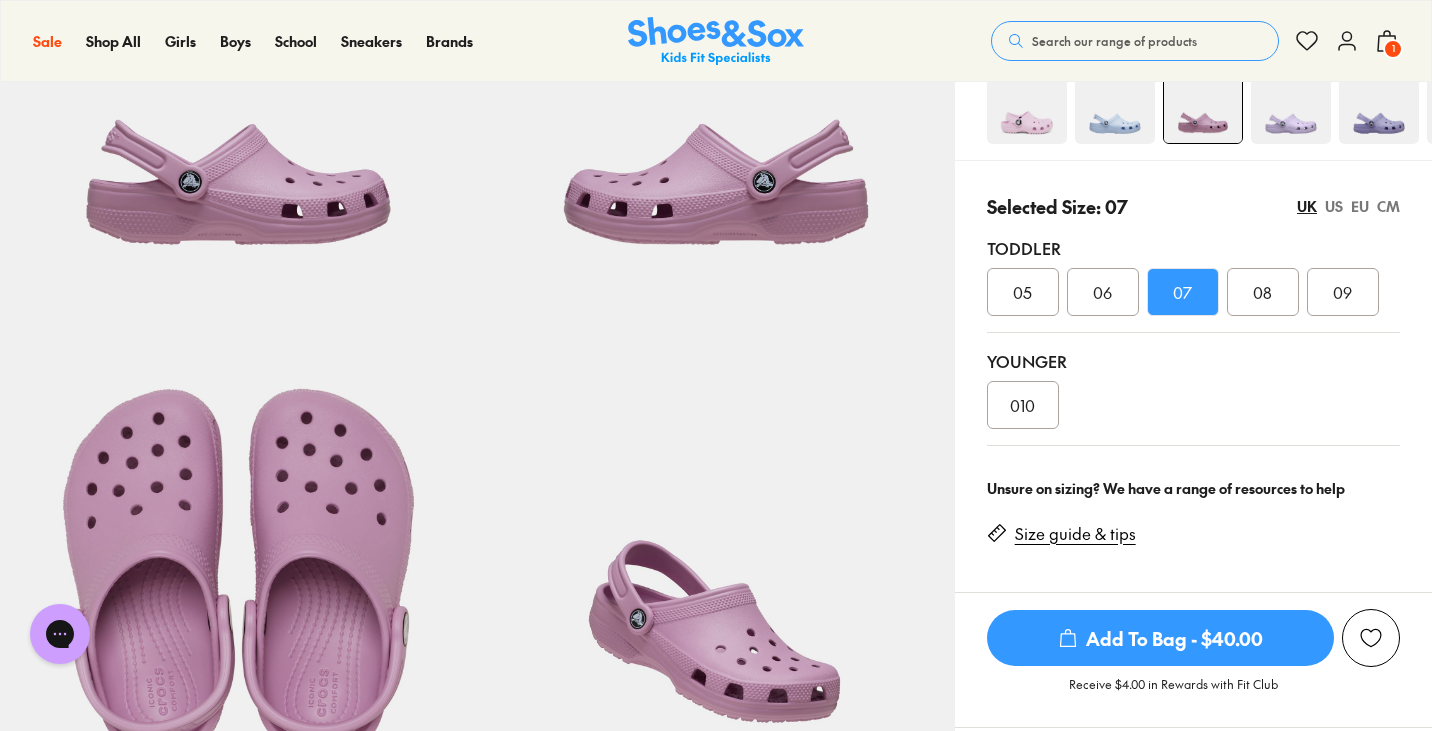 scroll, scrollTop: 168, scrollLeft: 0, axis: vertical 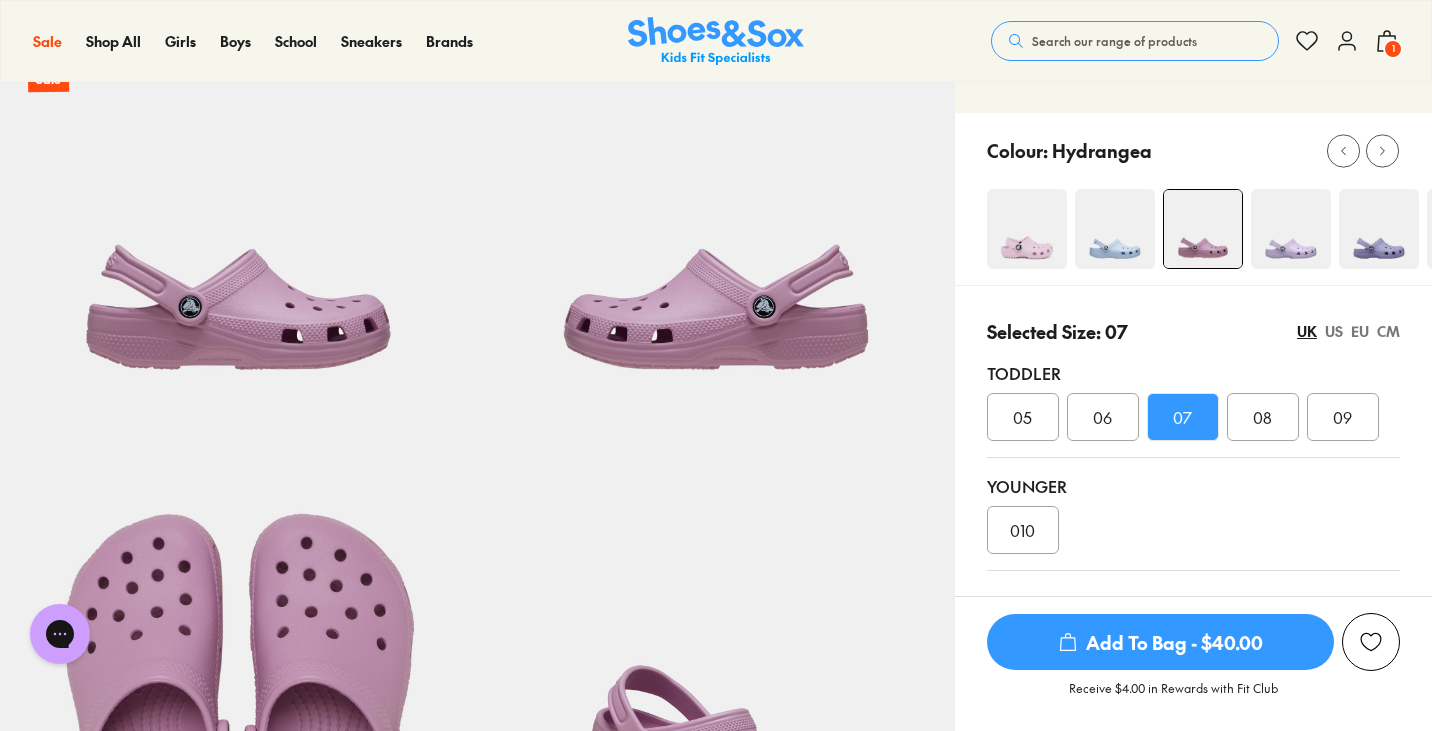 click at bounding box center (1115, 229) 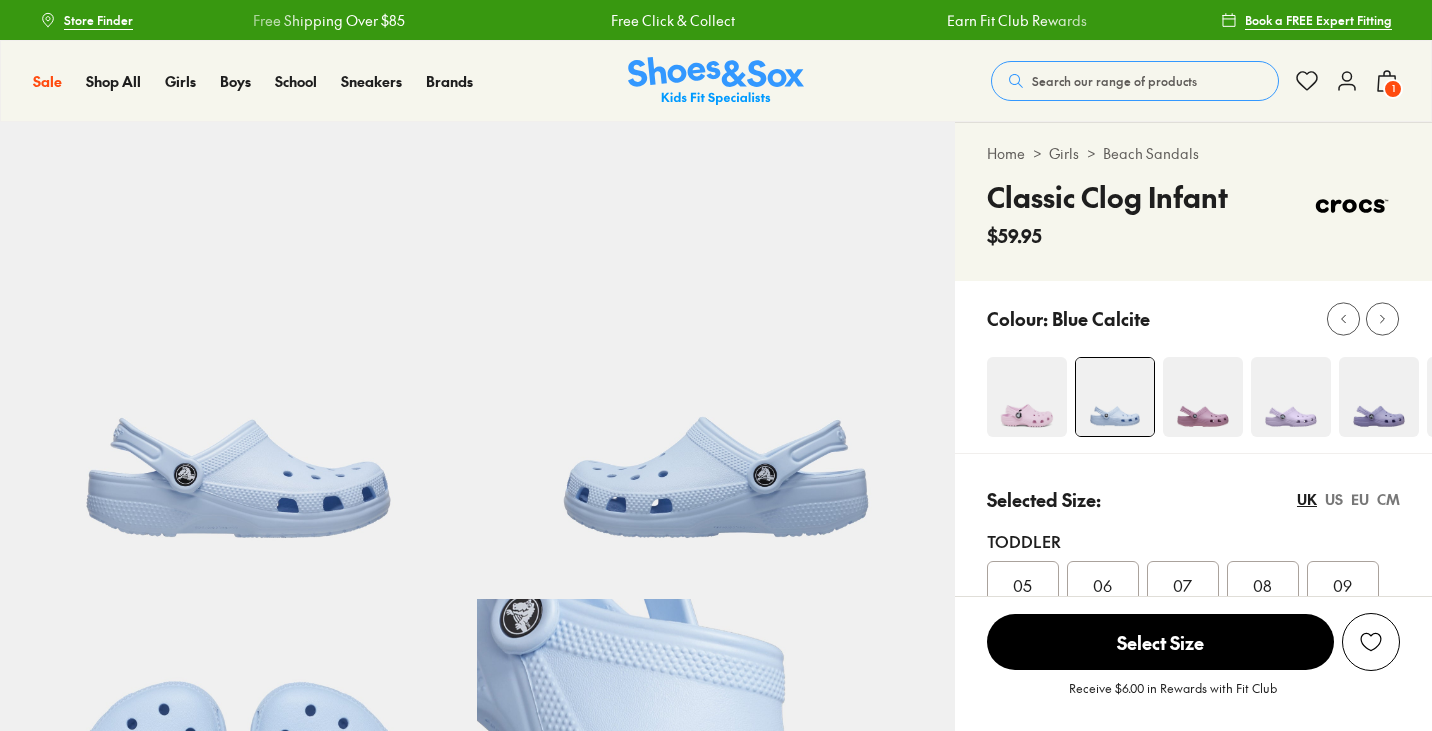 scroll, scrollTop: 0, scrollLeft: 0, axis: both 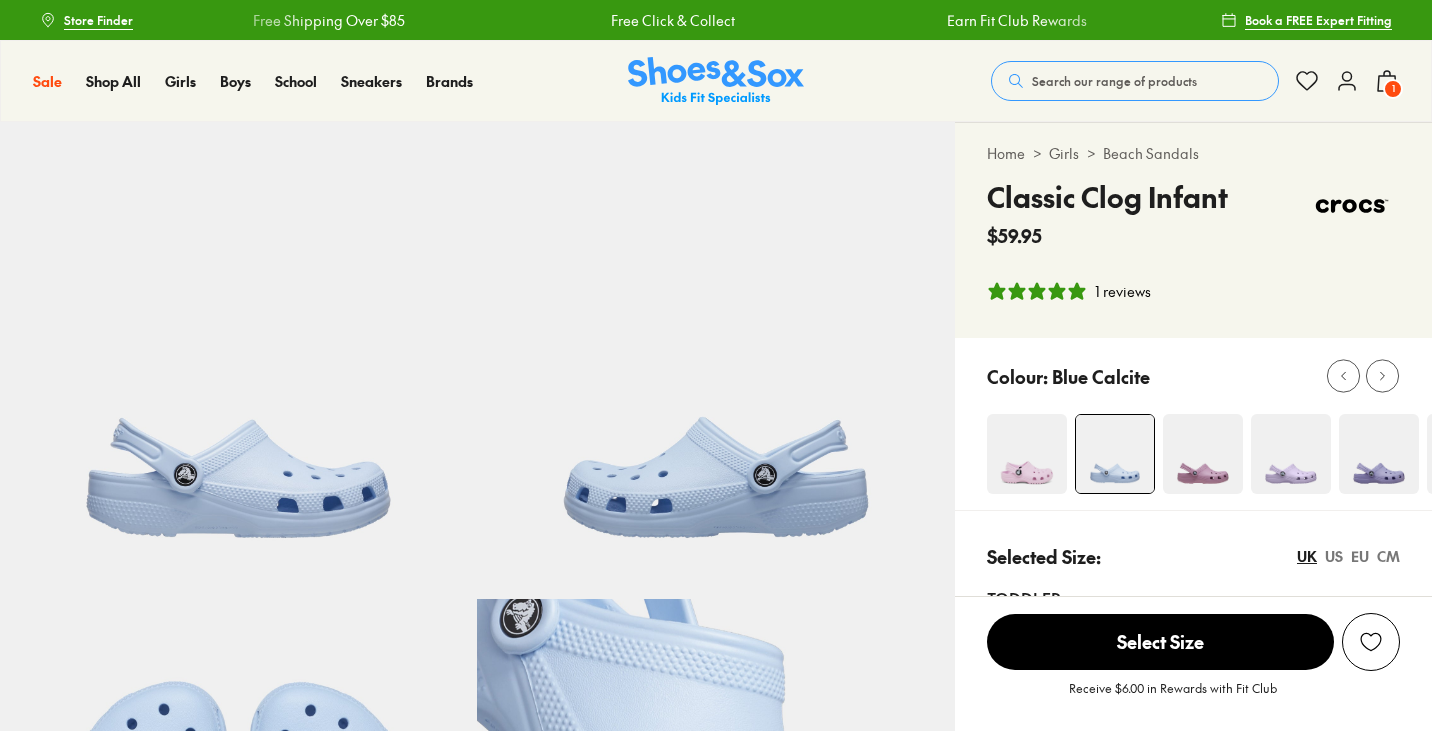 select on "*" 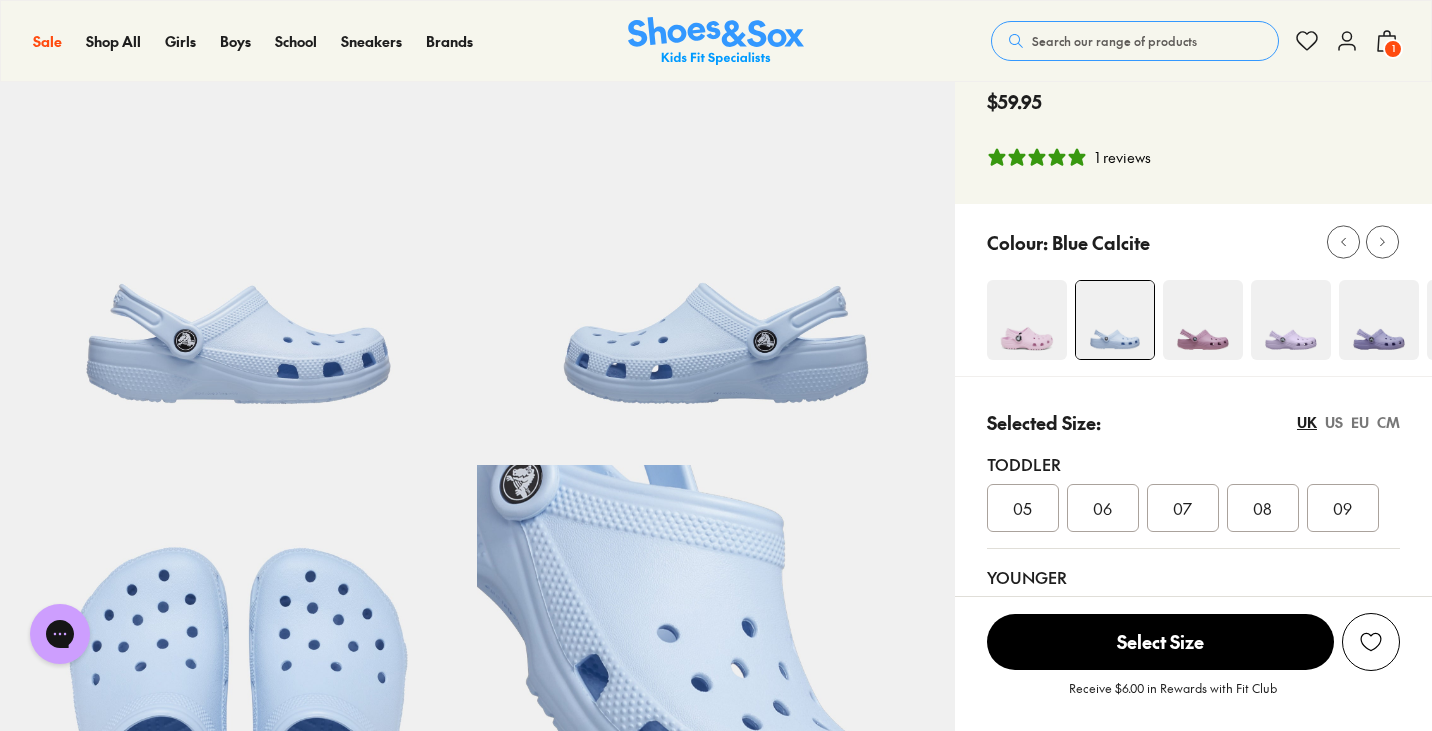 scroll, scrollTop: 84, scrollLeft: 0, axis: vertical 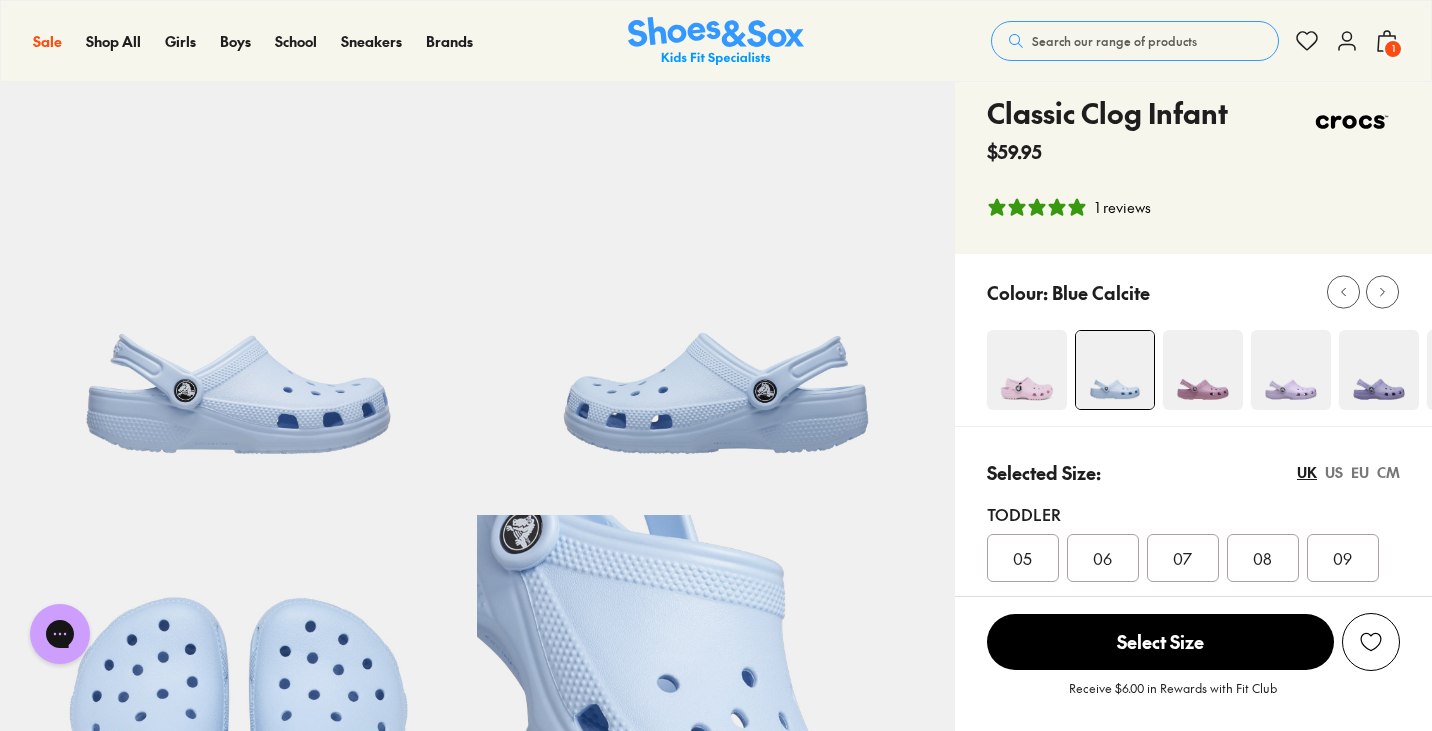 click at bounding box center (1379, 370) 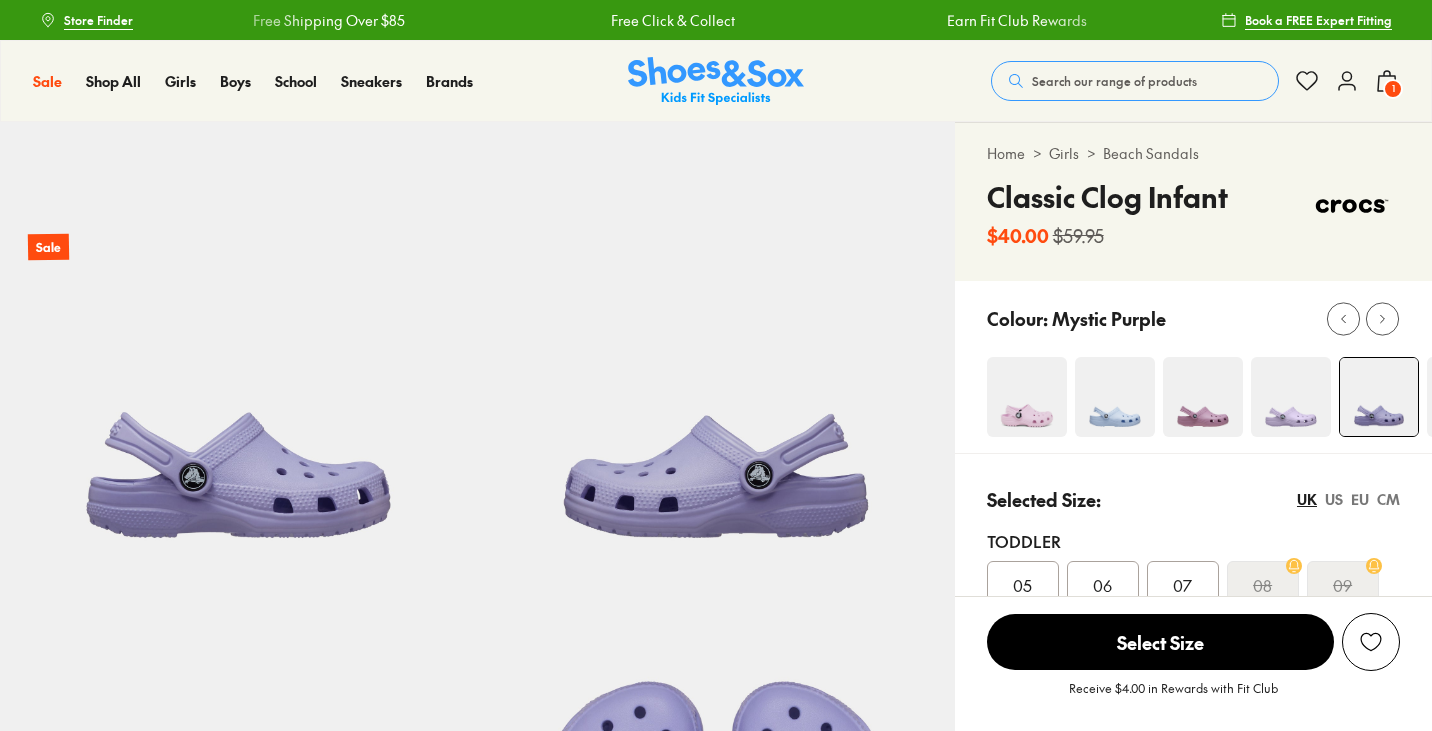 scroll, scrollTop: 0, scrollLeft: 0, axis: both 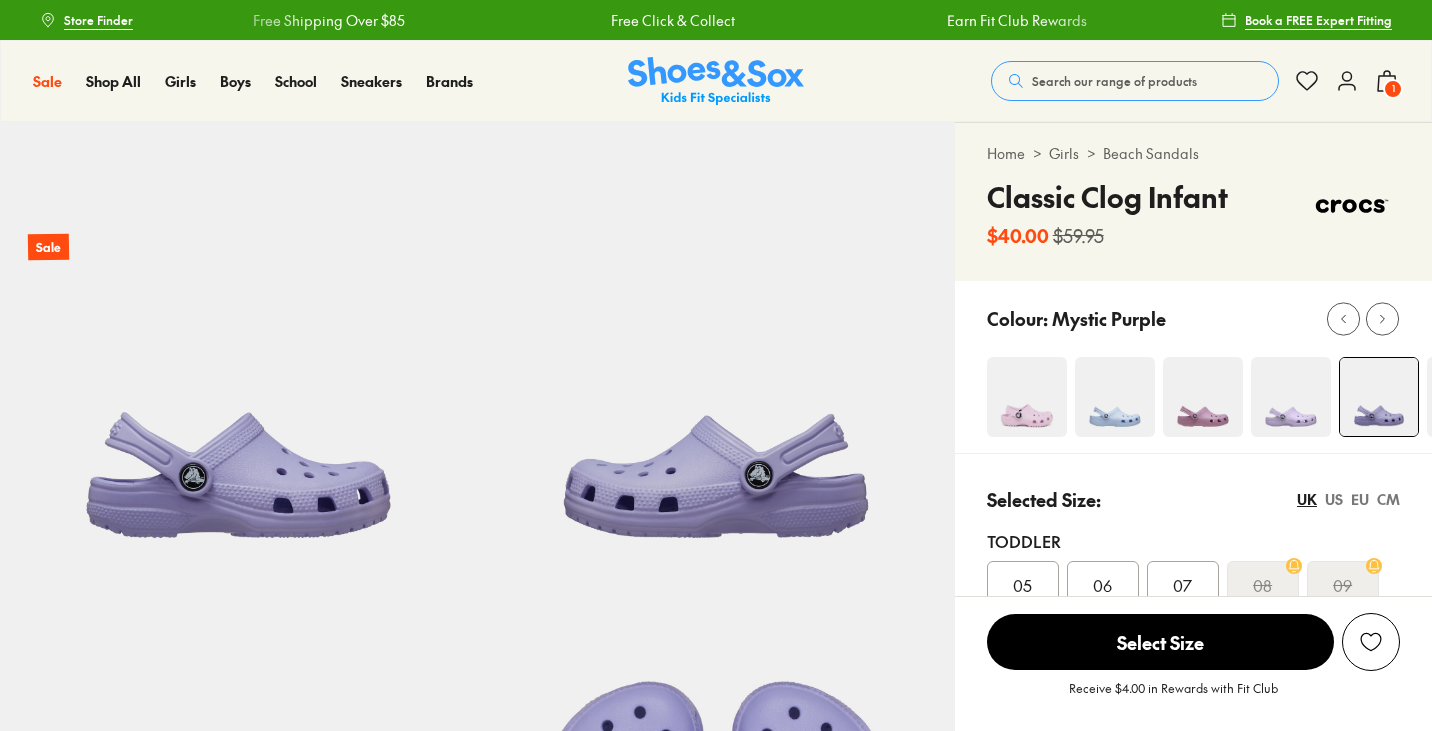 select on "*" 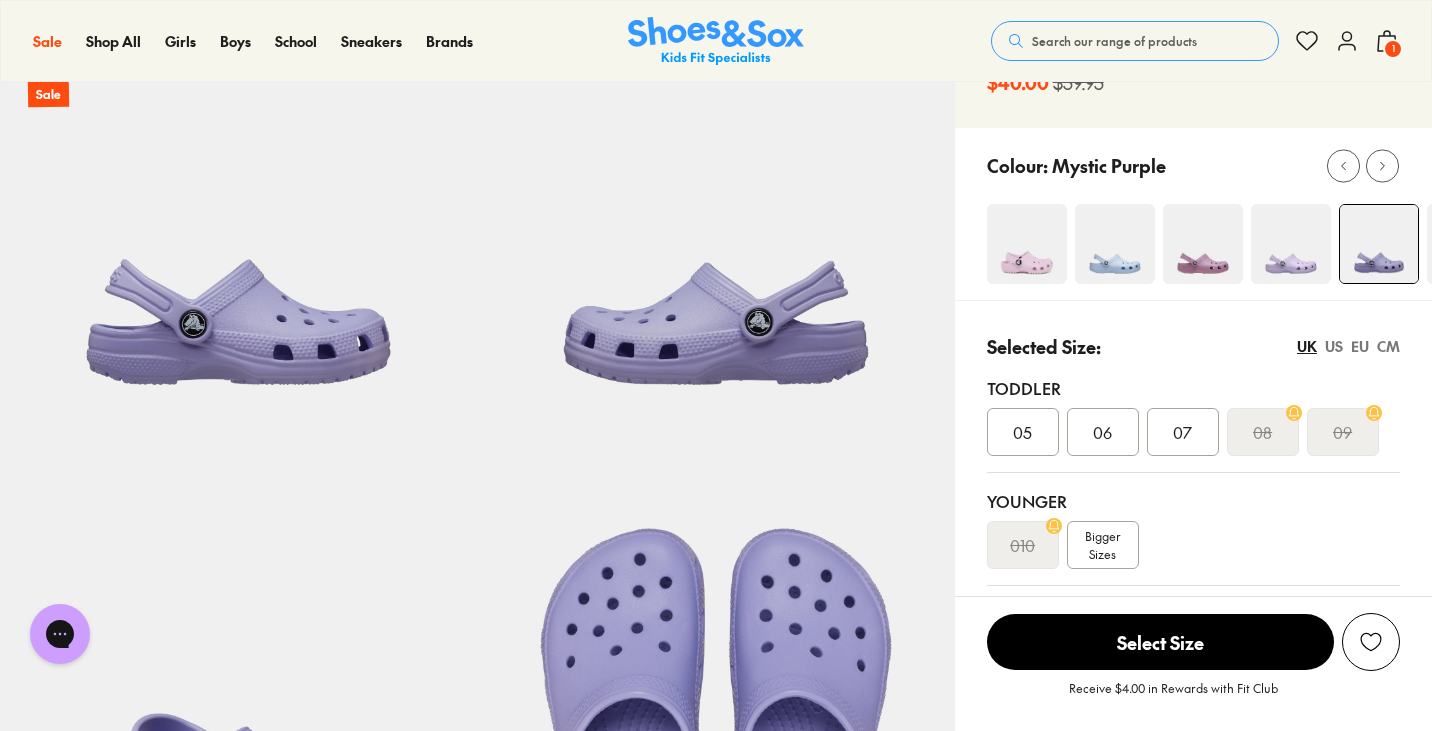 scroll, scrollTop: 154, scrollLeft: 0, axis: vertical 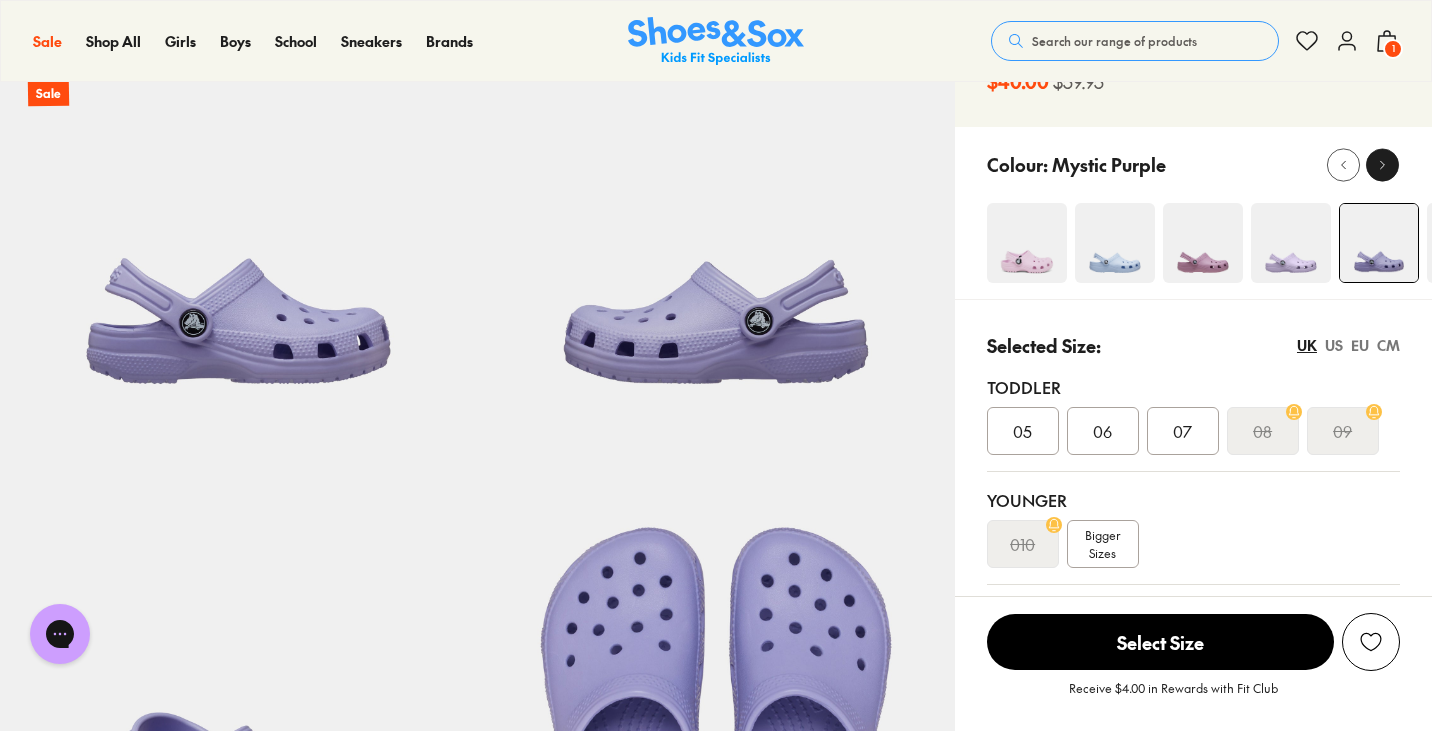 click 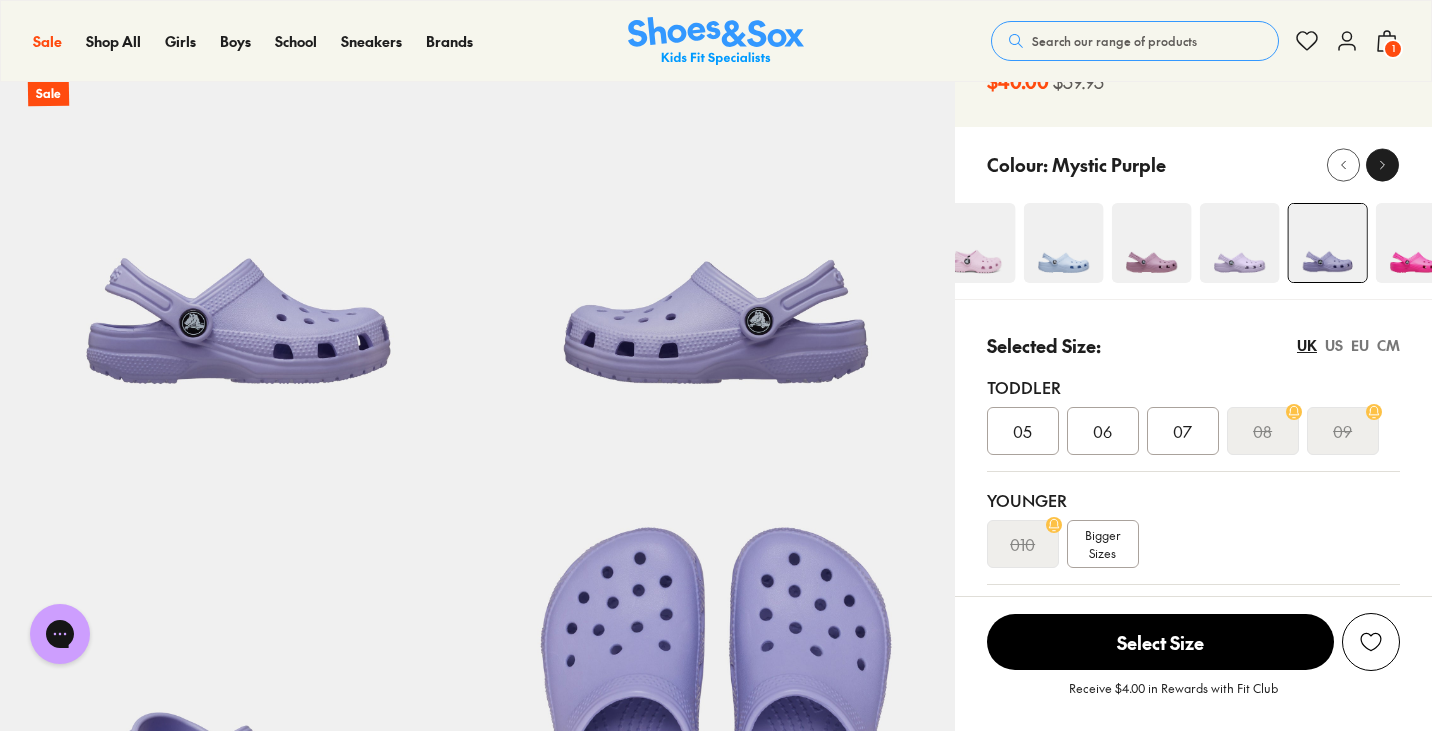 click at bounding box center [716, 4133] 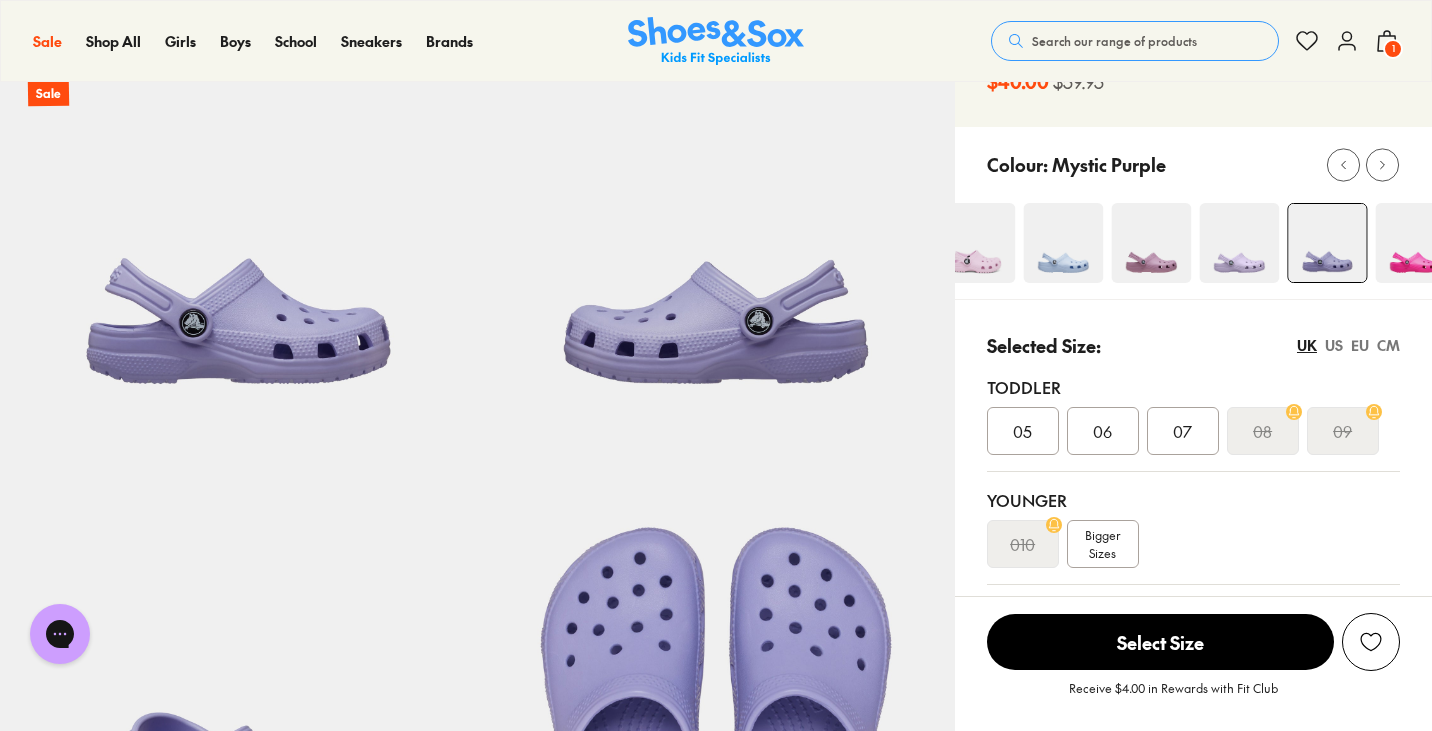 click at bounding box center (716, 4133) 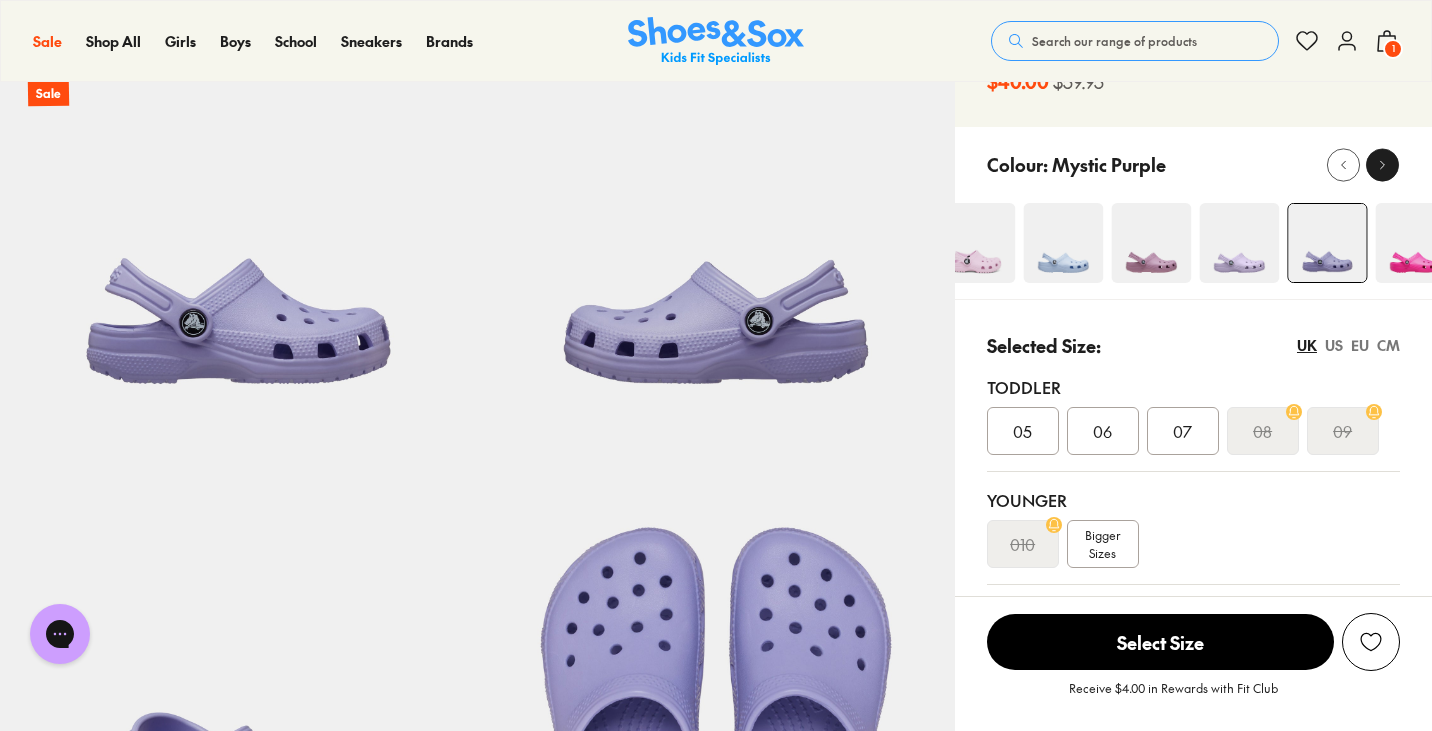 click 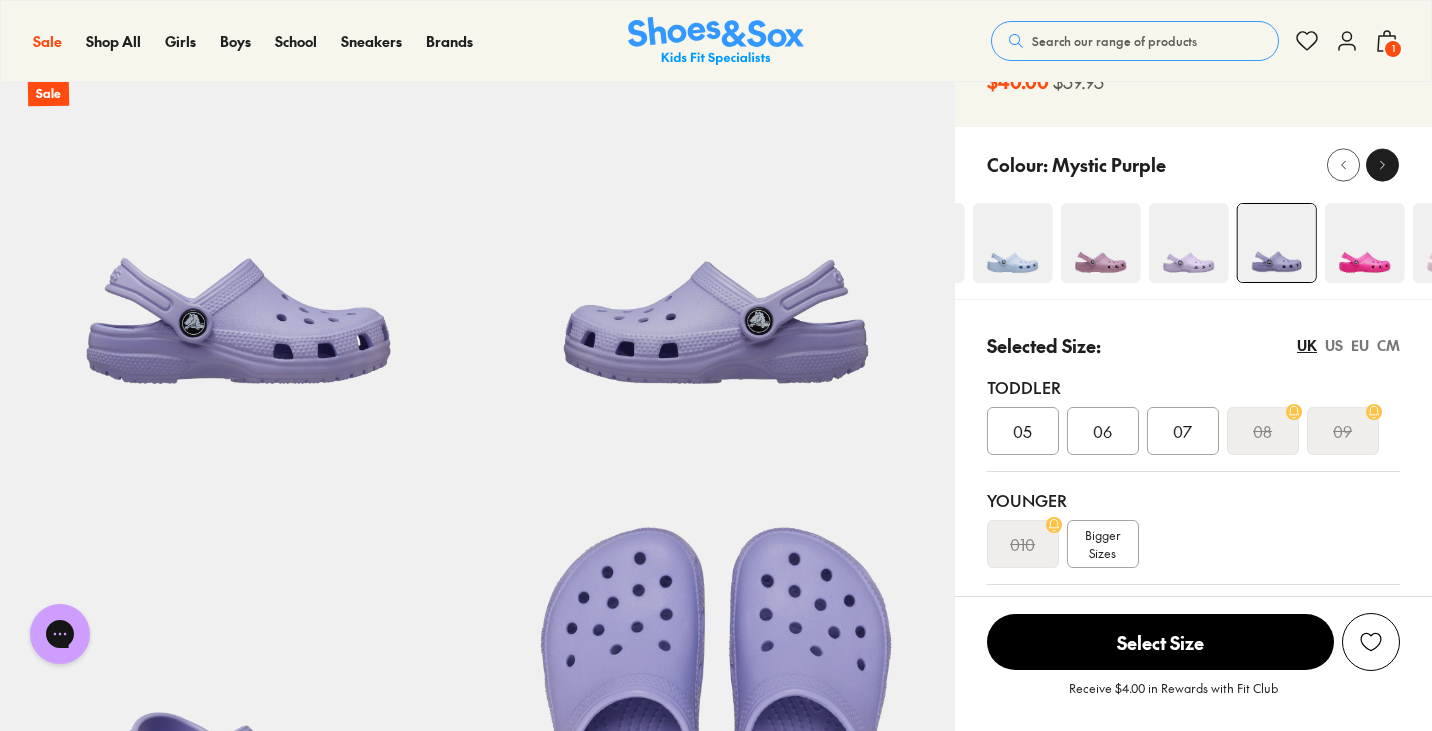 click 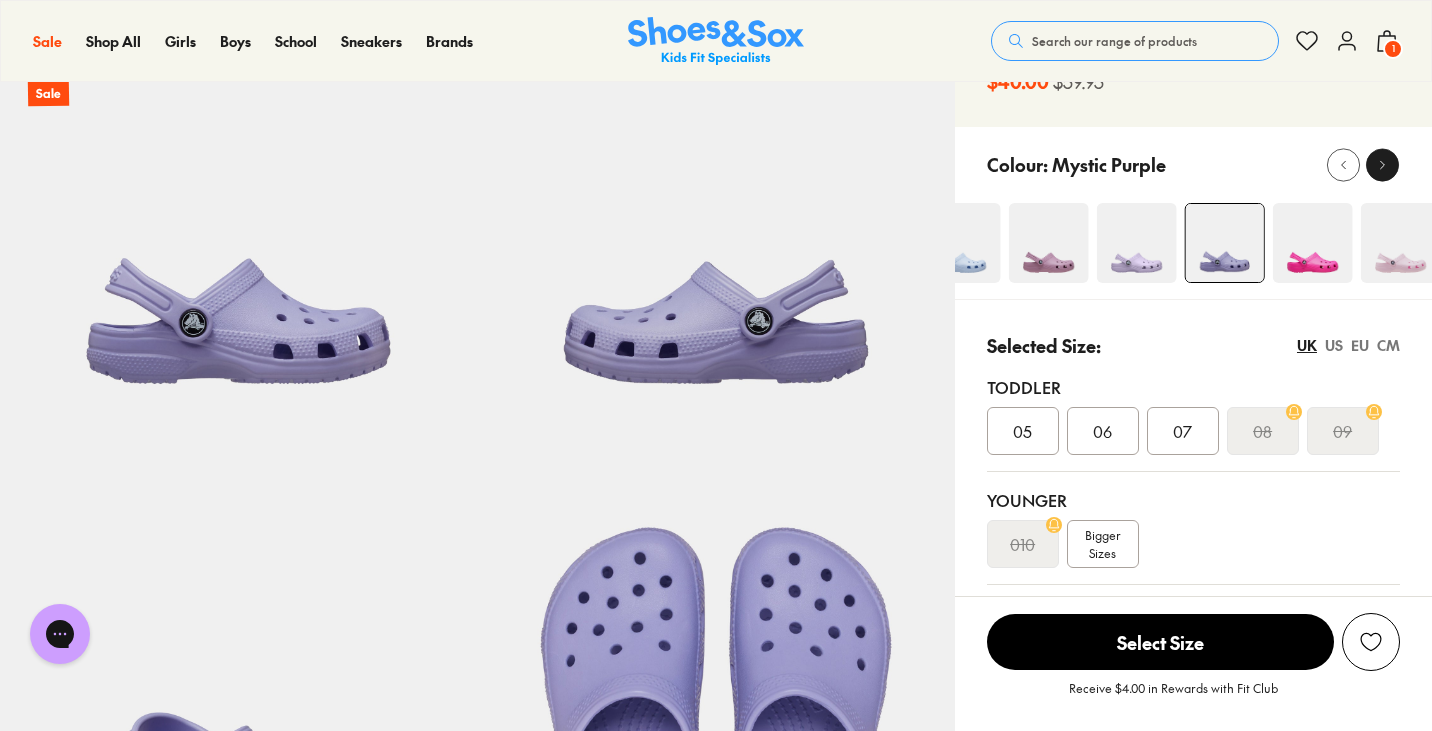 click 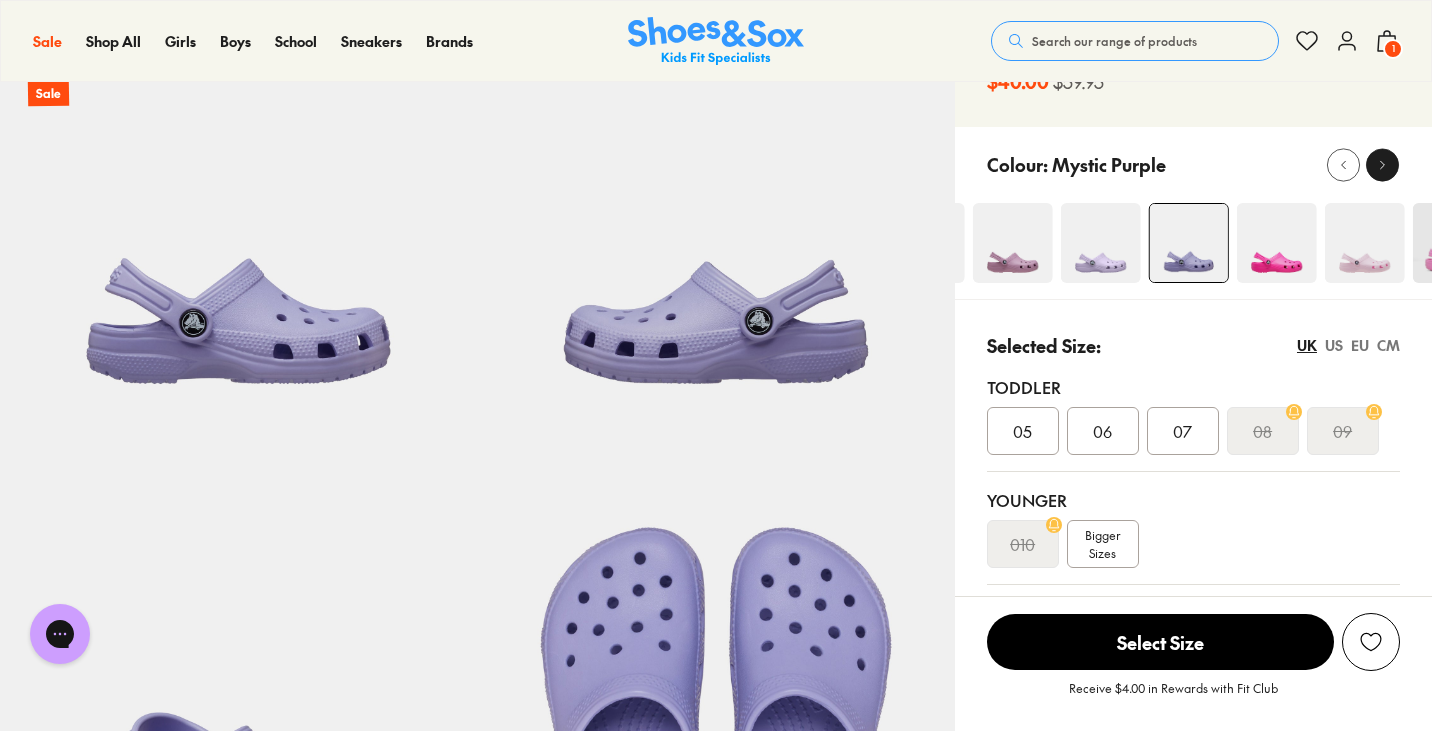 click 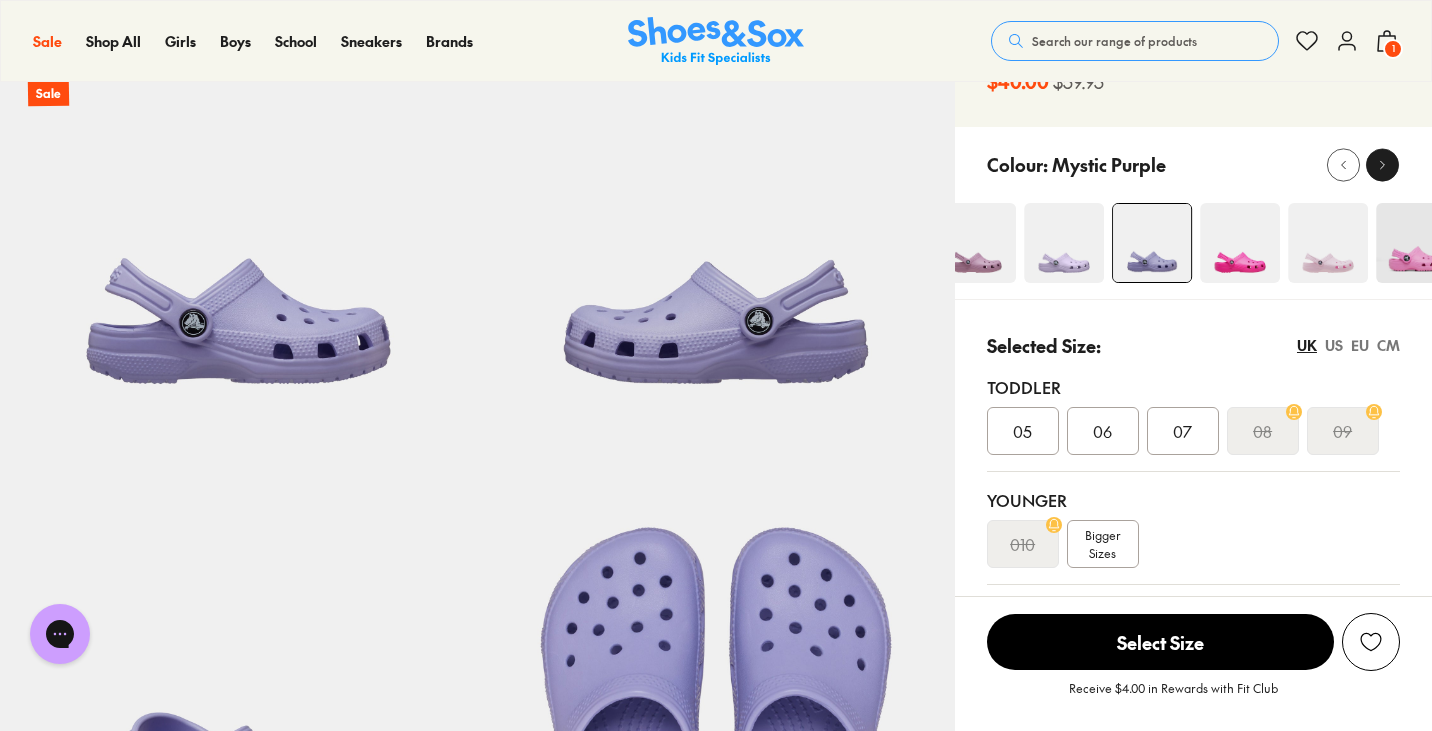 click 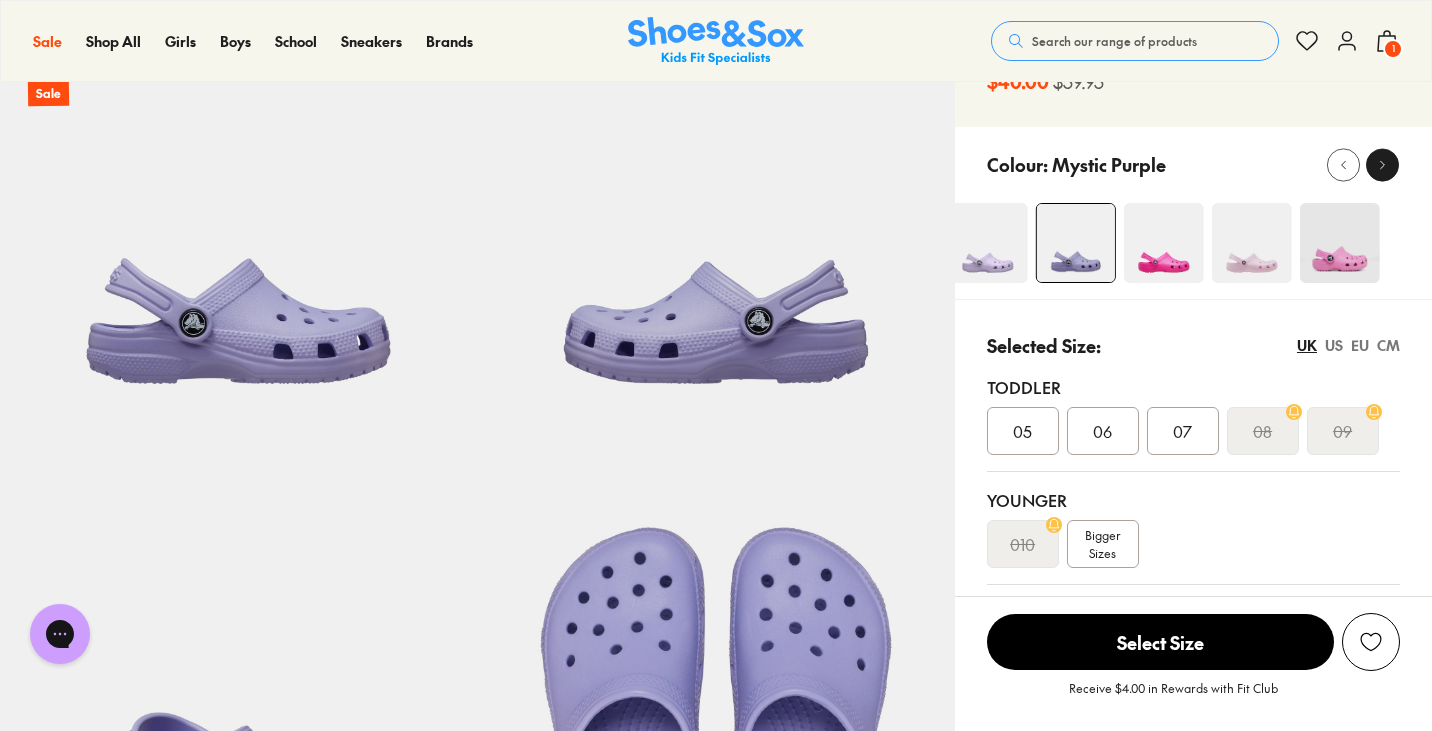 click 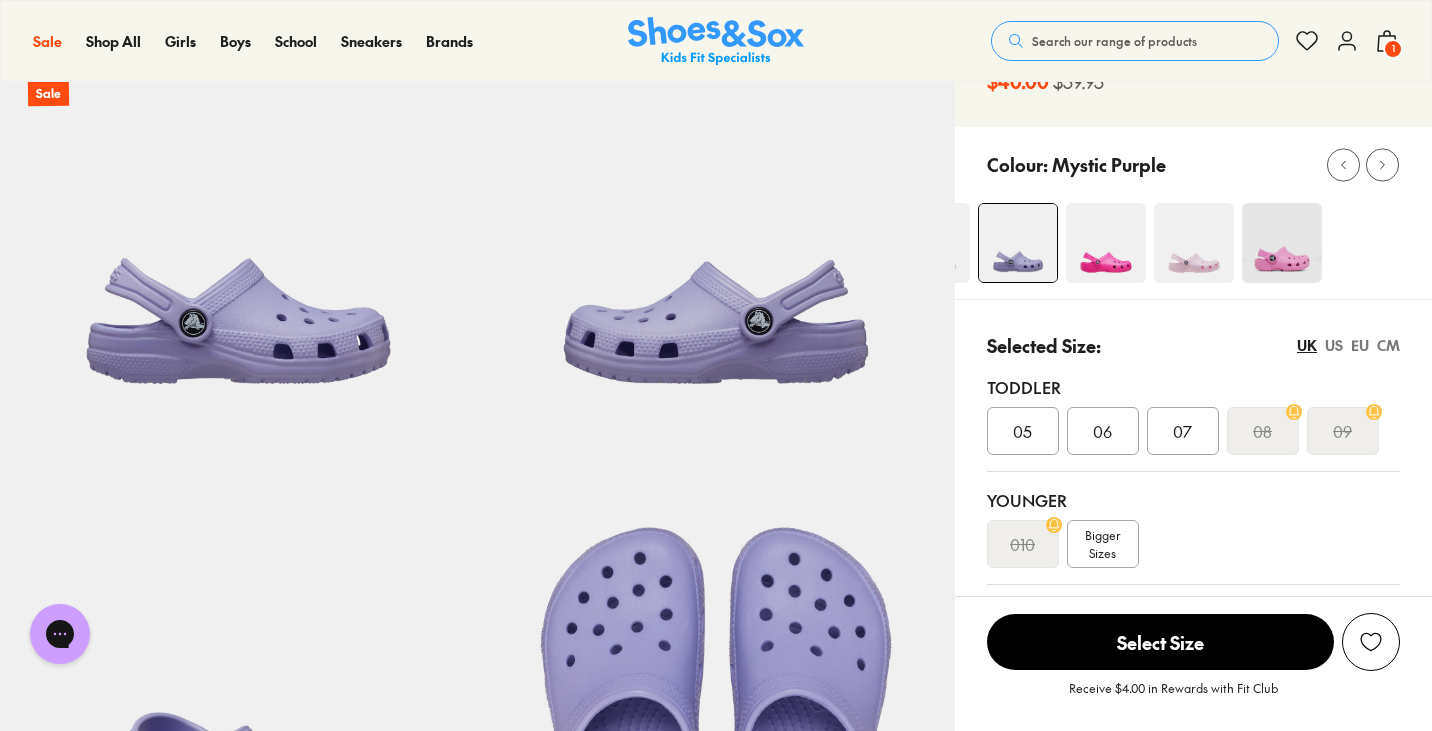click at bounding box center [1194, 243] 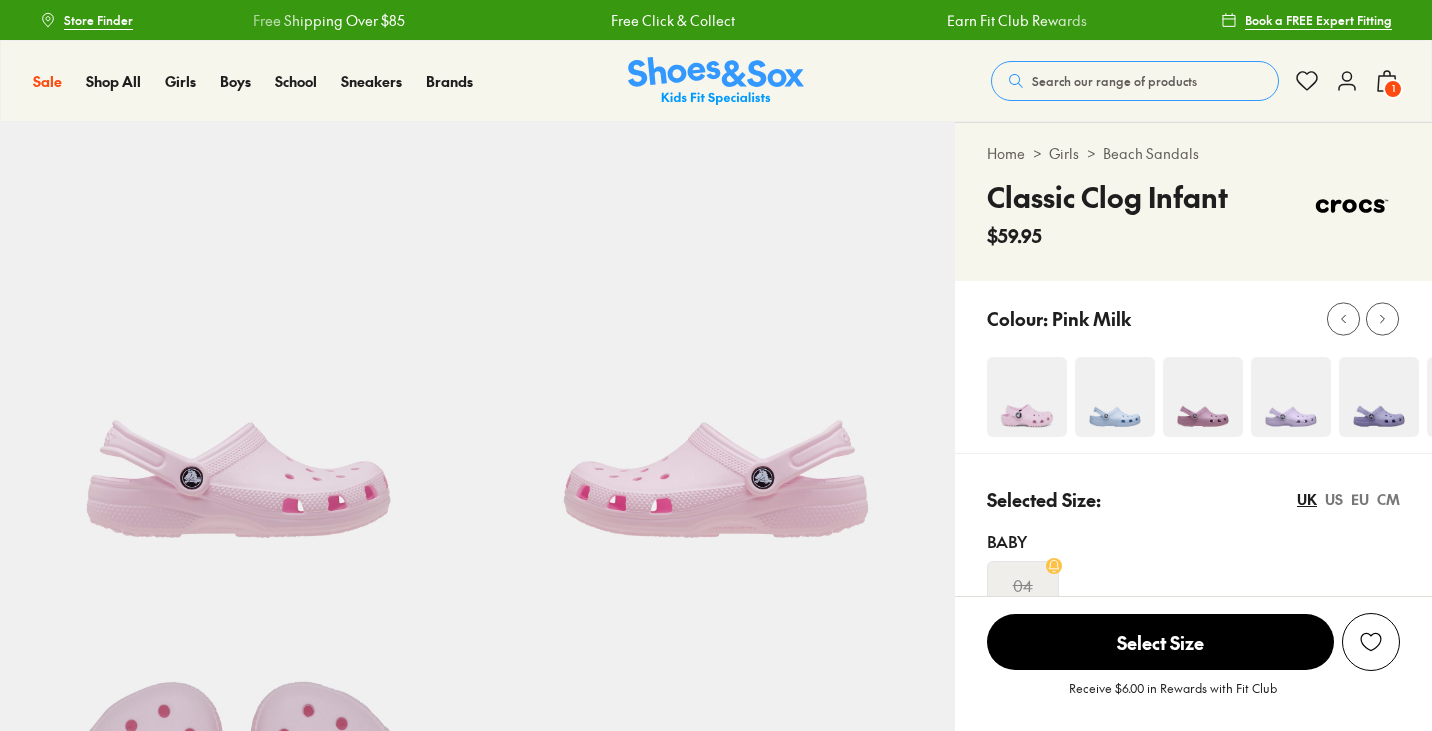 scroll, scrollTop: 0, scrollLeft: 0, axis: both 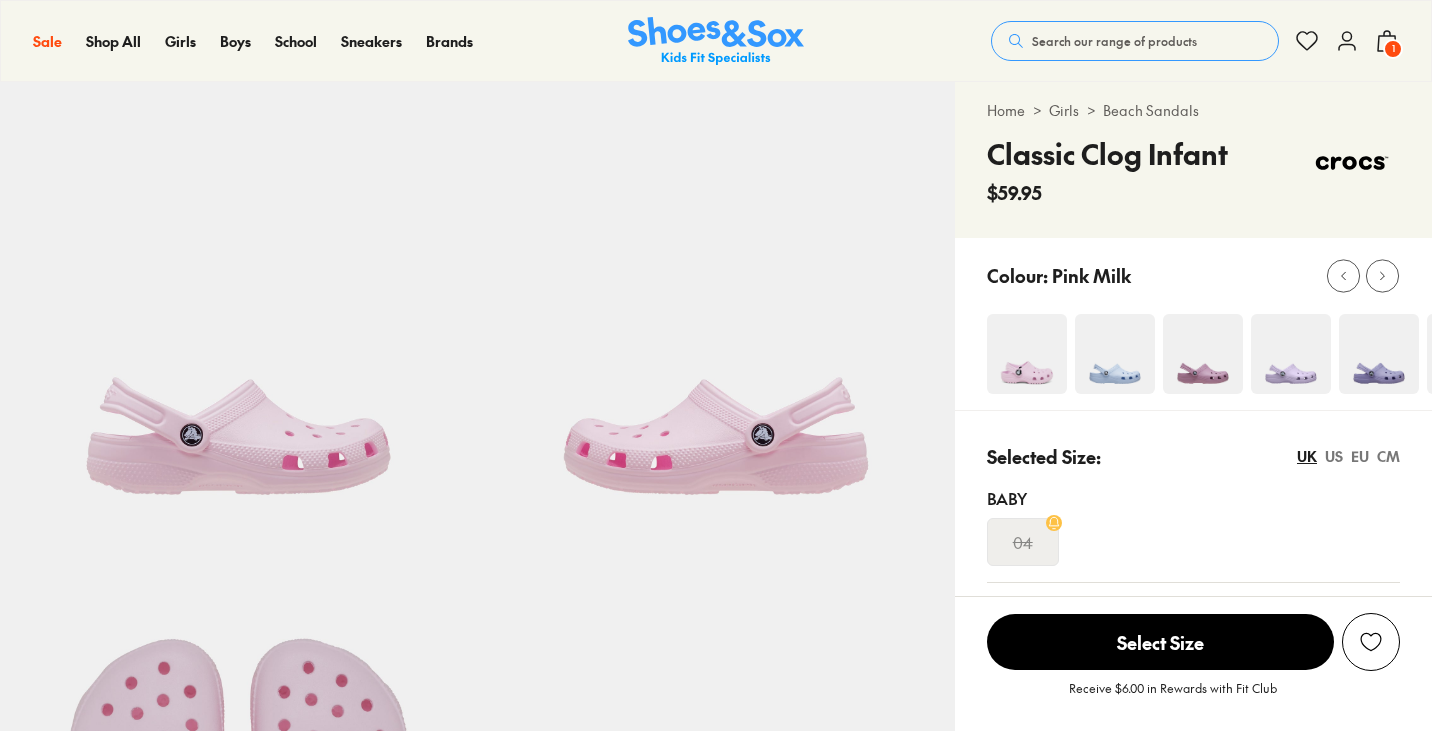 select on "*" 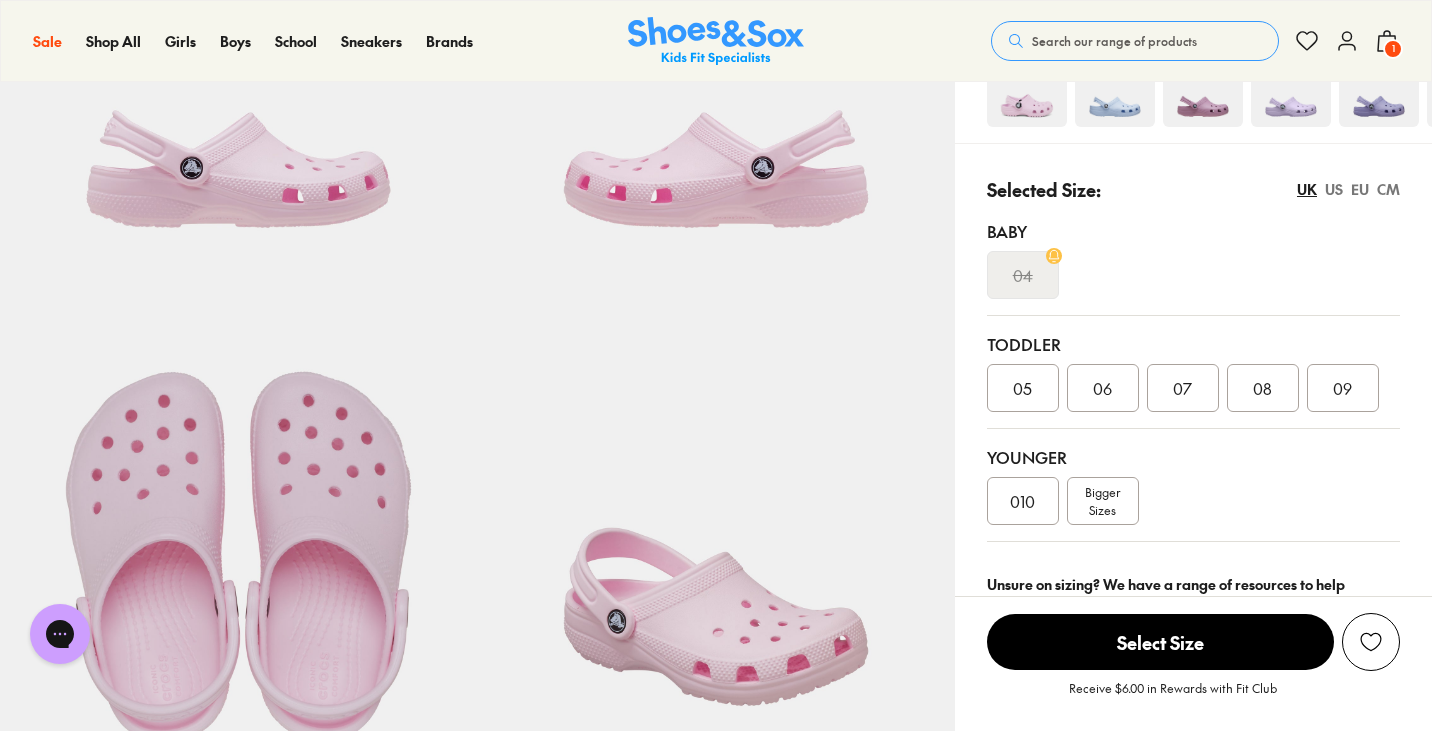 scroll, scrollTop: 0, scrollLeft: 0, axis: both 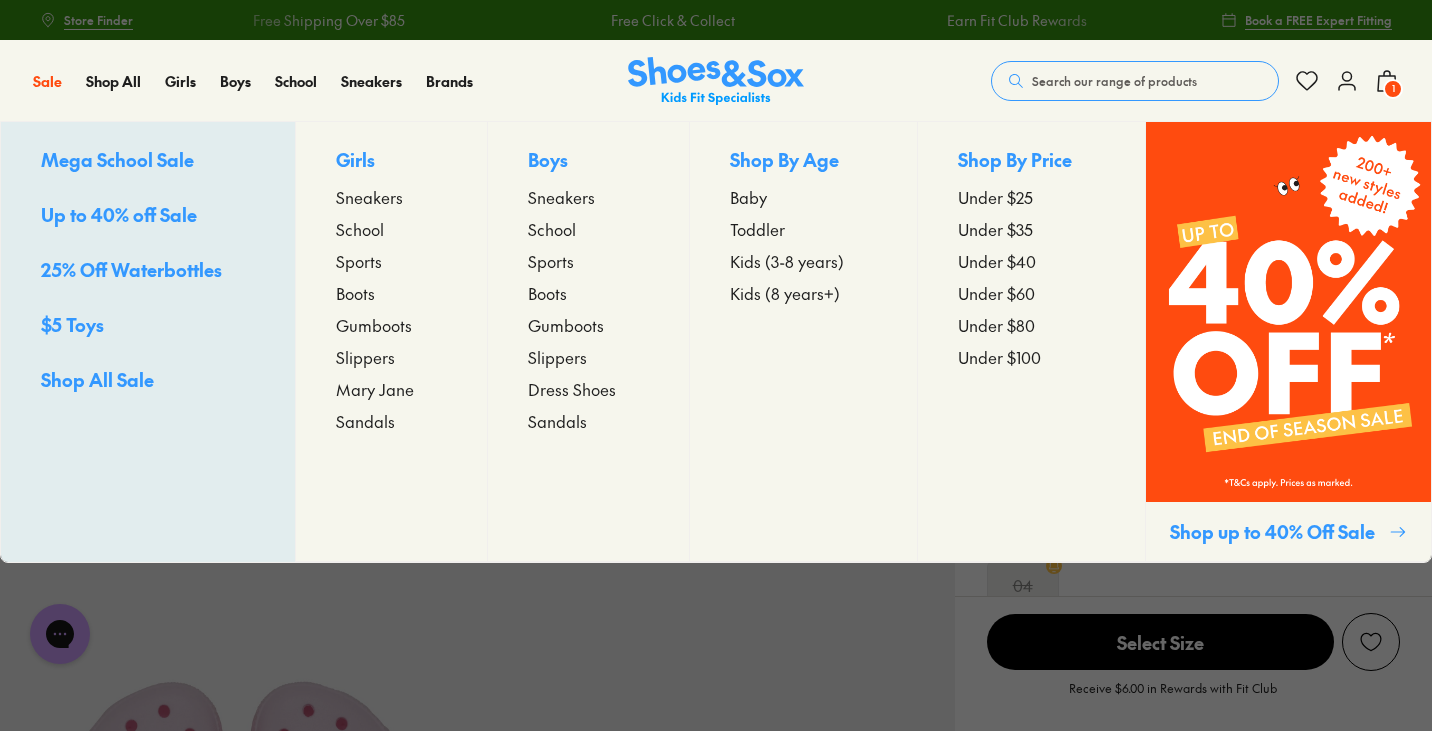 click on "Boots" at bounding box center (355, 293) 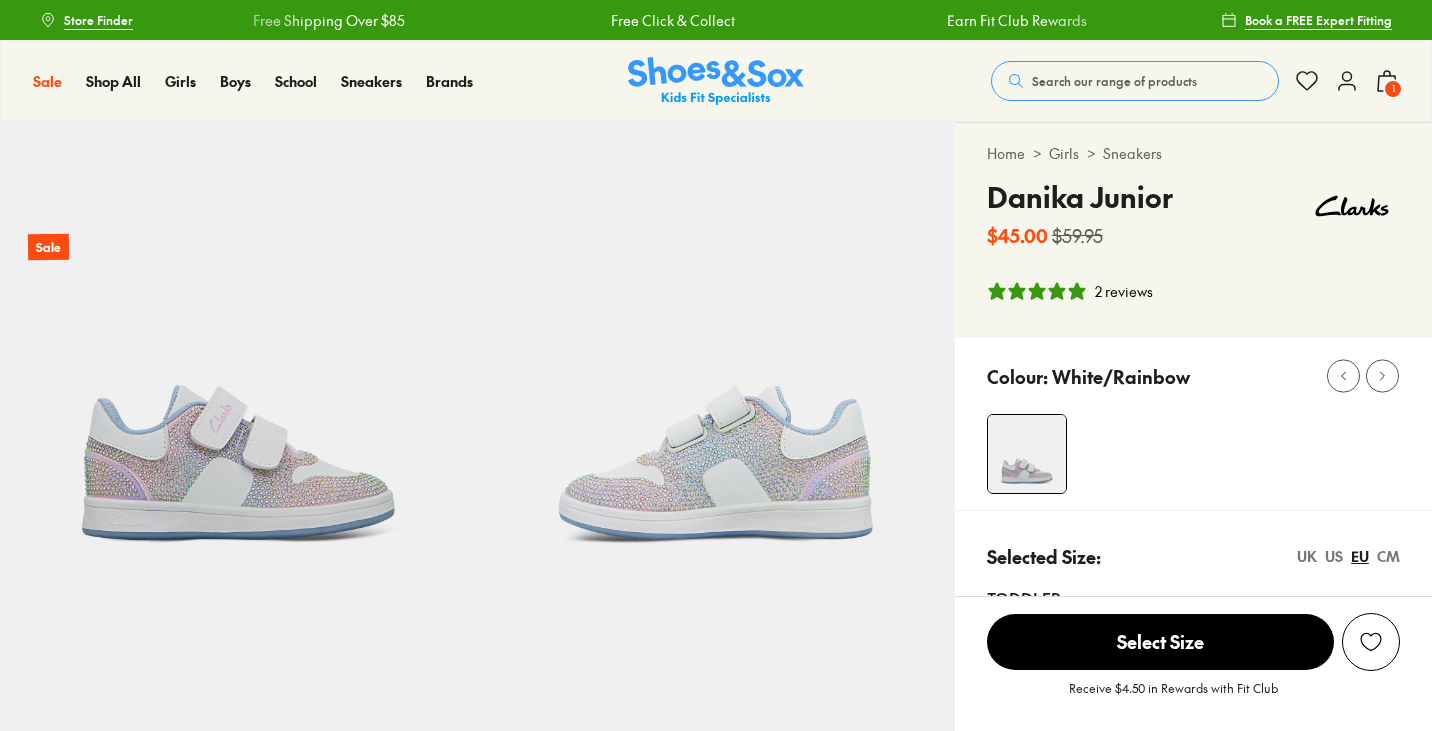select on "*" 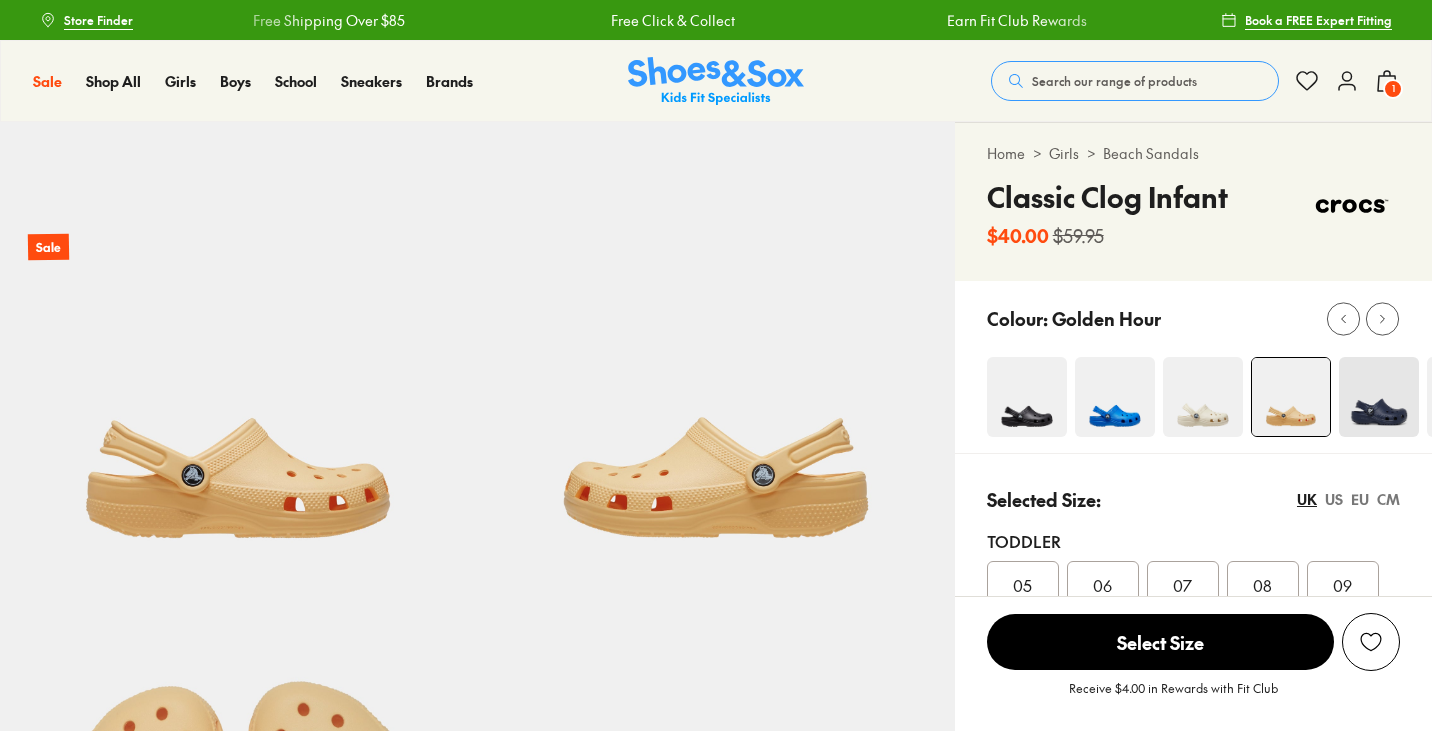 scroll, scrollTop: 0, scrollLeft: 0, axis: both 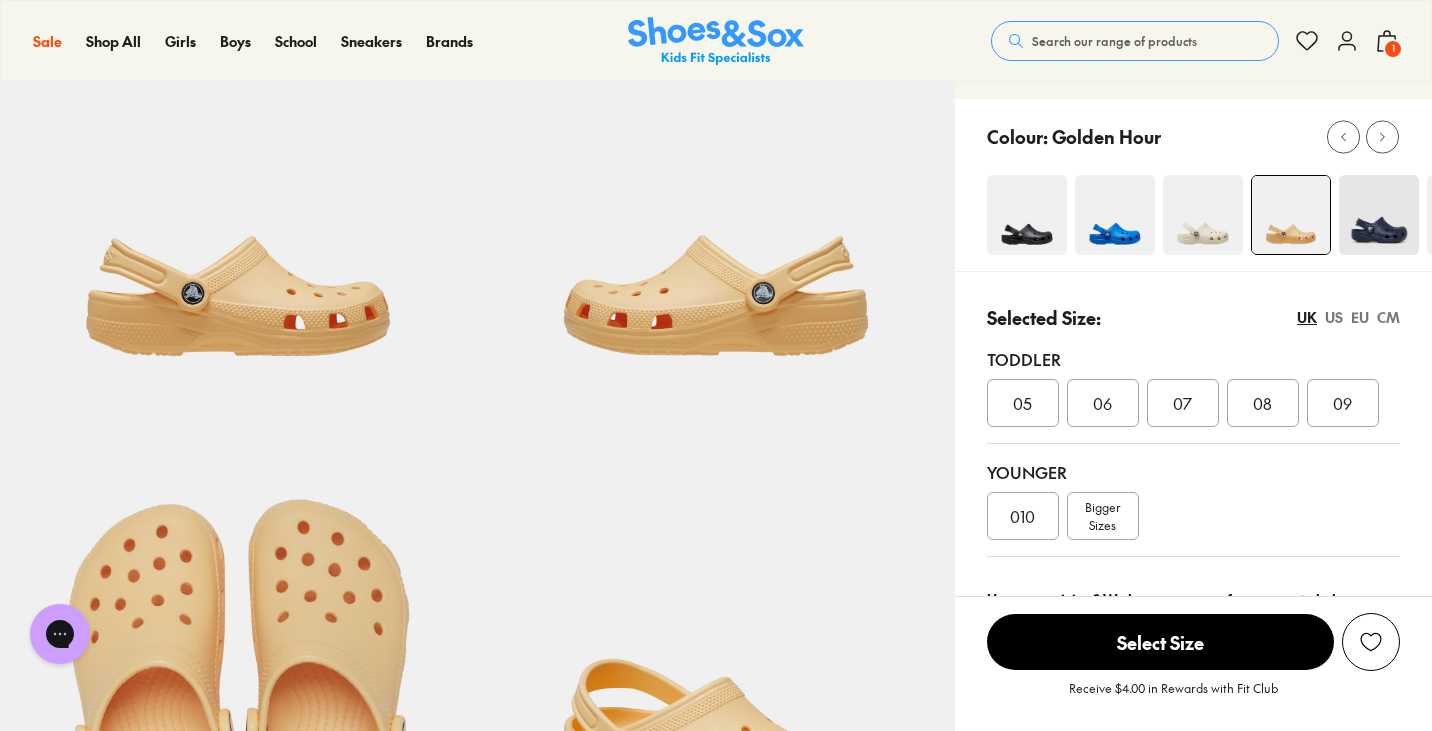 click at bounding box center (716, 4124) 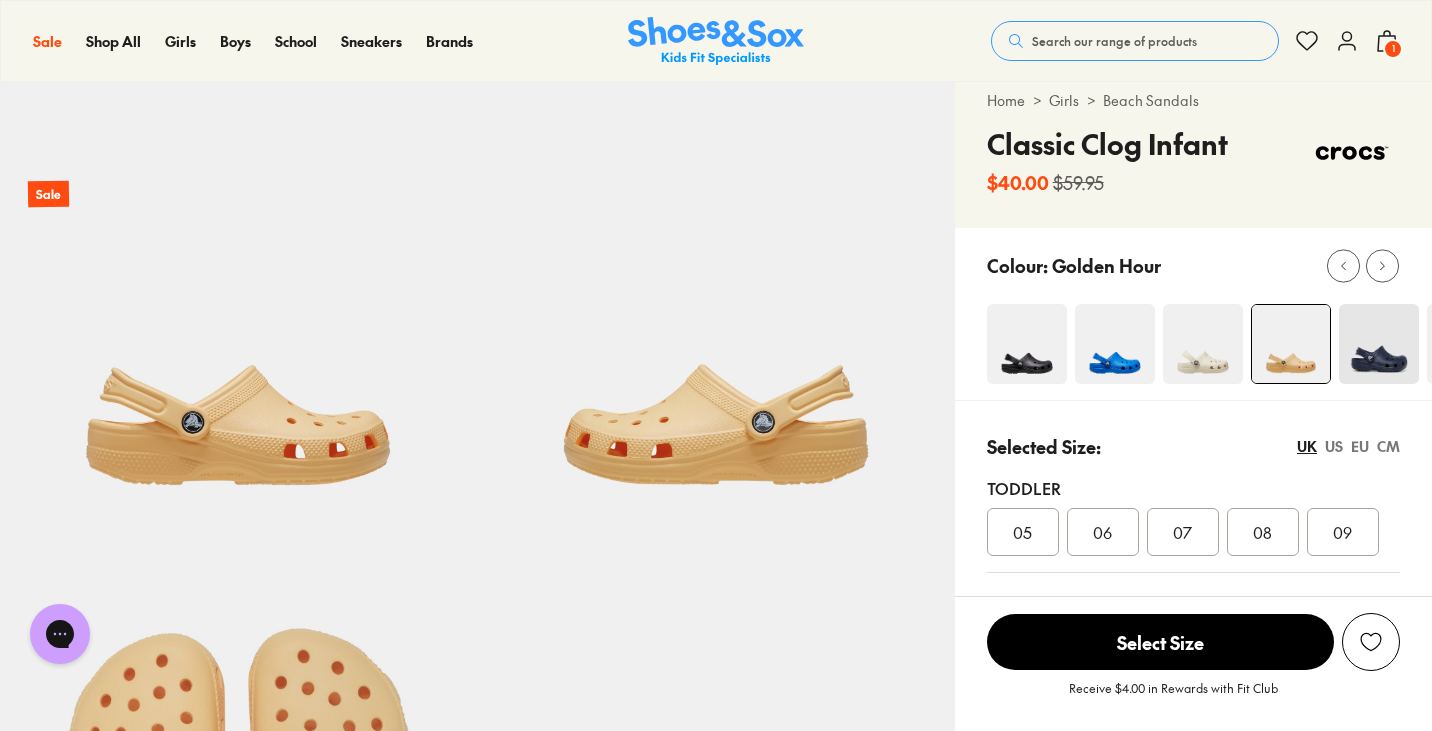 scroll, scrollTop: 28, scrollLeft: 0, axis: vertical 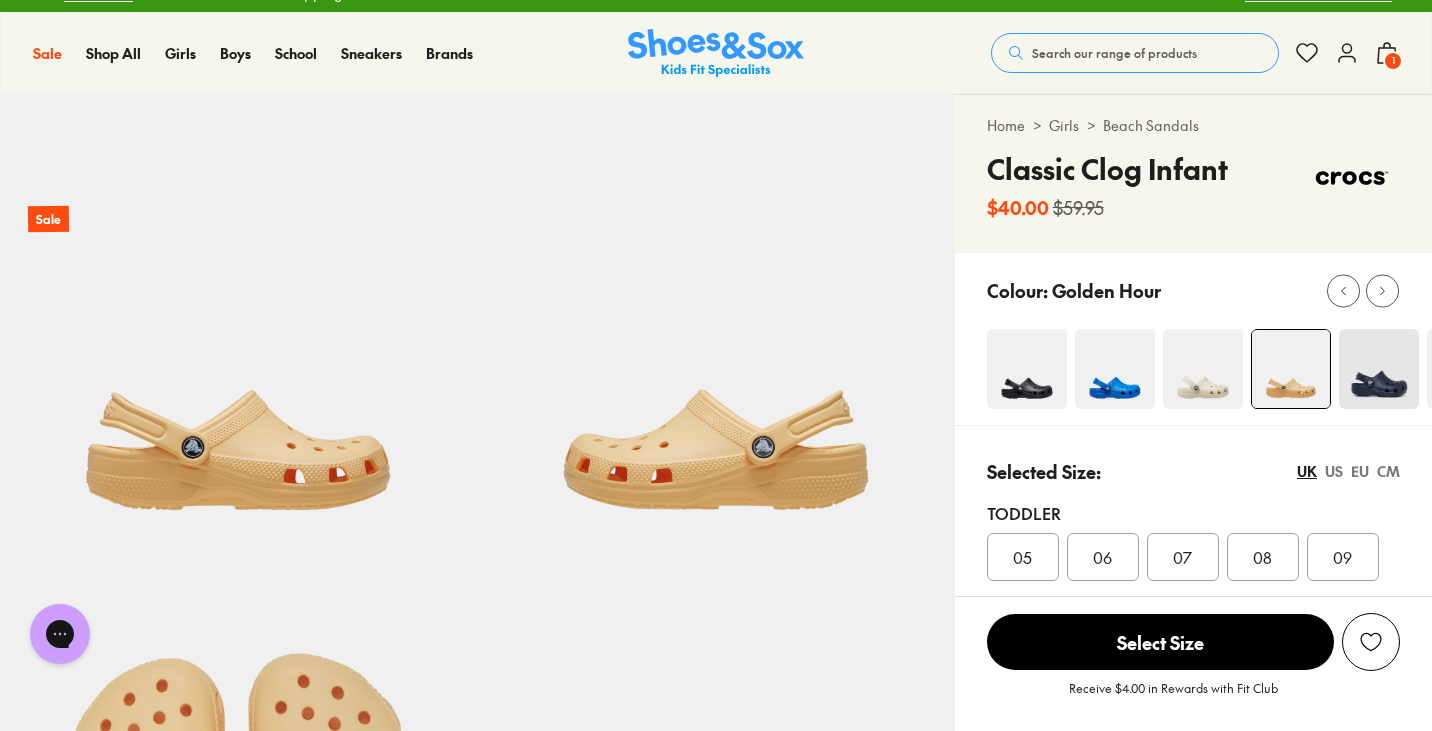 click at bounding box center [1203, 369] 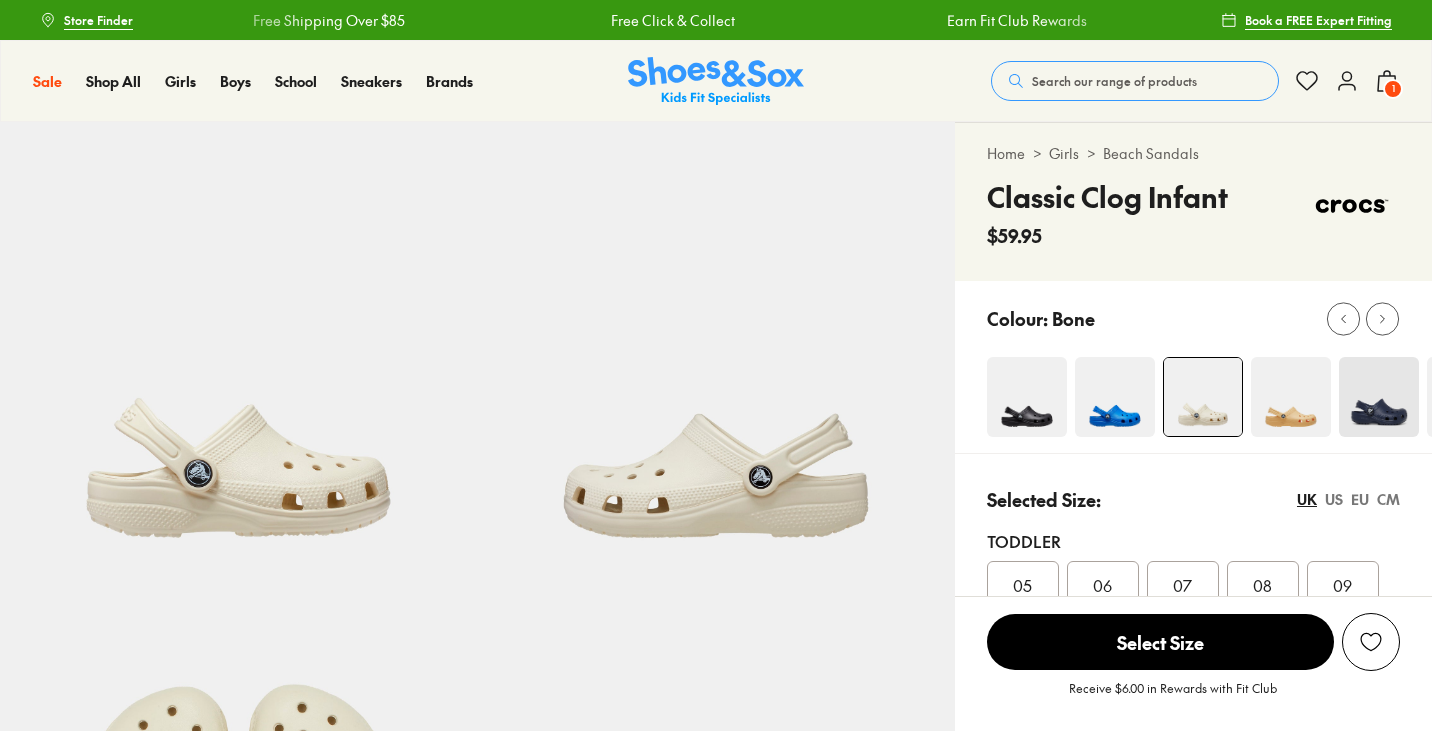 scroll, scrollTop: 0, scrollLeft: 0, axis: both 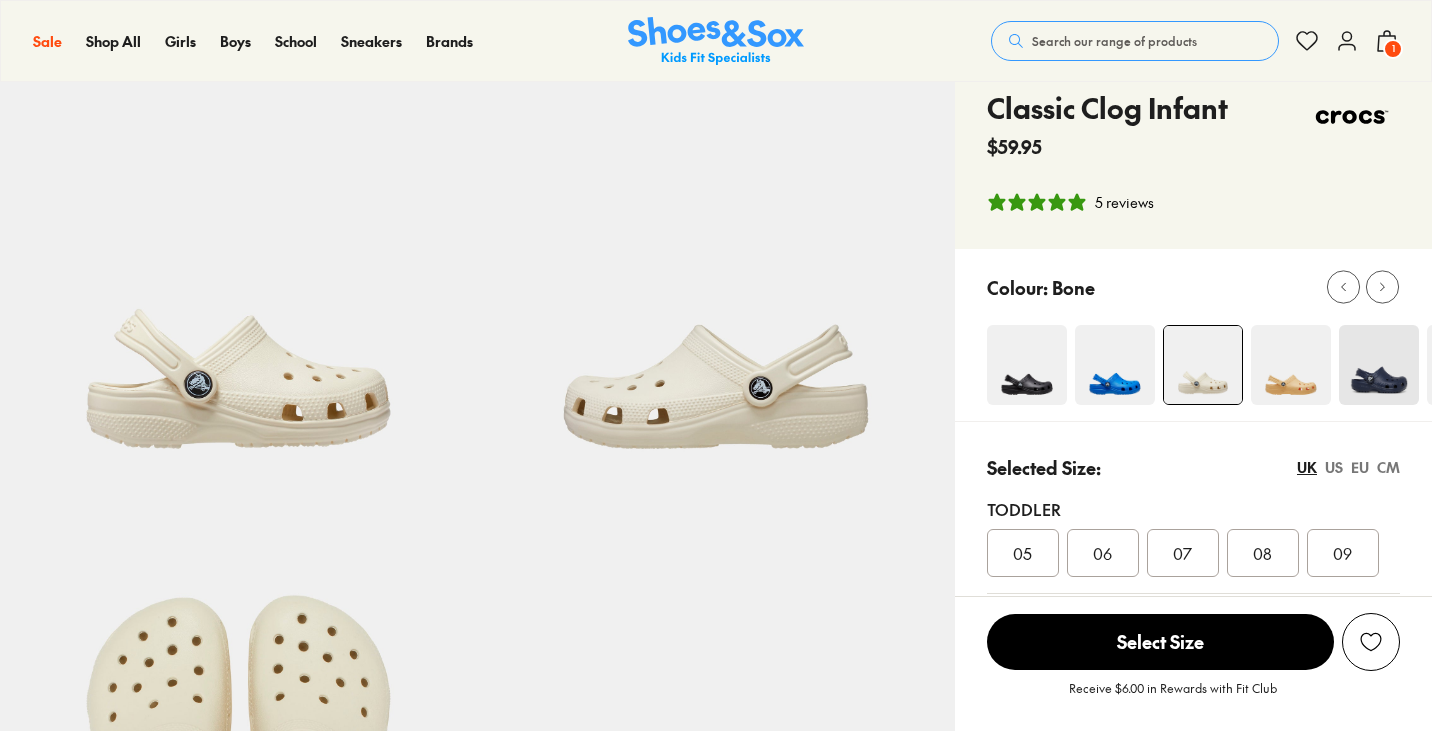 select on "*" 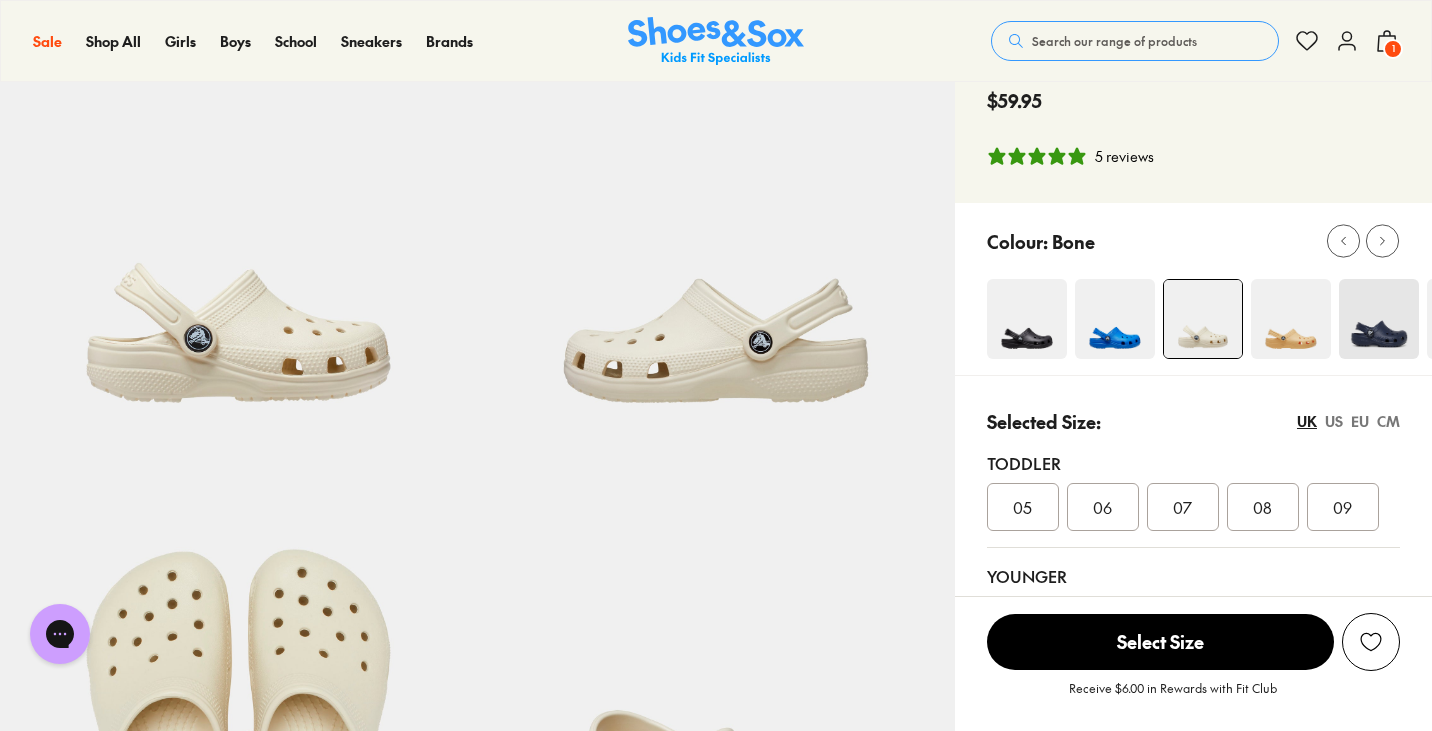 scroll, scrollTop: 0, scrollLeft: 0, axis: both 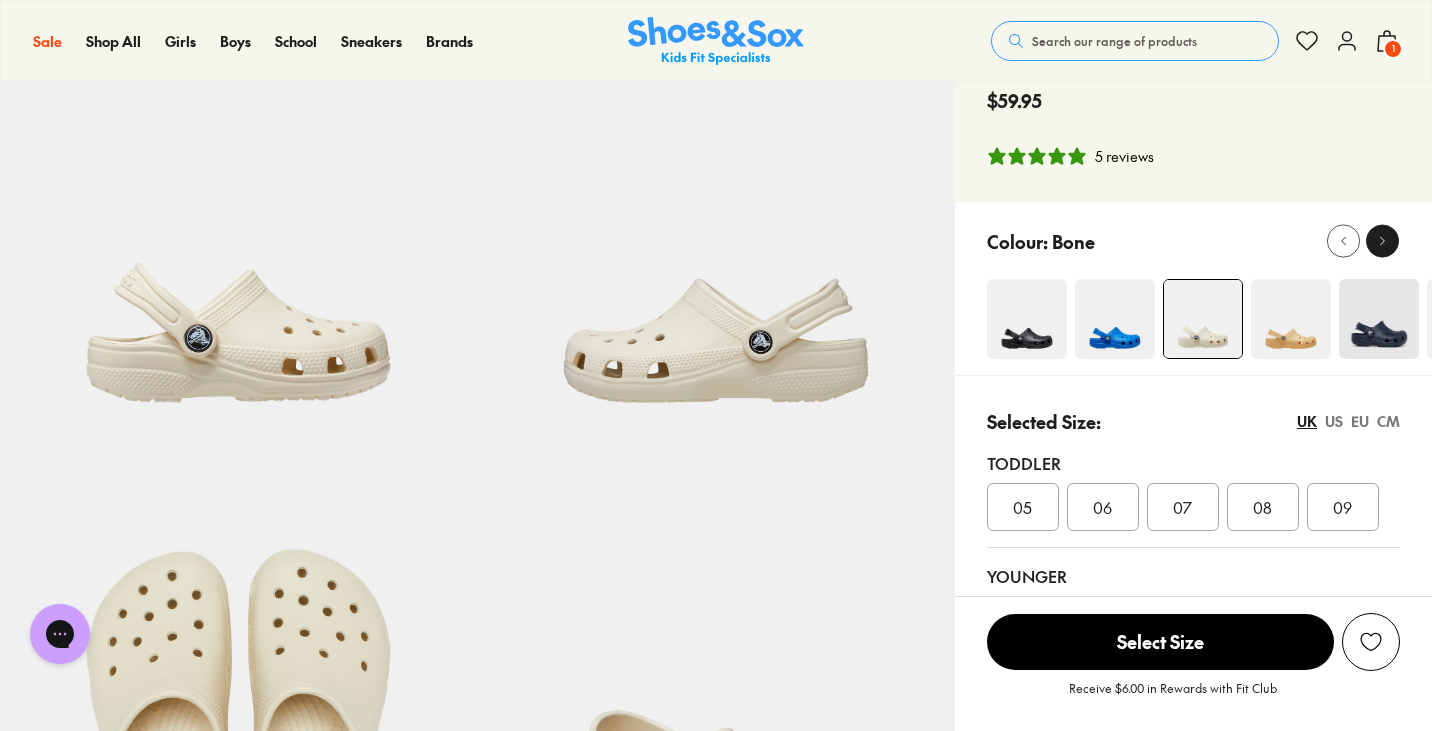 click at bounding box center [1382, 241] 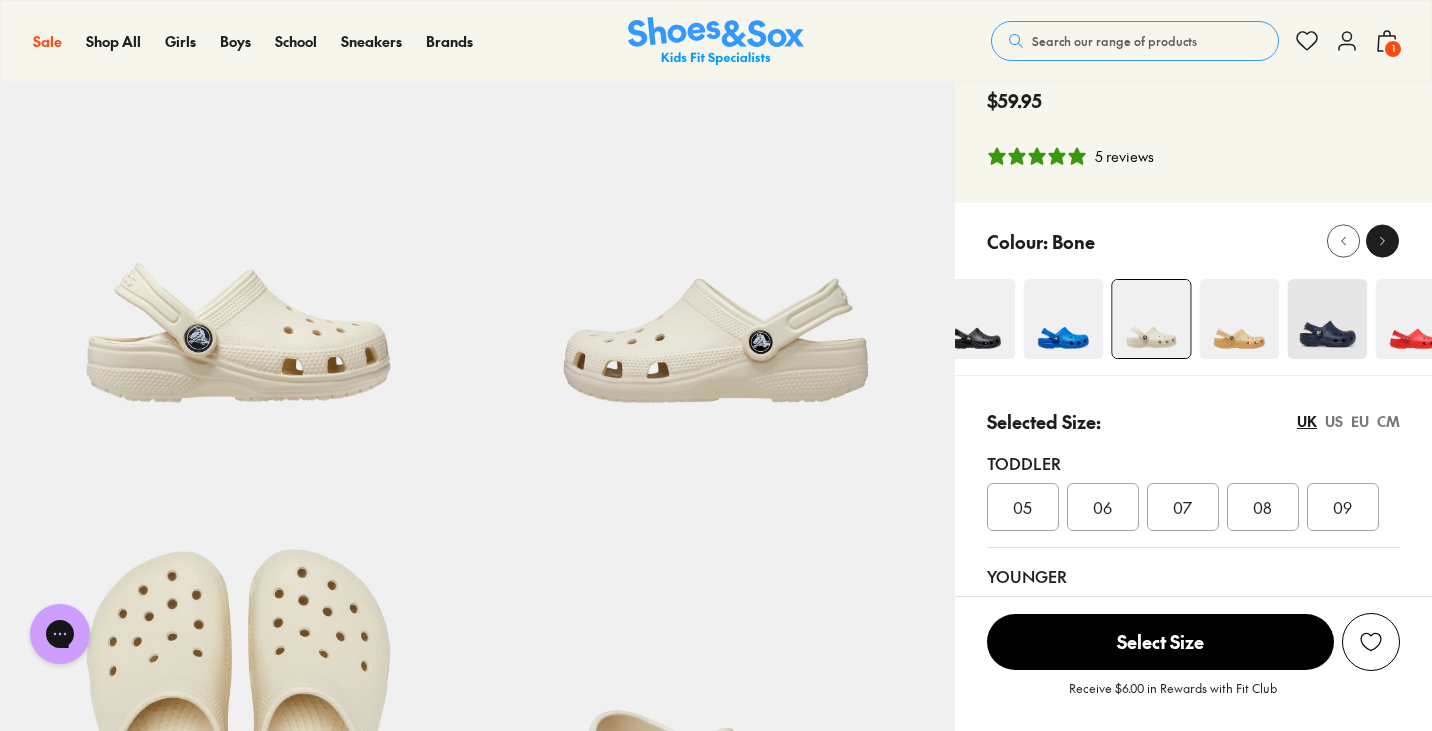 click at bounding box center [1382, 241] 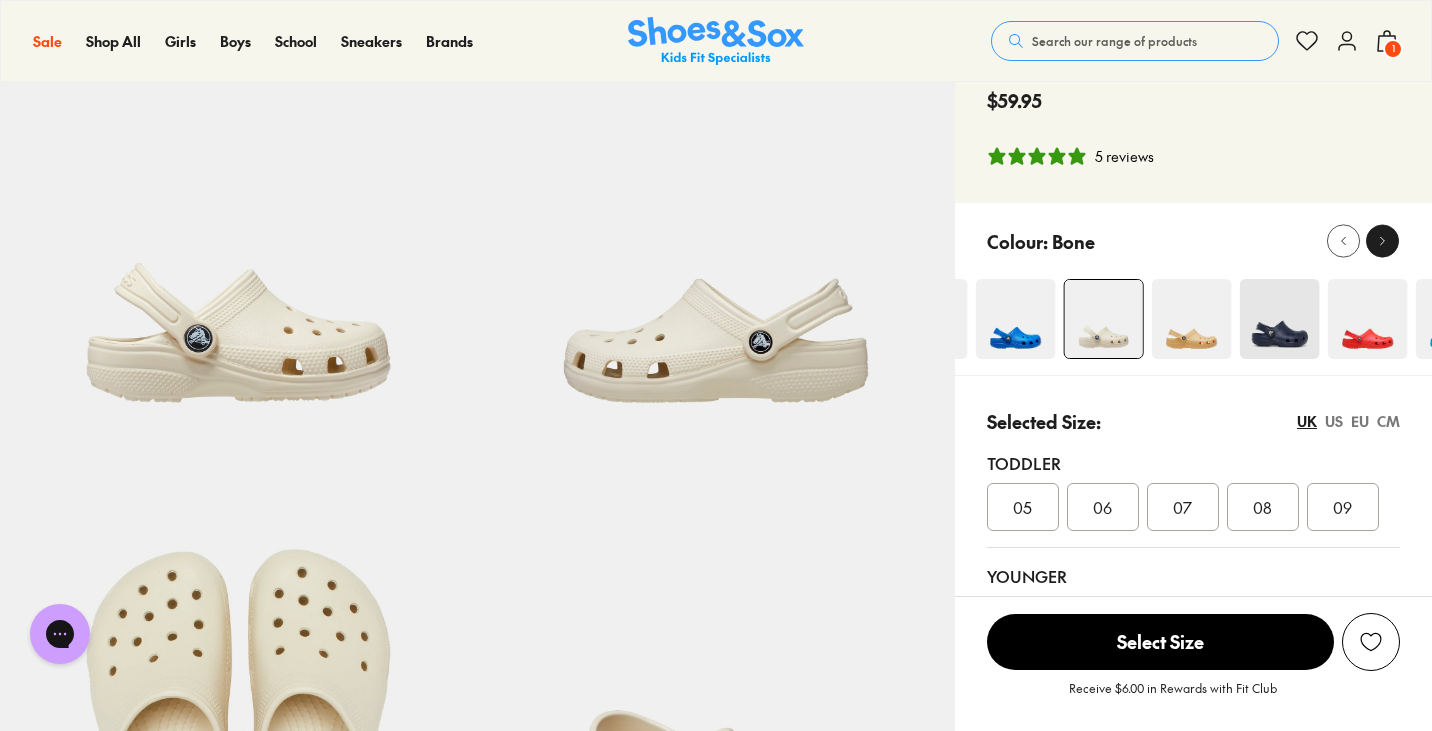 click at bounding box center (1382, 241) 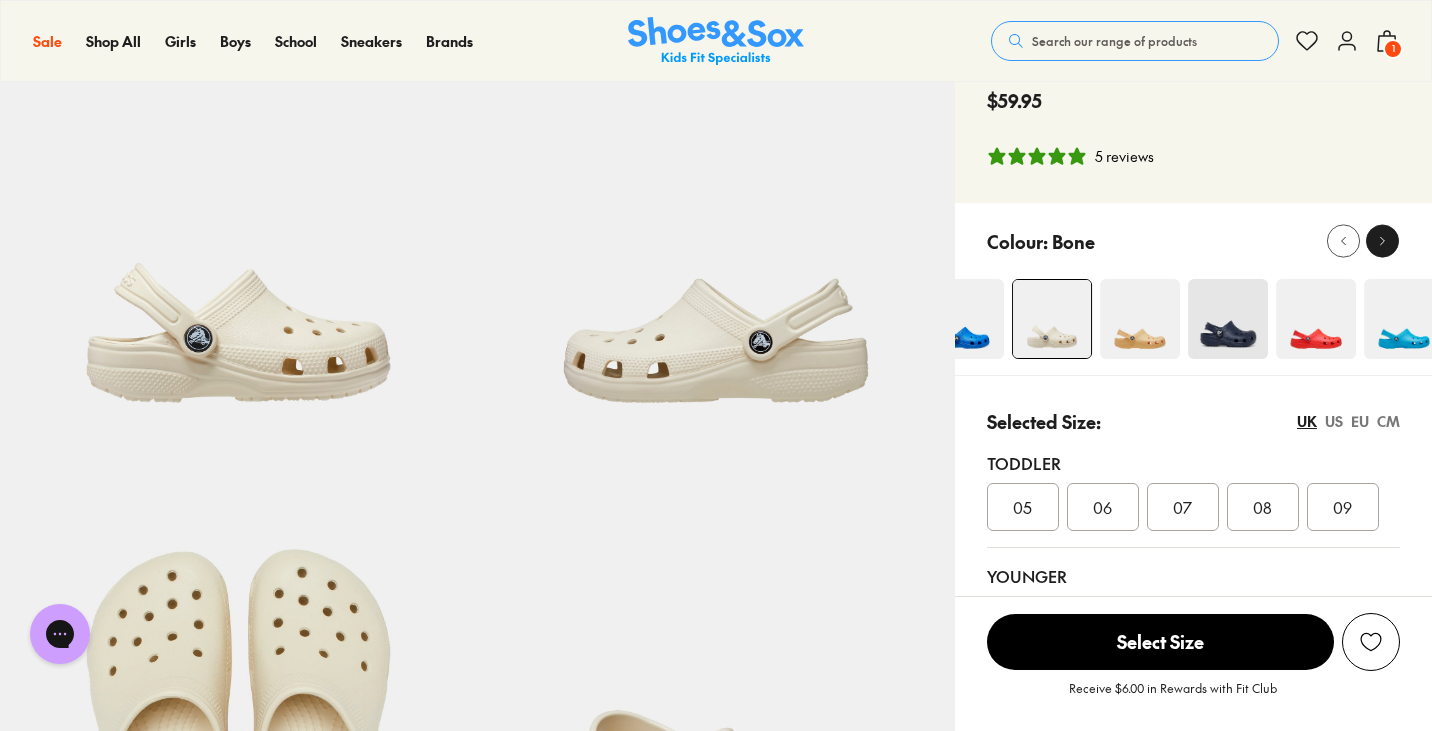 click at bounding box center [1382, 241] 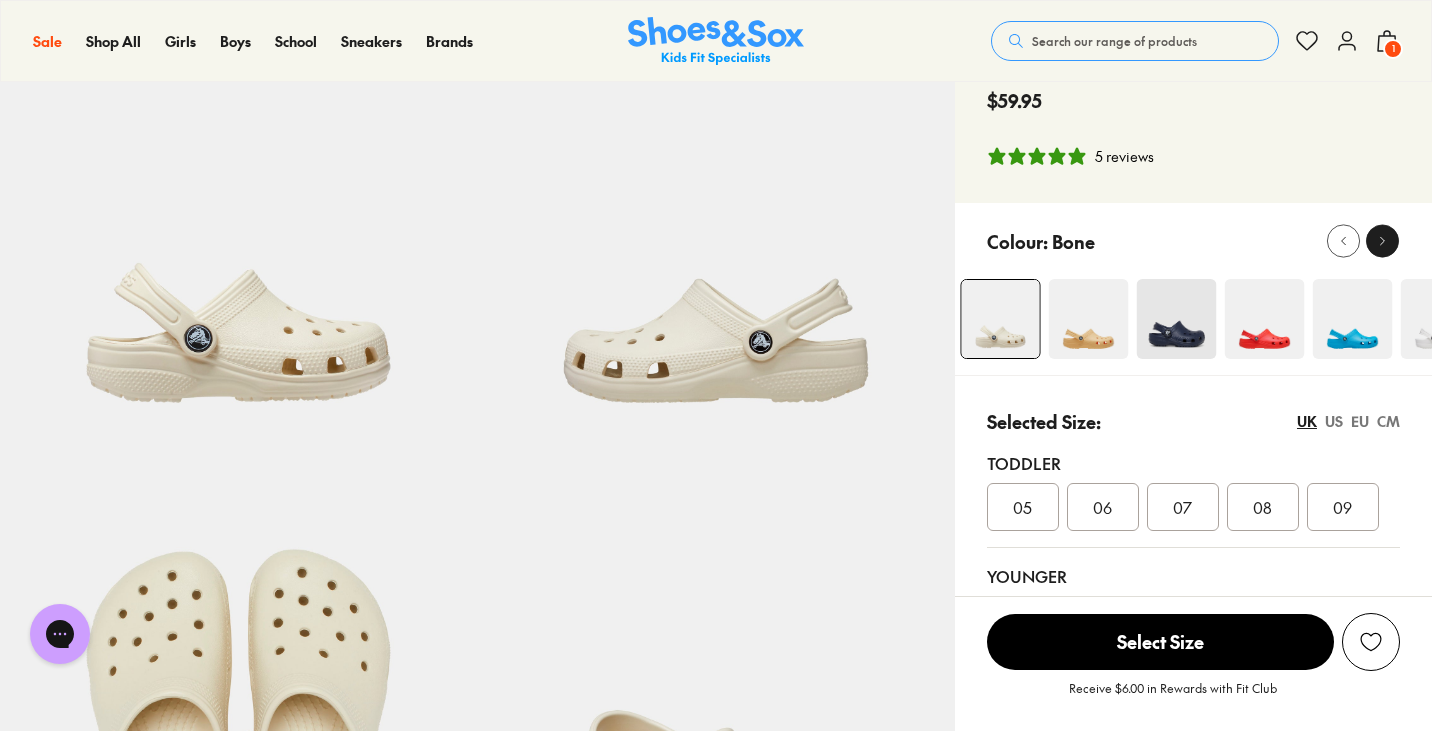 click at bounding box center [1382, 241] 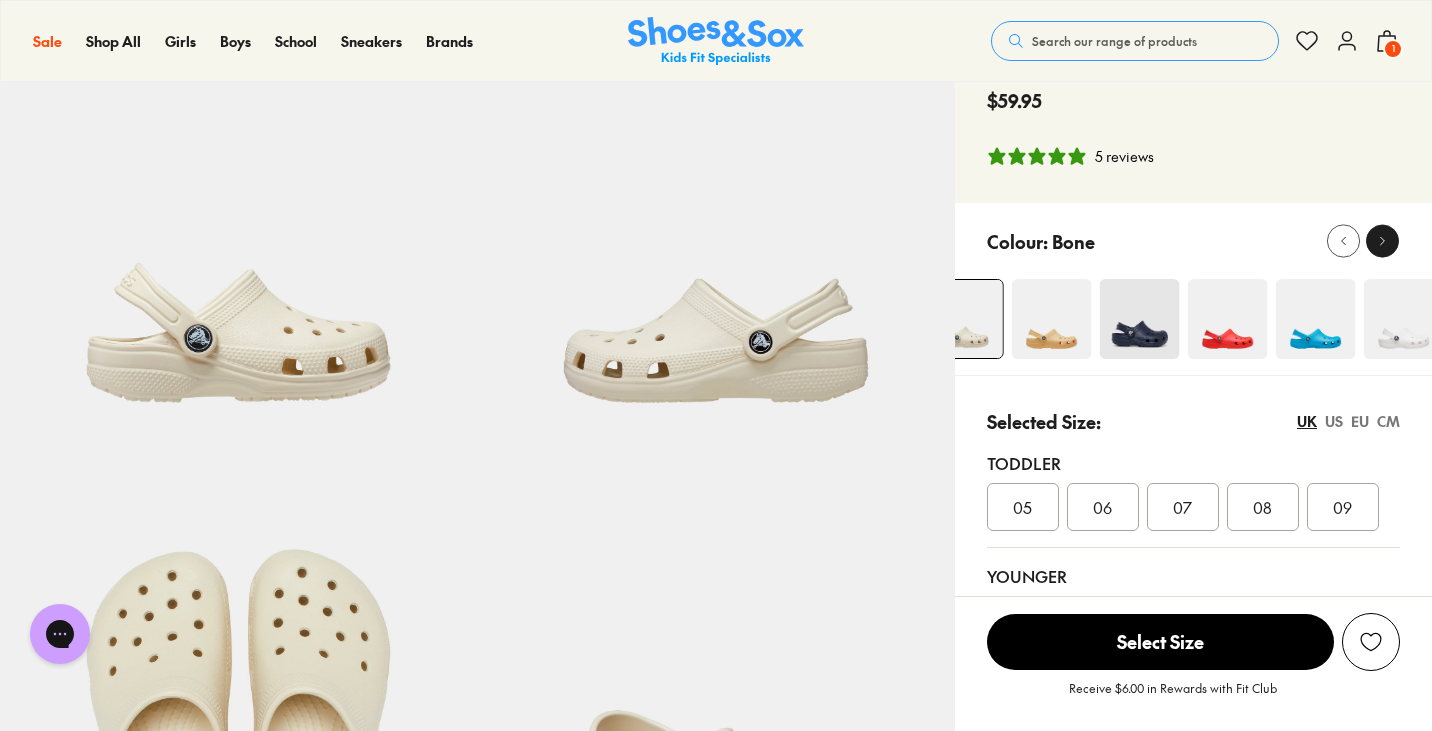 click at bounding box center [1382, 241] 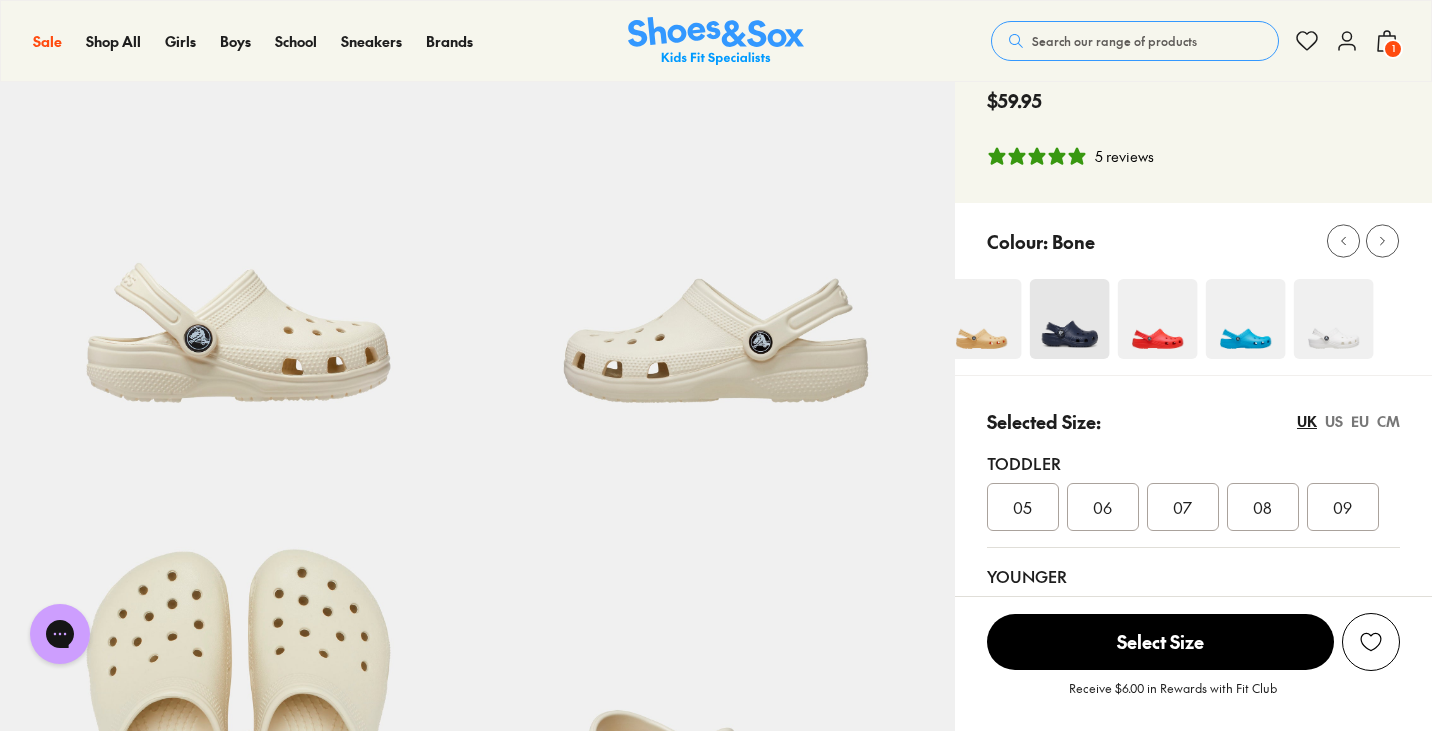 click at bounding box center [1245, 319] 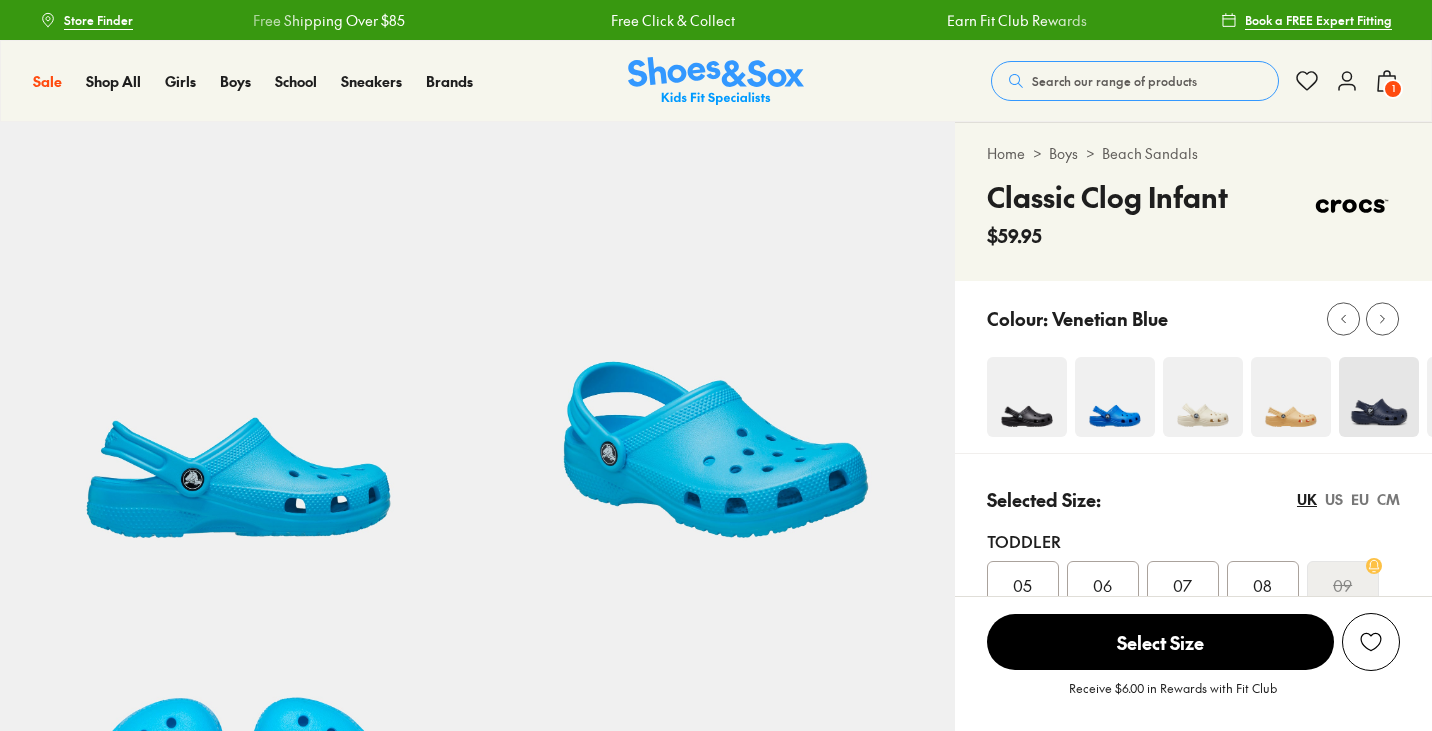 scroll, scrollTop: 0, scrollLeft: 0, axis: both 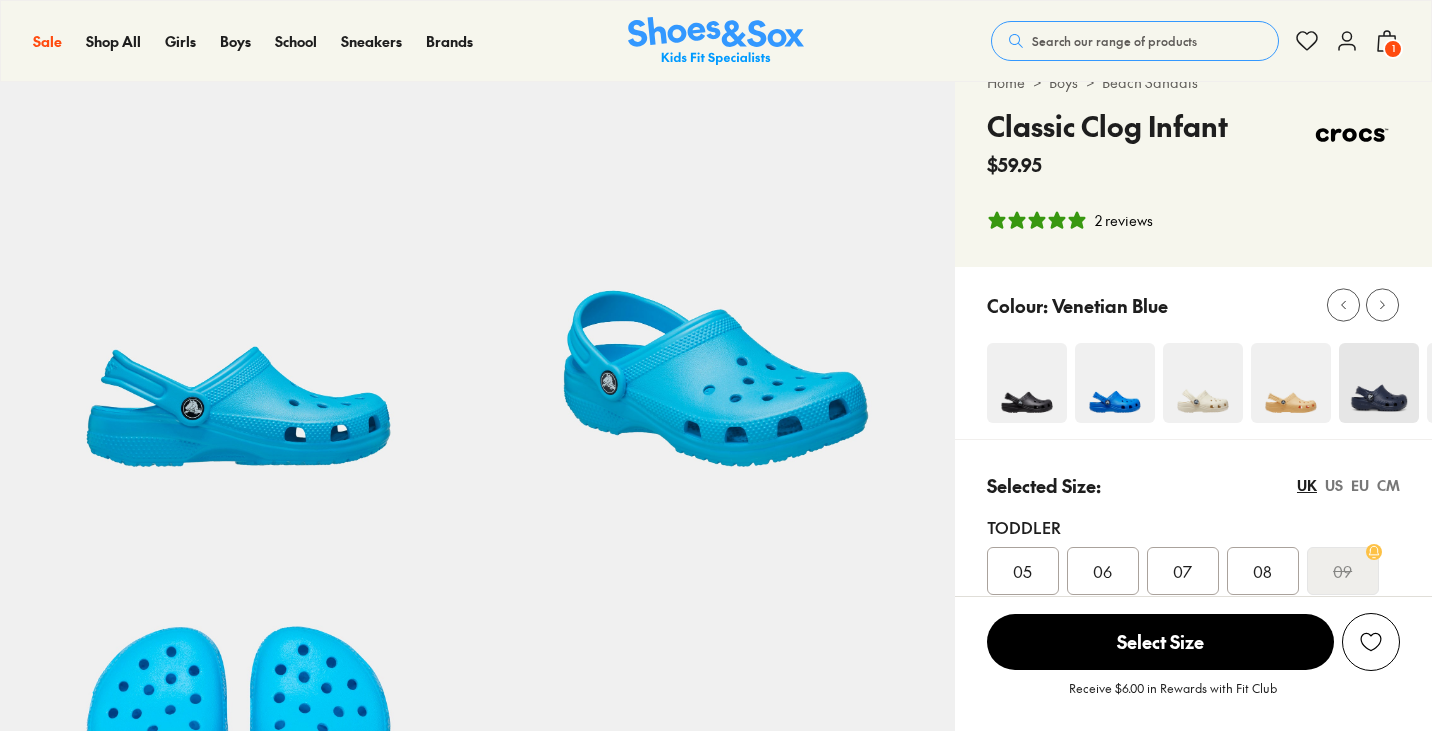 select on "*" 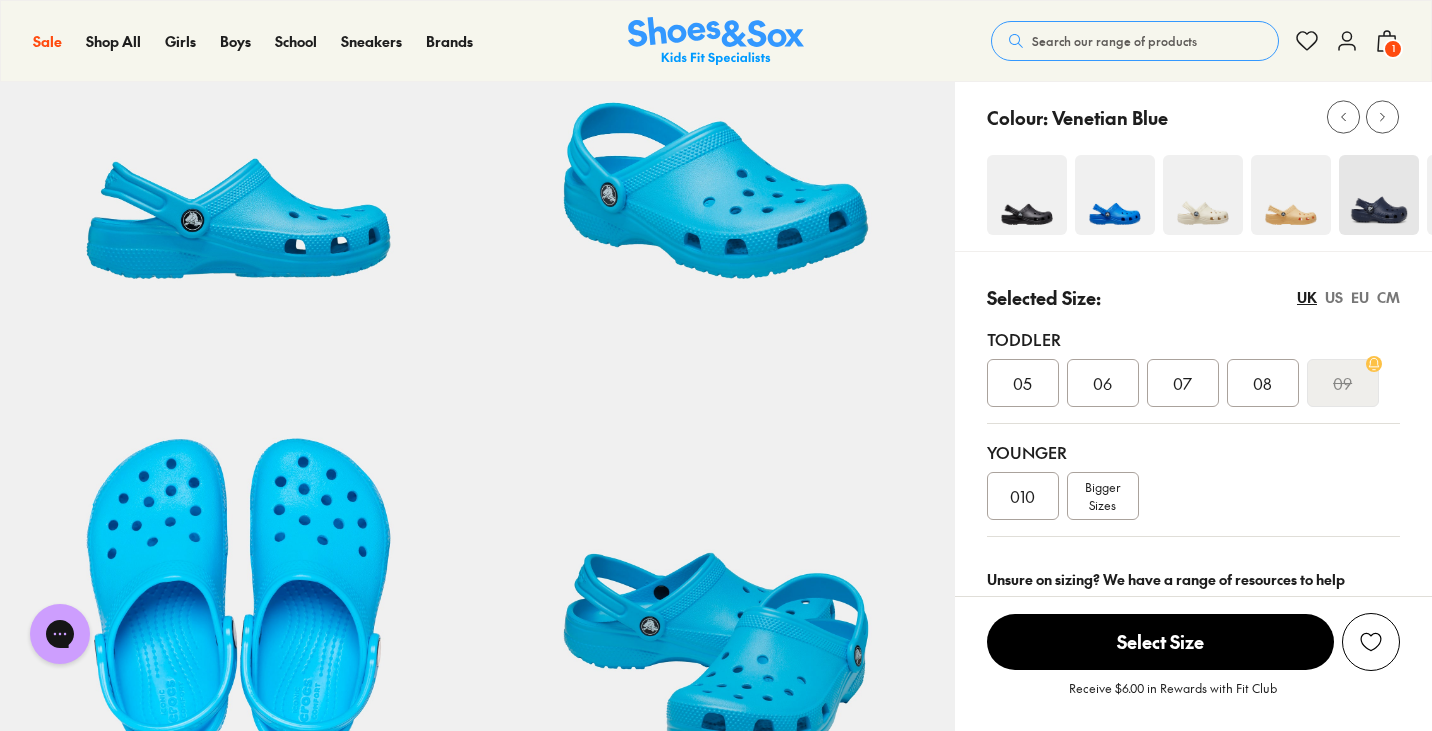 scroll, scrollTop: 233, scrollLeft: 0, axis: vertical 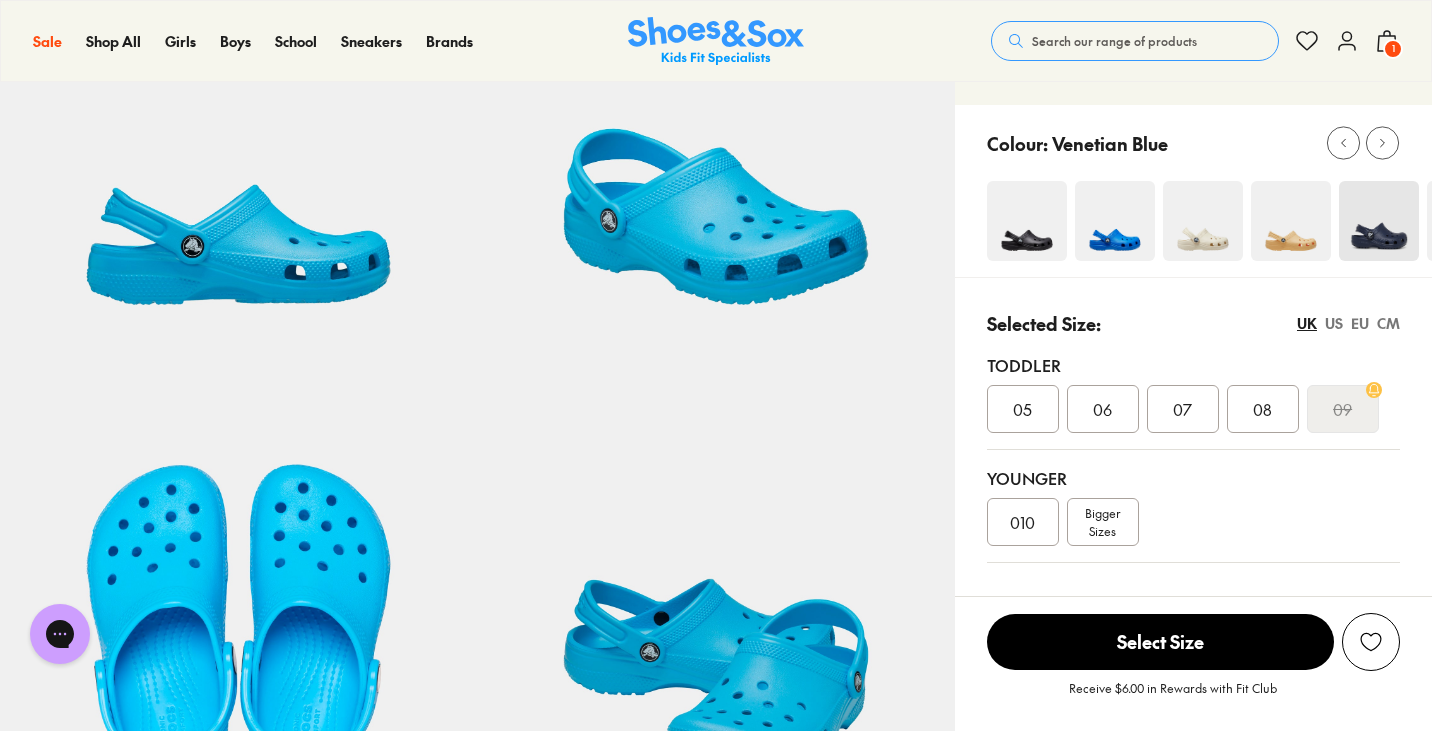 click at bounding box center (1291, 221) 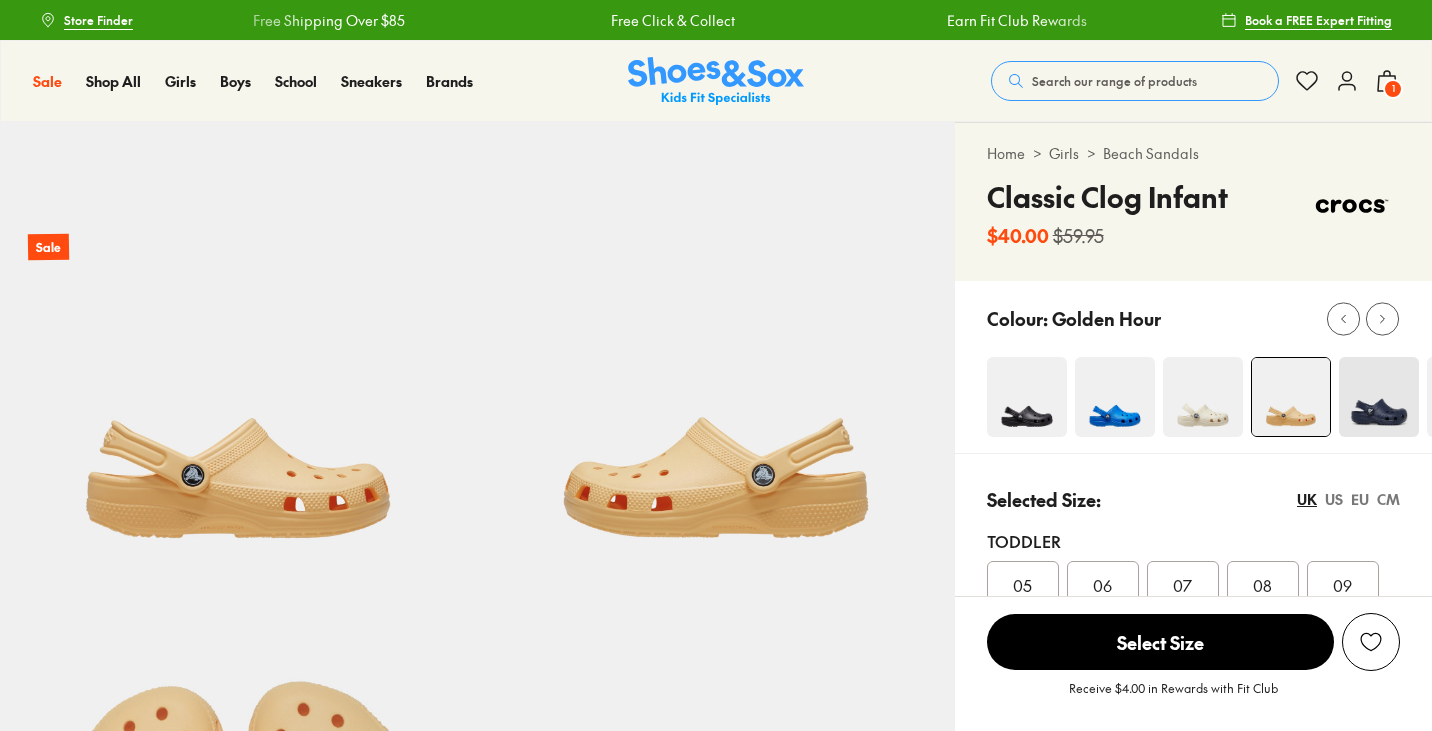 scroll, scrollTop: 0, scrollLeft: 0, axis: both 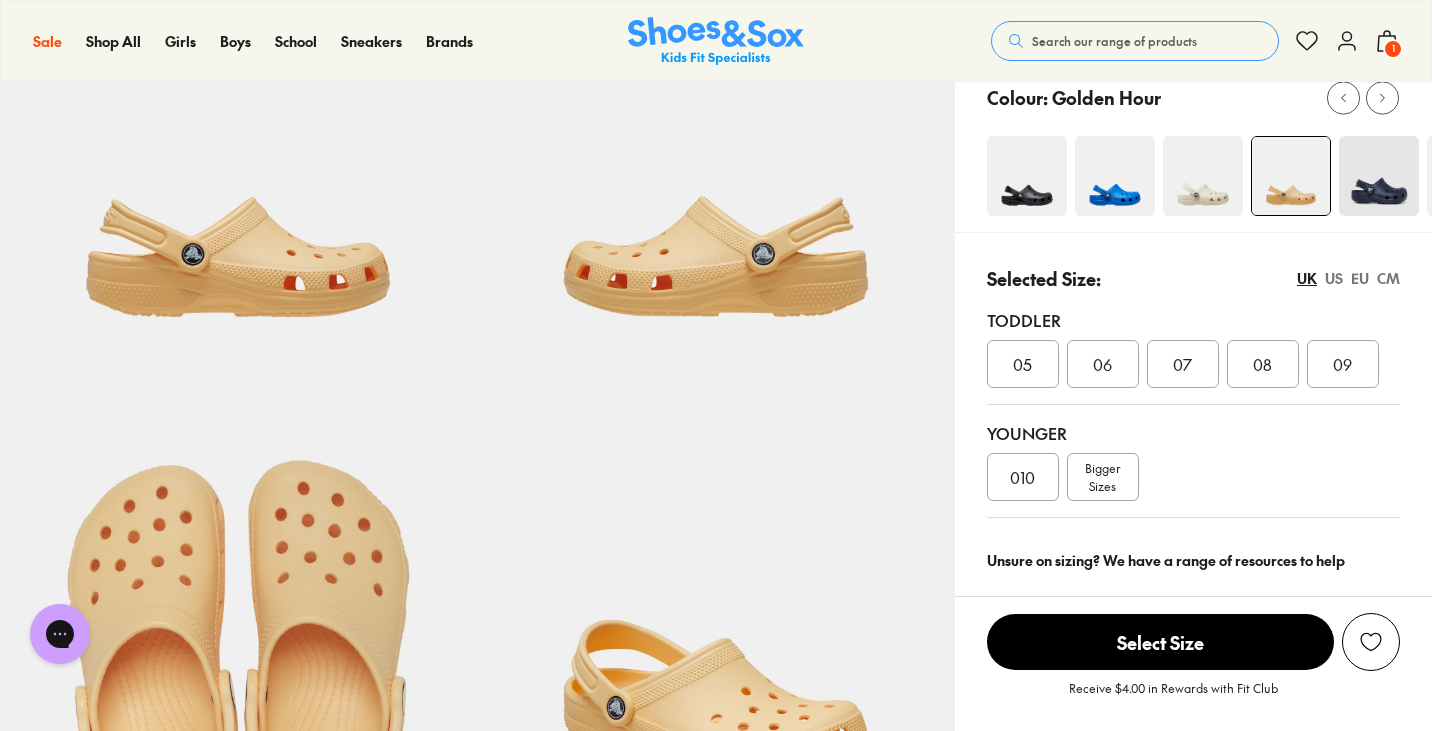 drag, startPoint x: 1388, startPoint y: 49, endPoint x: 1387, endPoint y: 32, distance: 17.029387 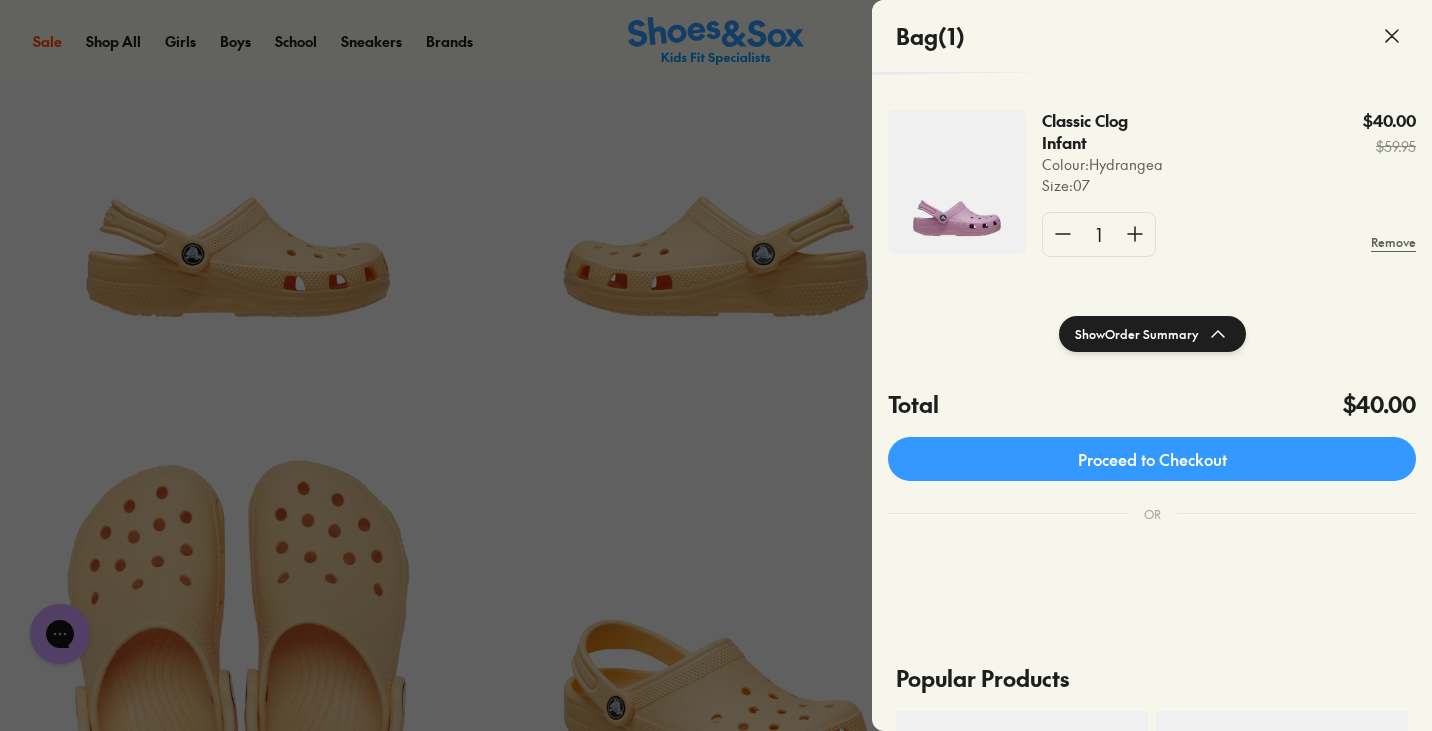 scroll, scrollTop: 104, scrollLeft: 0, axis: vertical 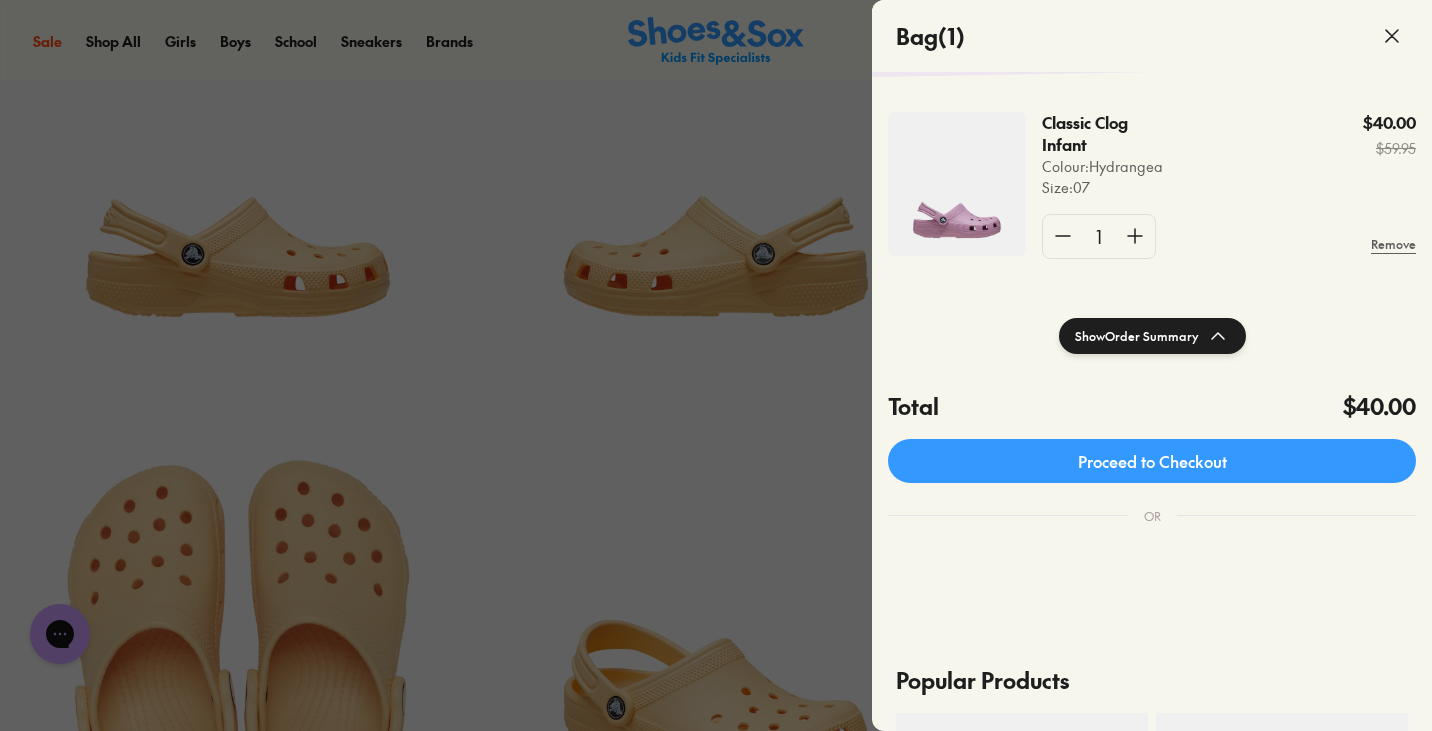 click 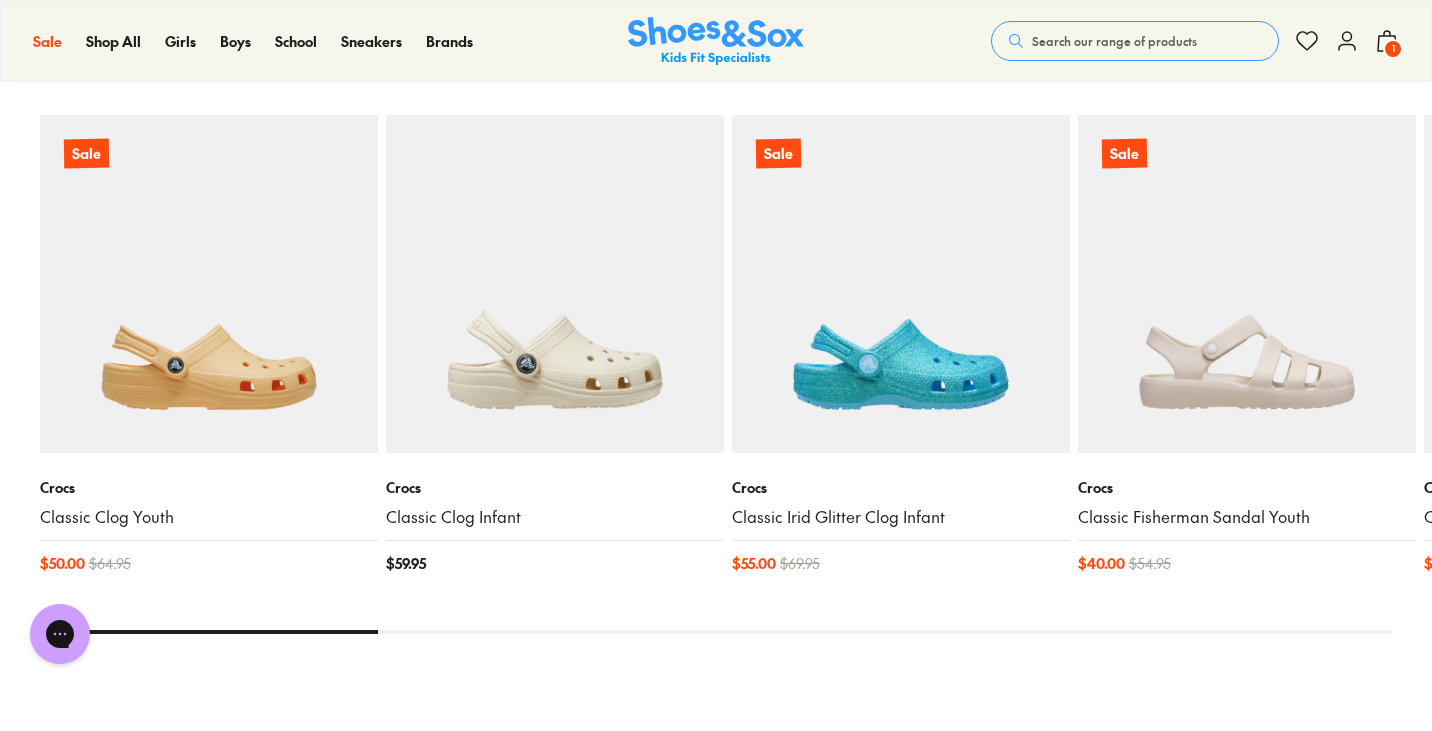 scroll, scrollTop: 1957, scrollLeft: 0, axis: vertical 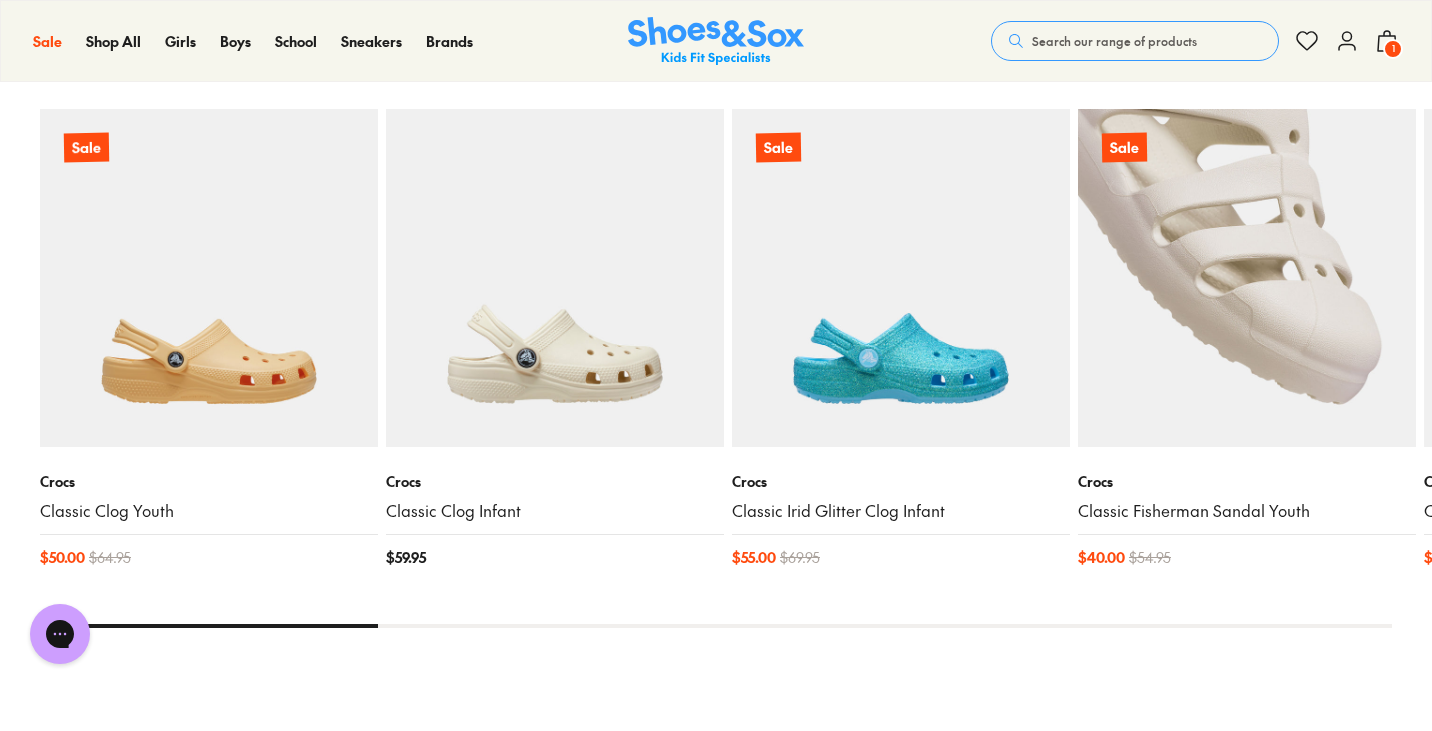 click at bounding box center (1247, 278) 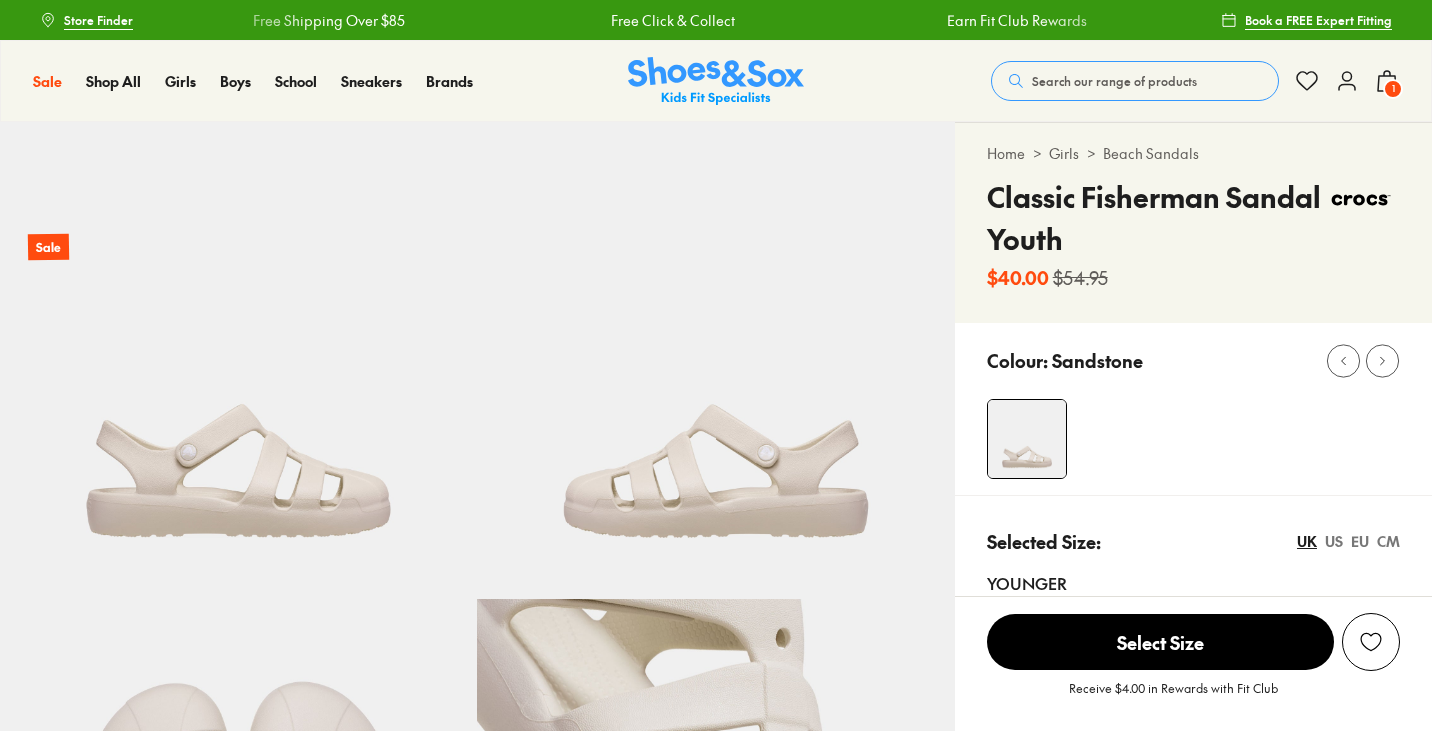 scroll, scrollTop: 0, scrollLeft: 0, axis: both 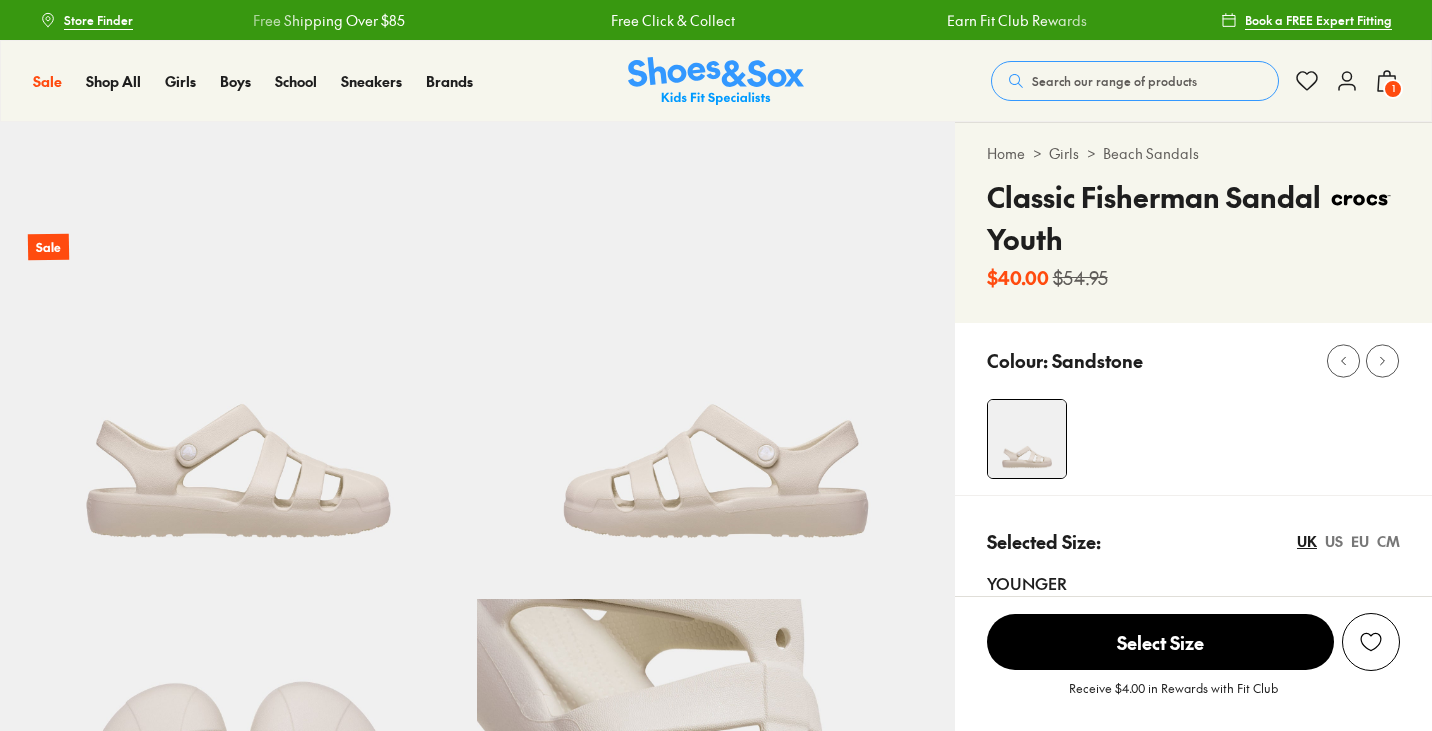 select on "*" 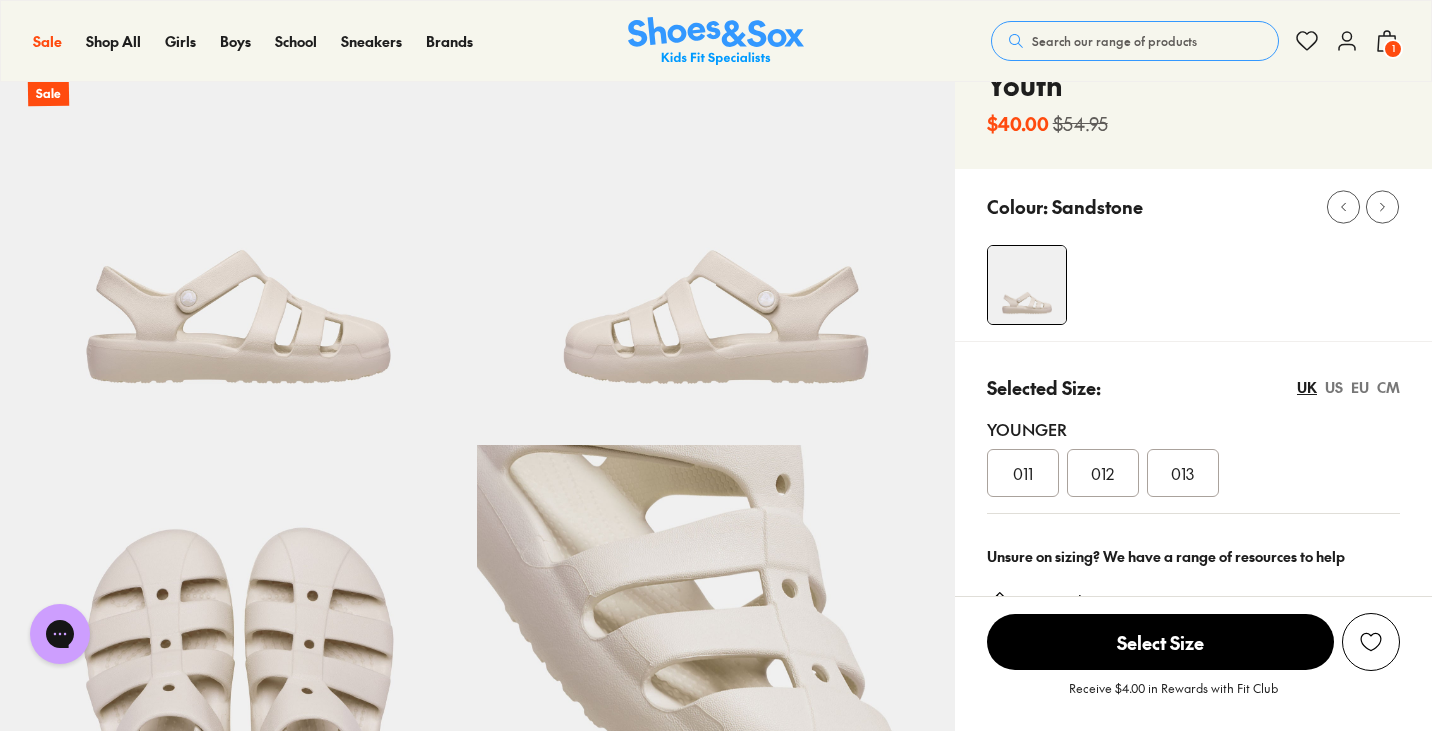 scroll, scrollTop: 157, scrollLeft: 0, axis: vertical 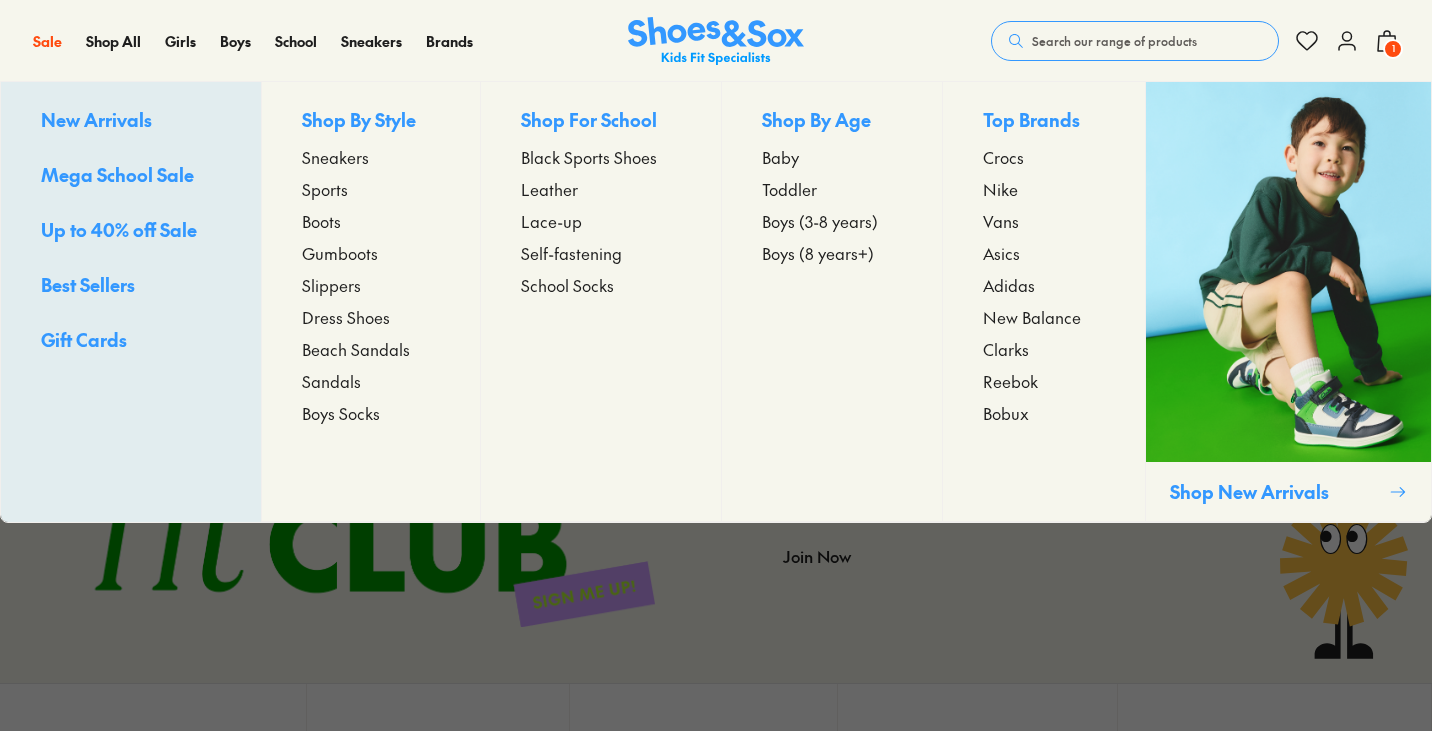 select on "*" 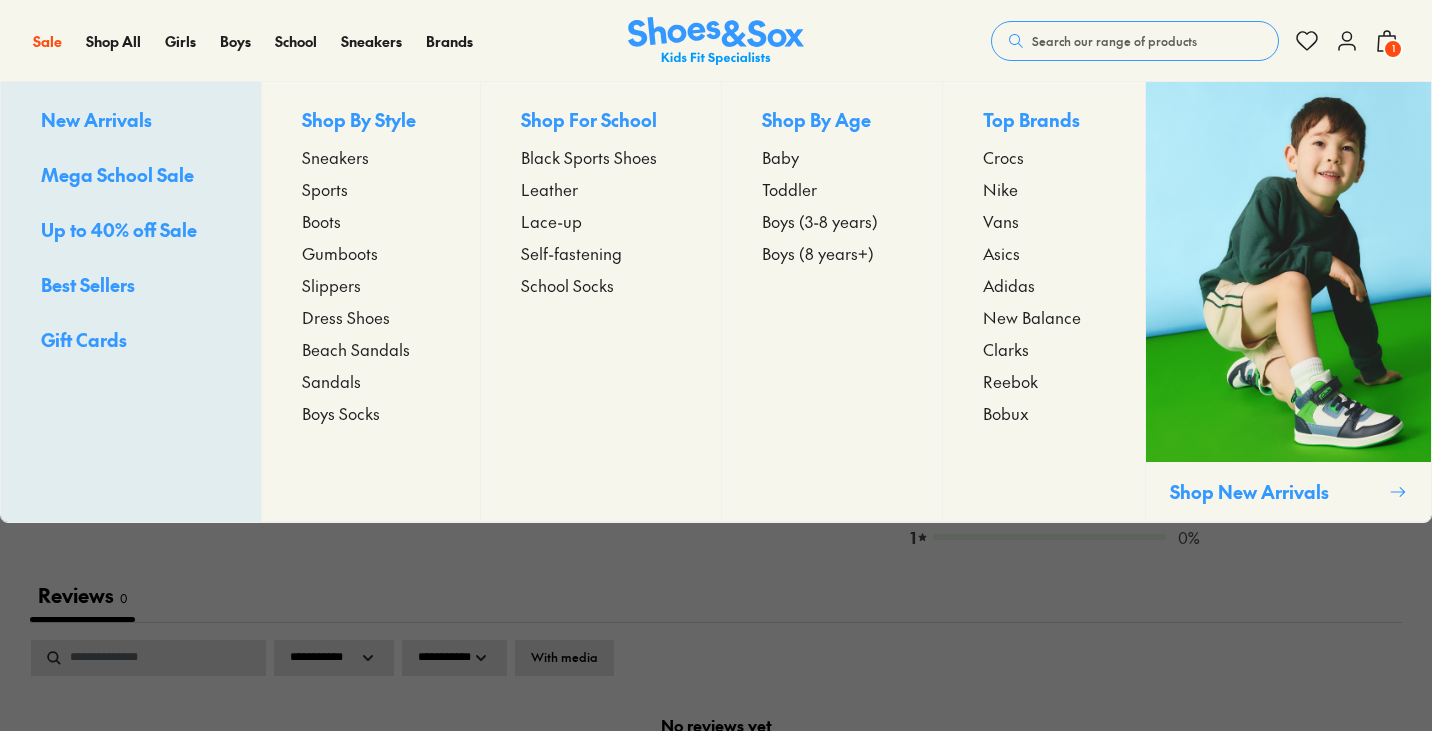 scroll, scrollTop: 1957, scrollLeft: 0, axis: vertical 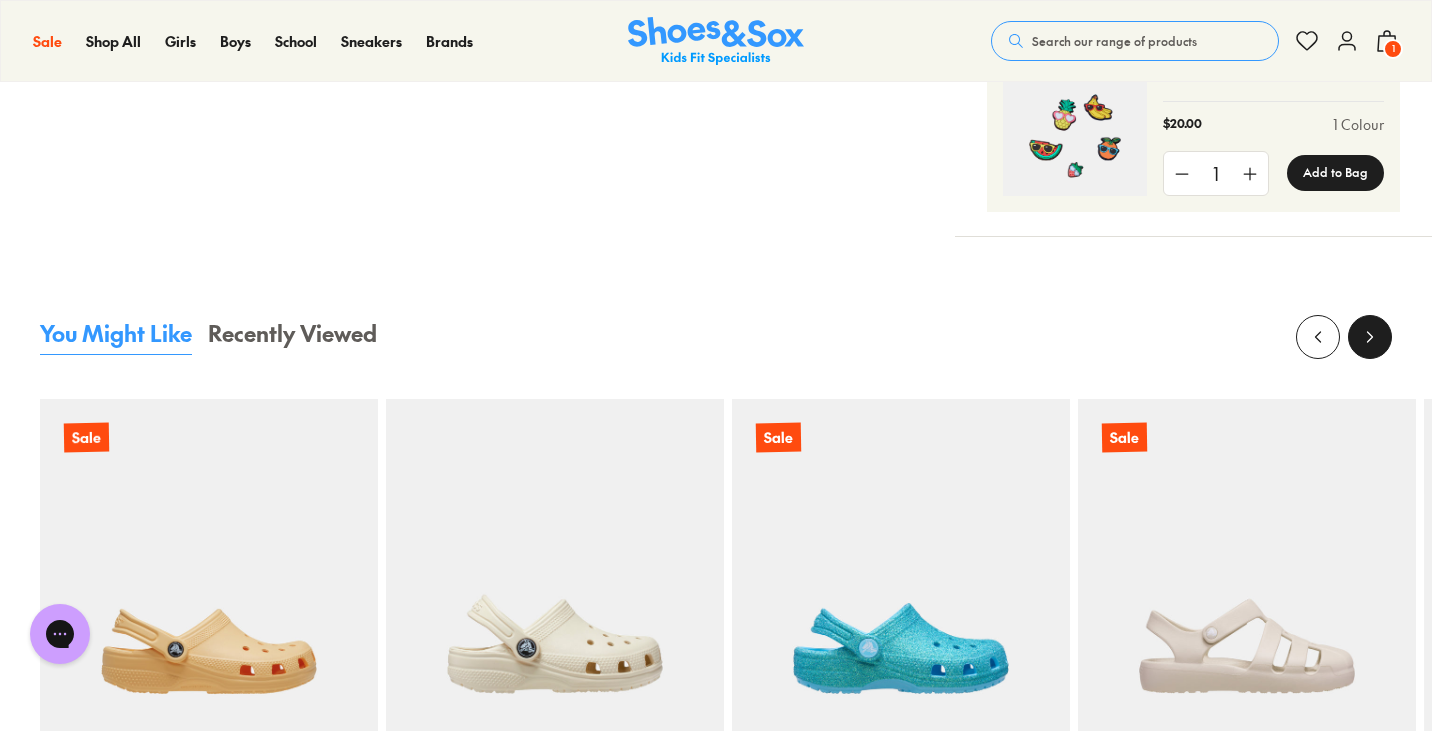 click 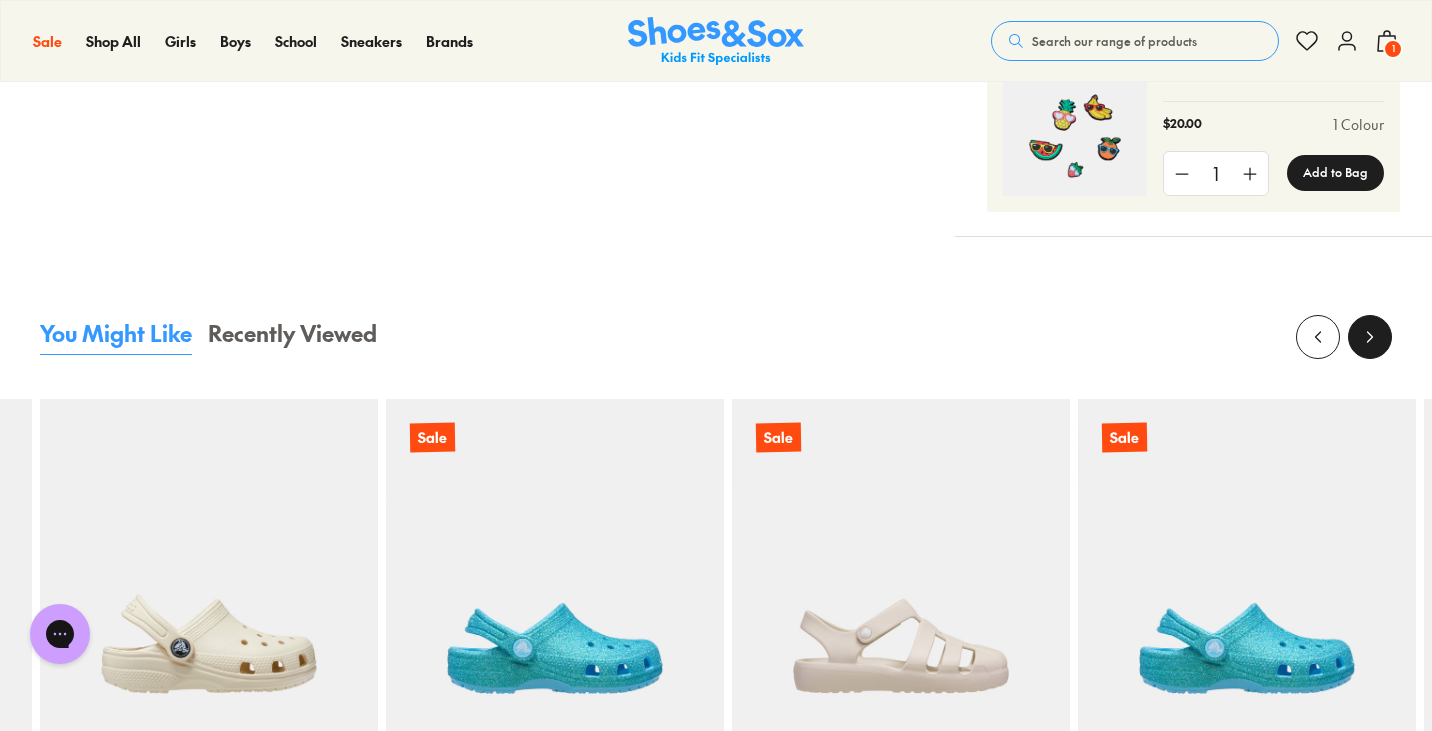 click 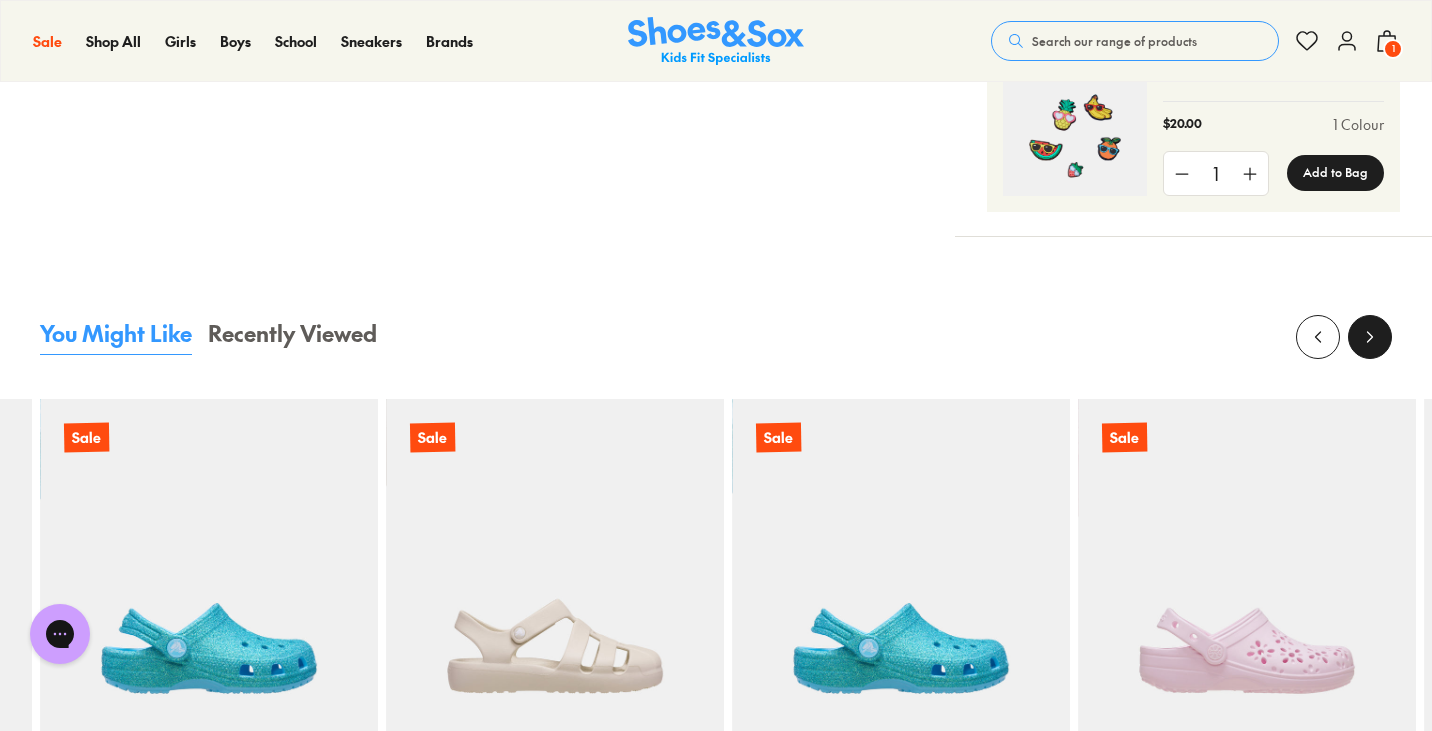 click 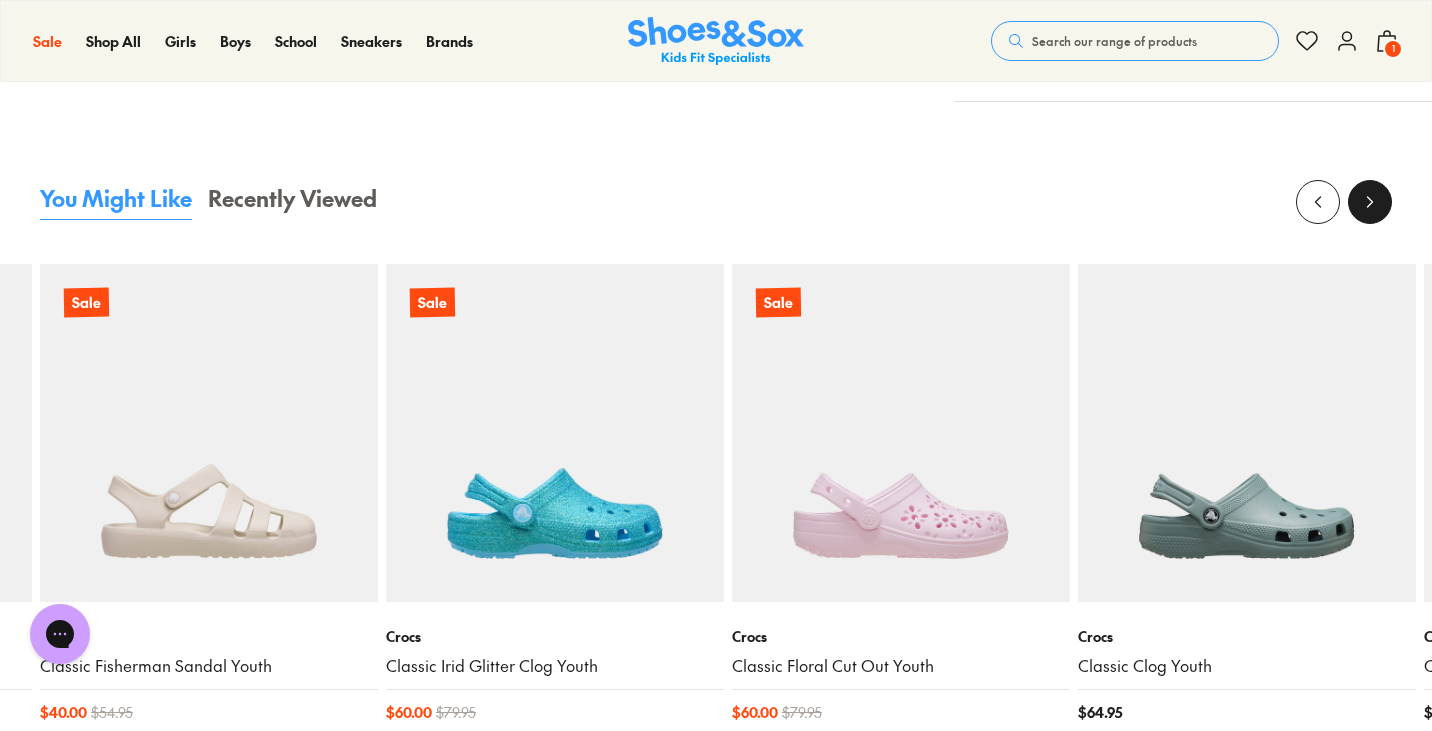 scroll, scrollTop: 1809, scrollLeft: 0, axis: vertical 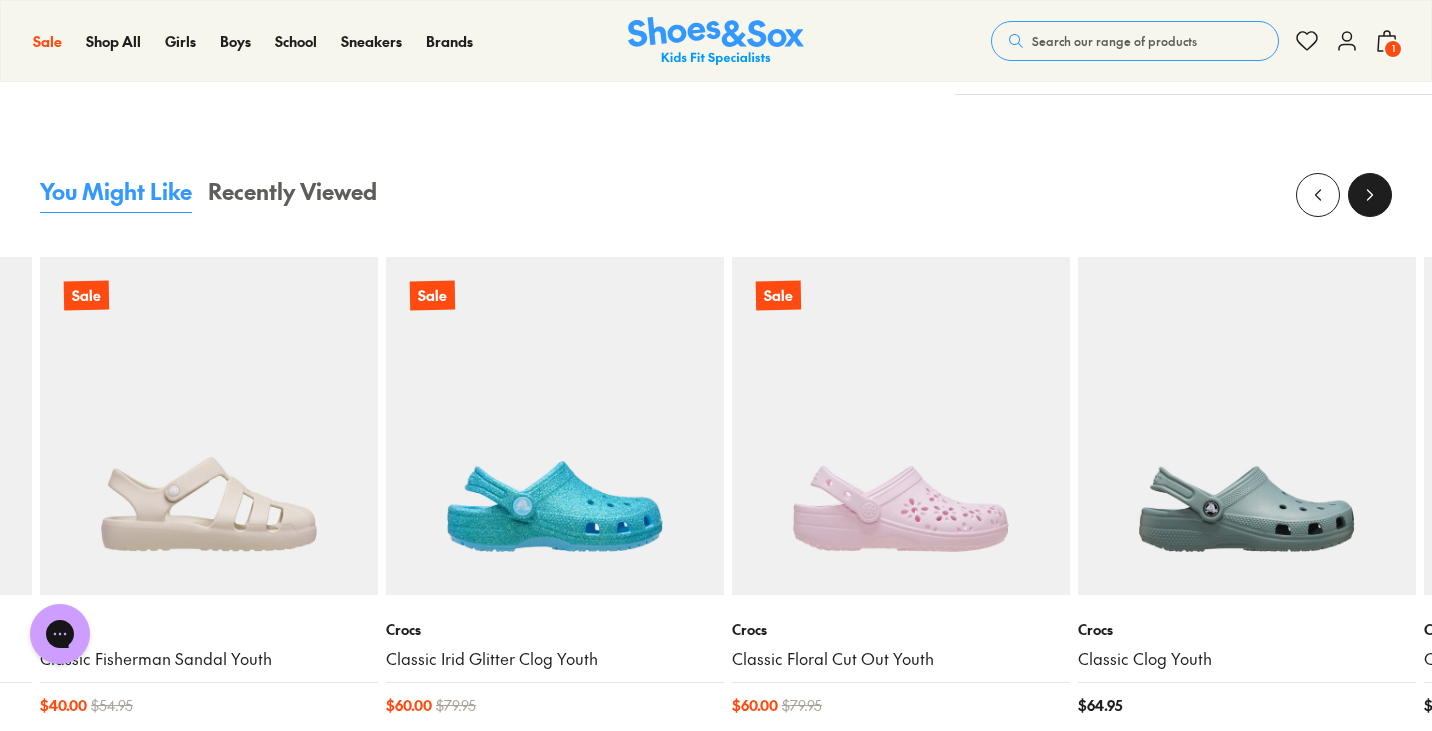click at bounding box center [1370, 195] 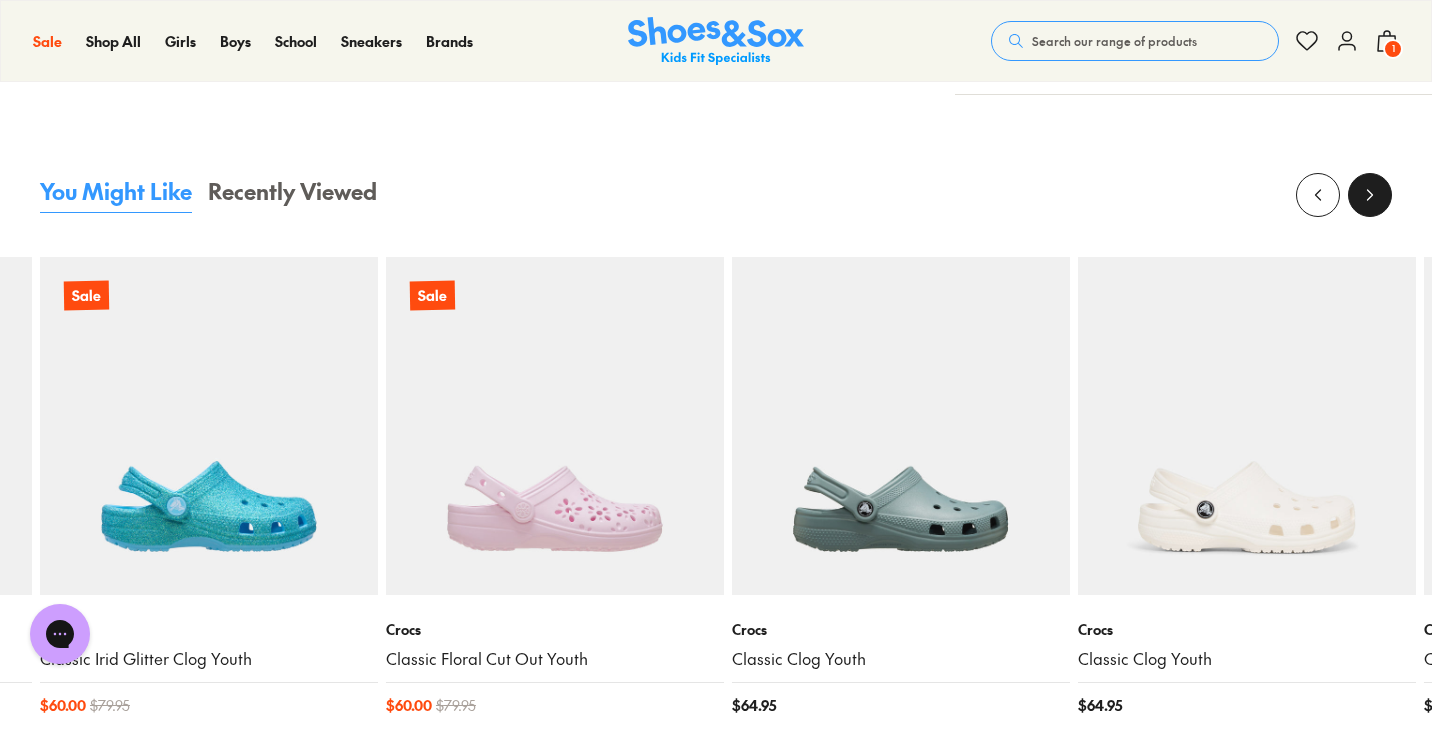 click at bounding box center (1370, 195) 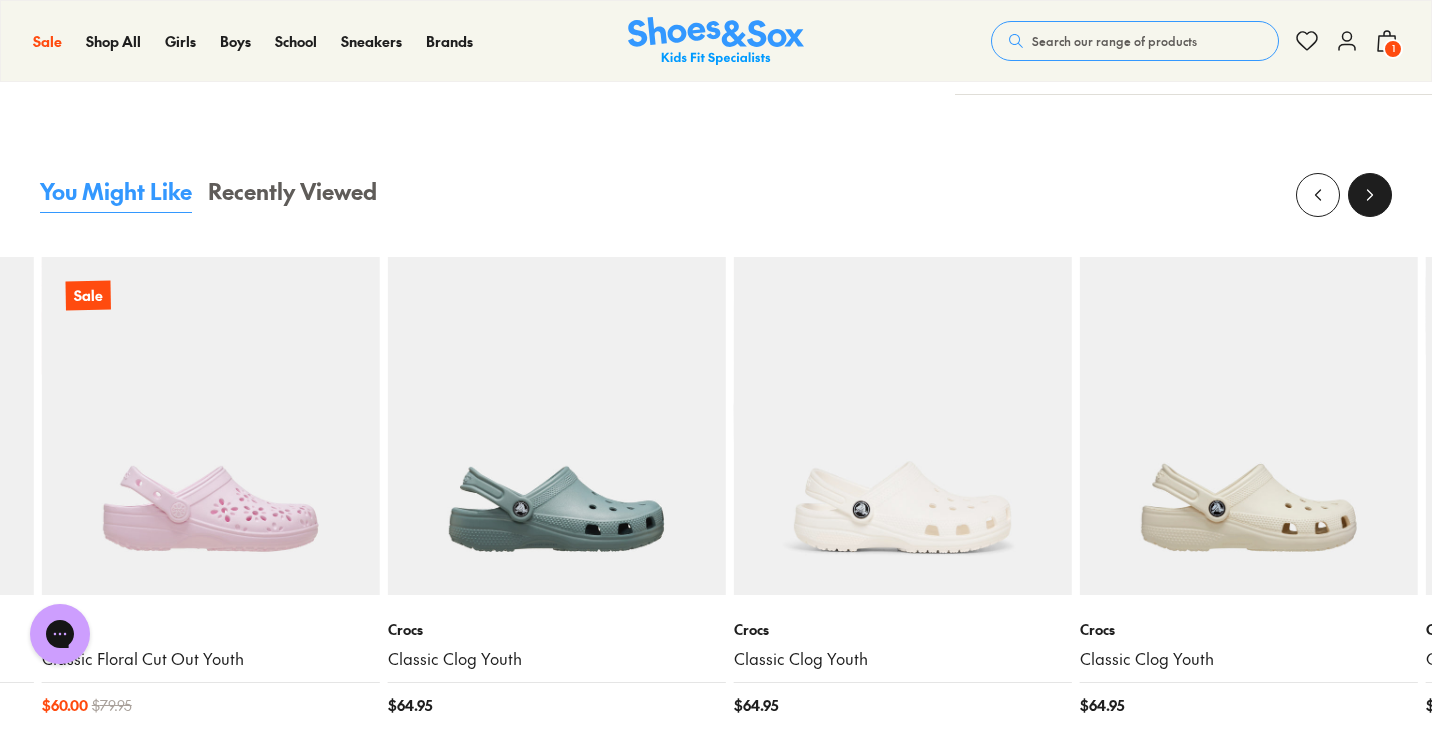 click at bounding box center [1370, 195] 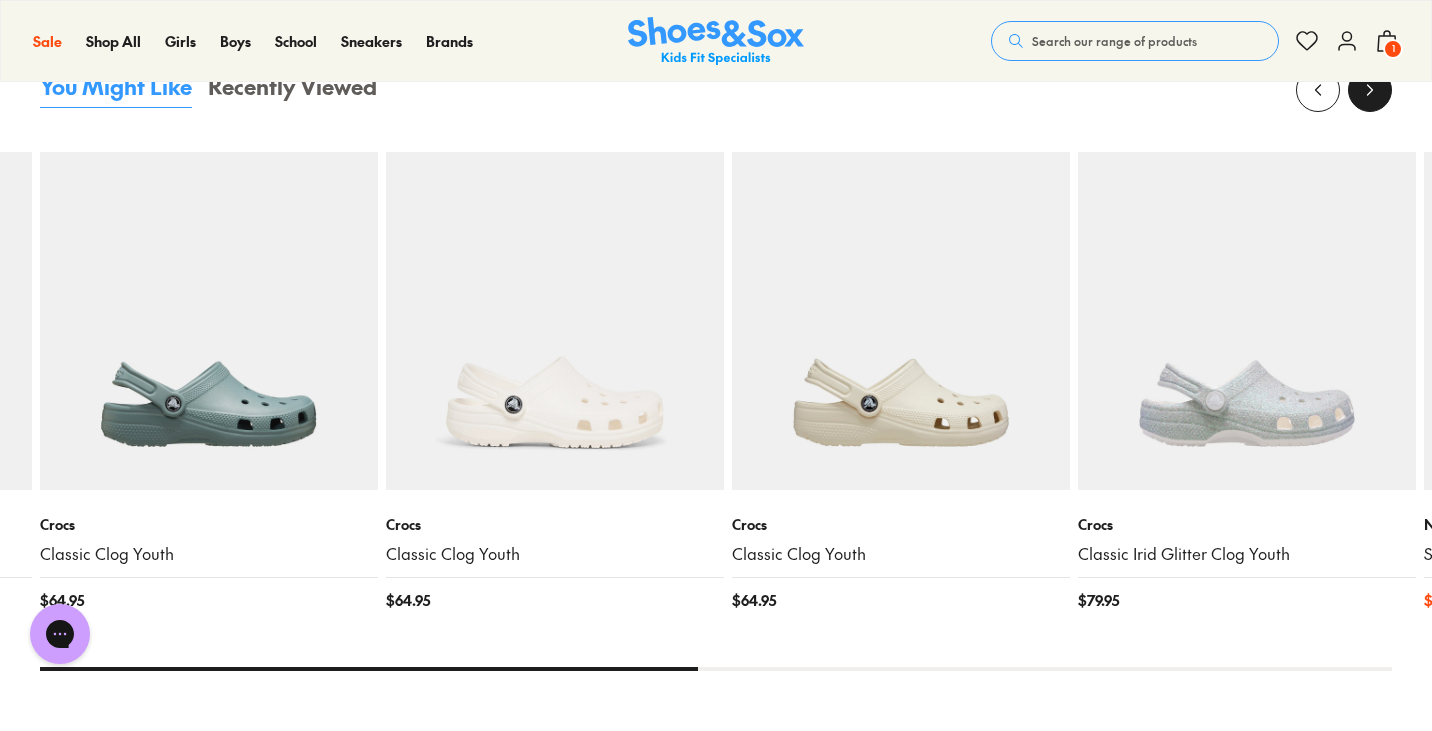 scroll, scrollTop: 1915, scrollLeft: 0, axis: vertical 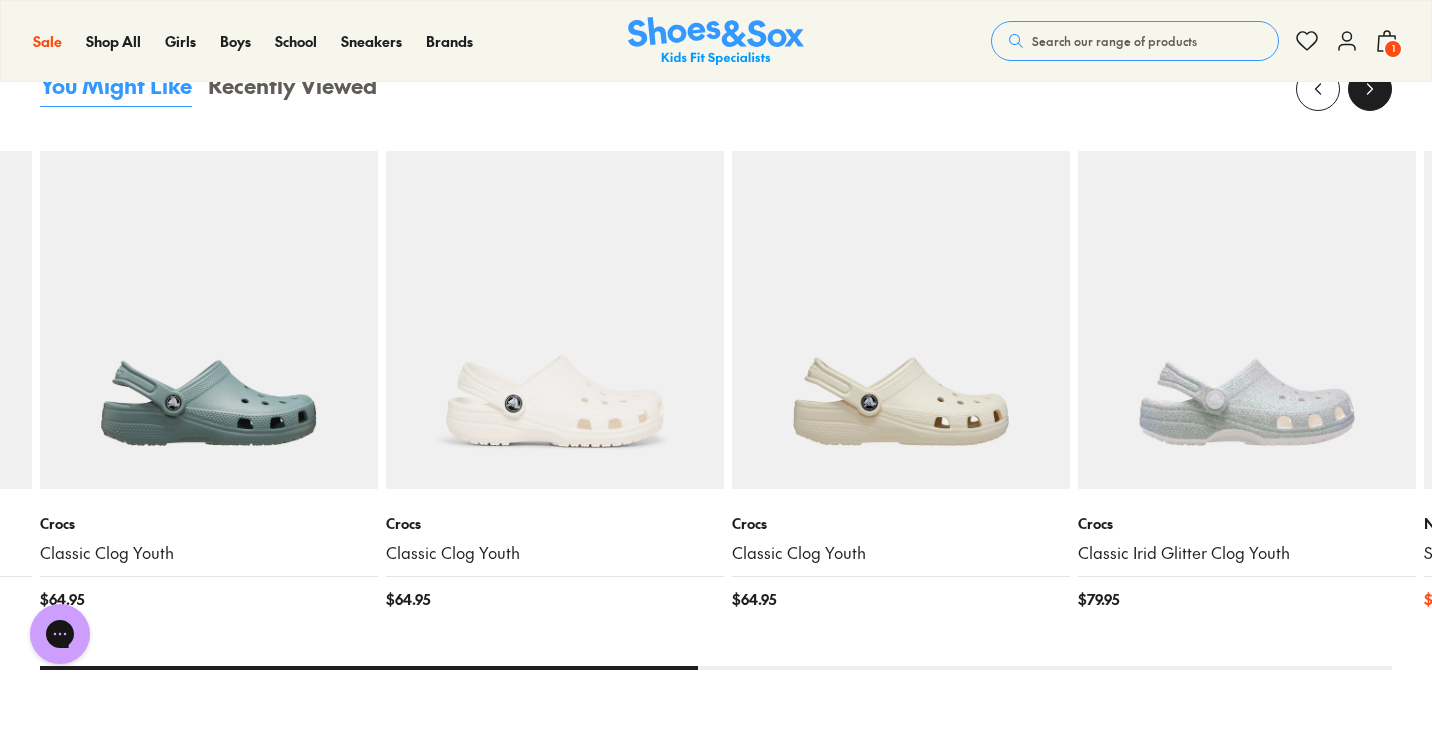click 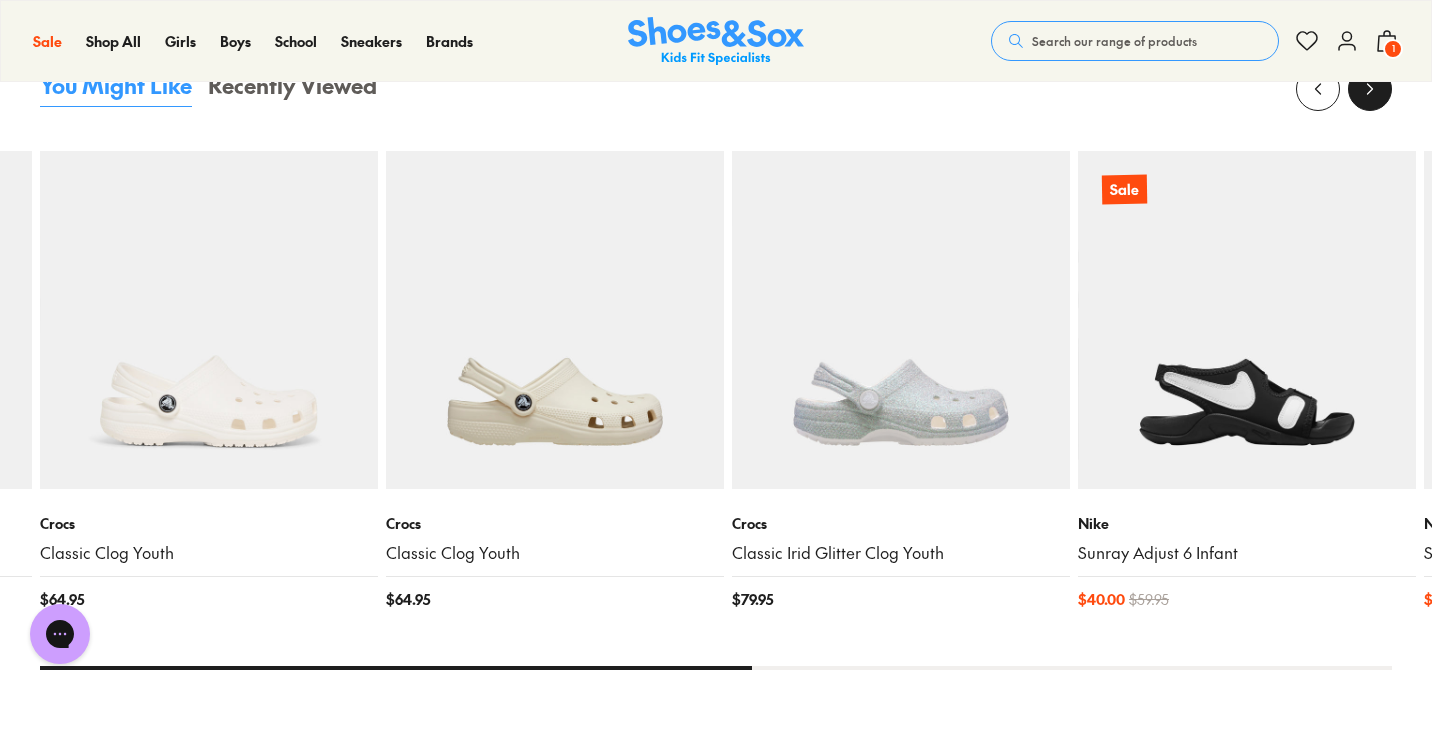 click 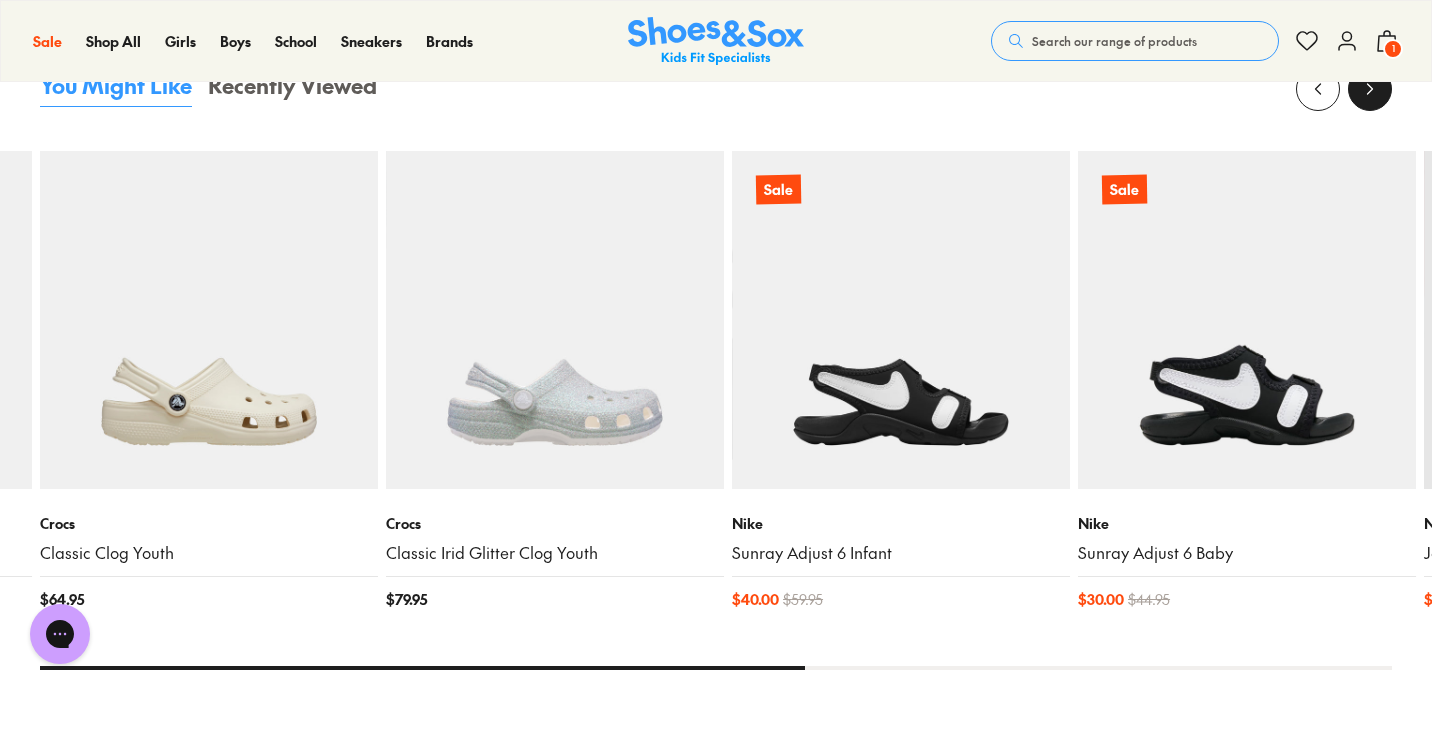 click 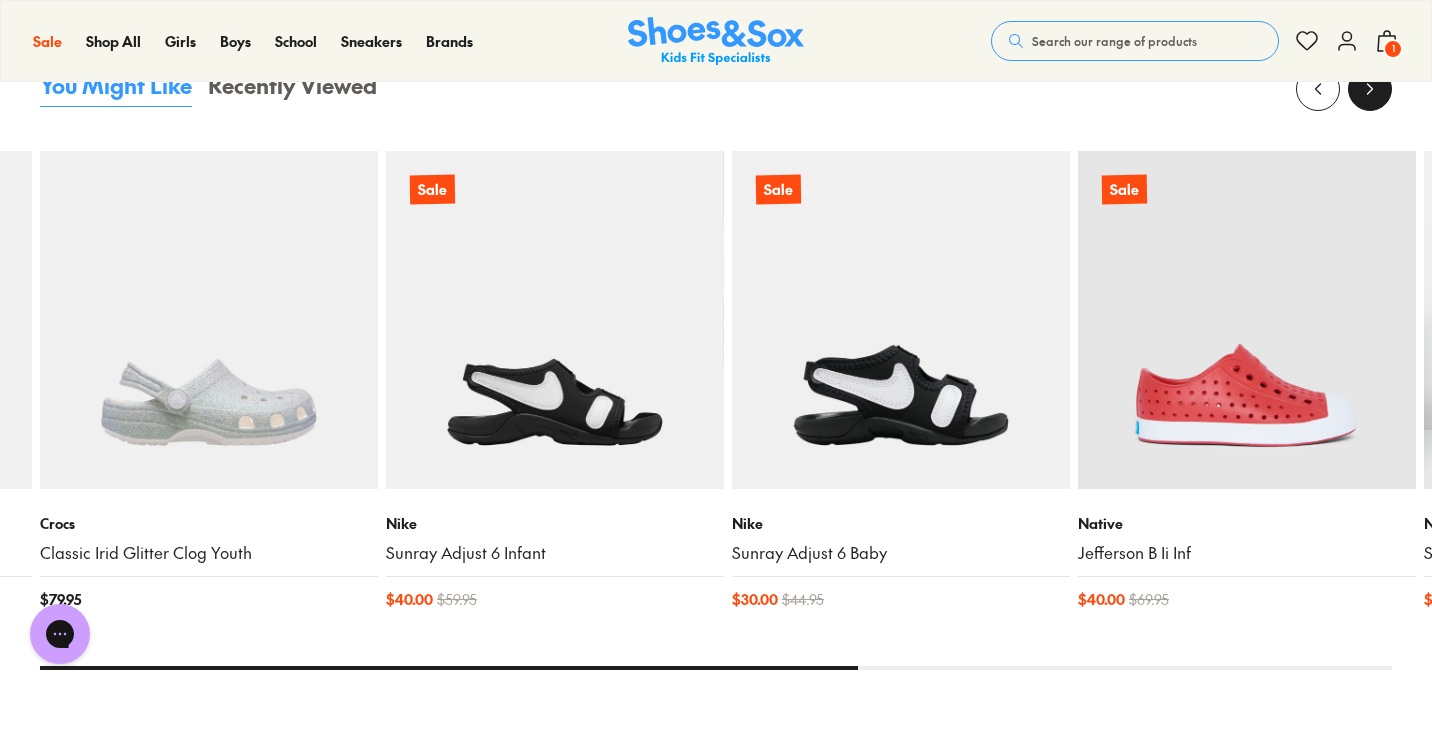 click 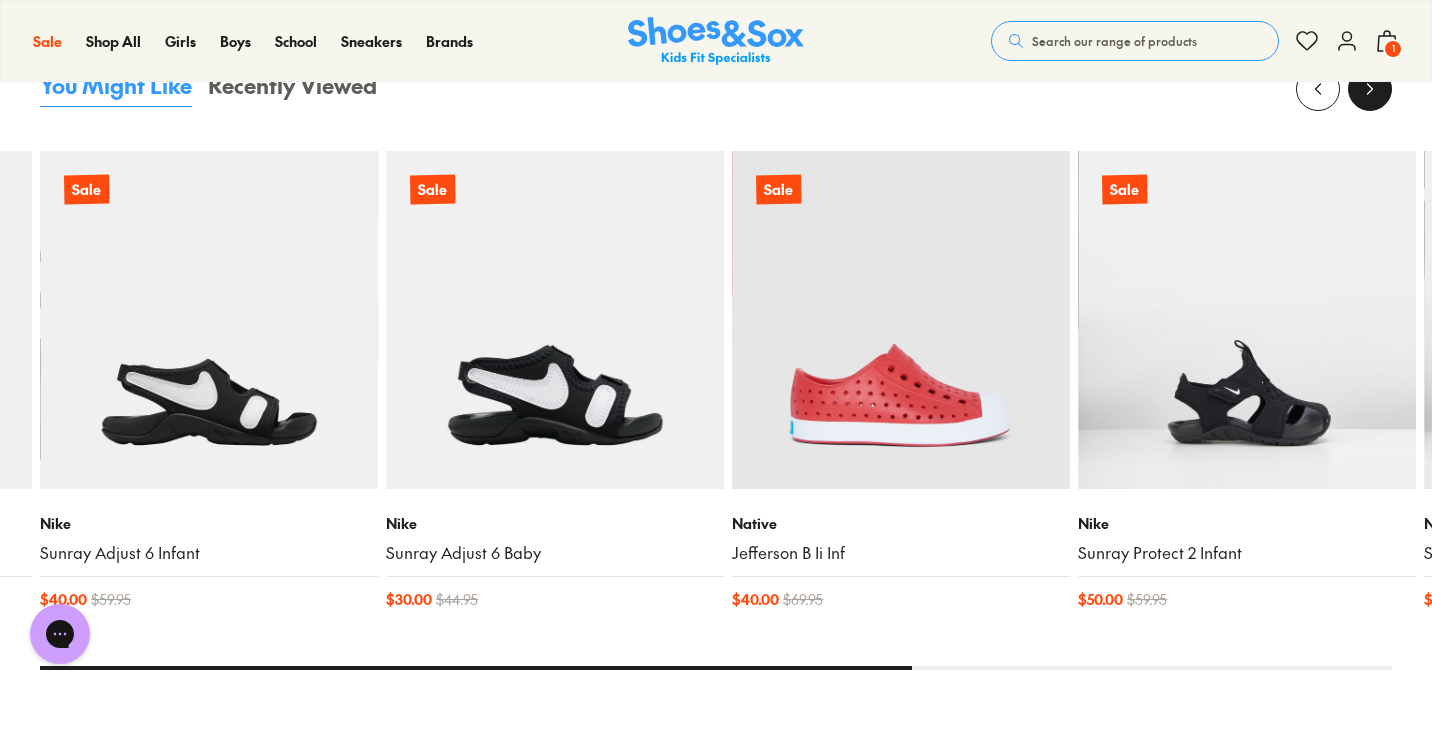 click 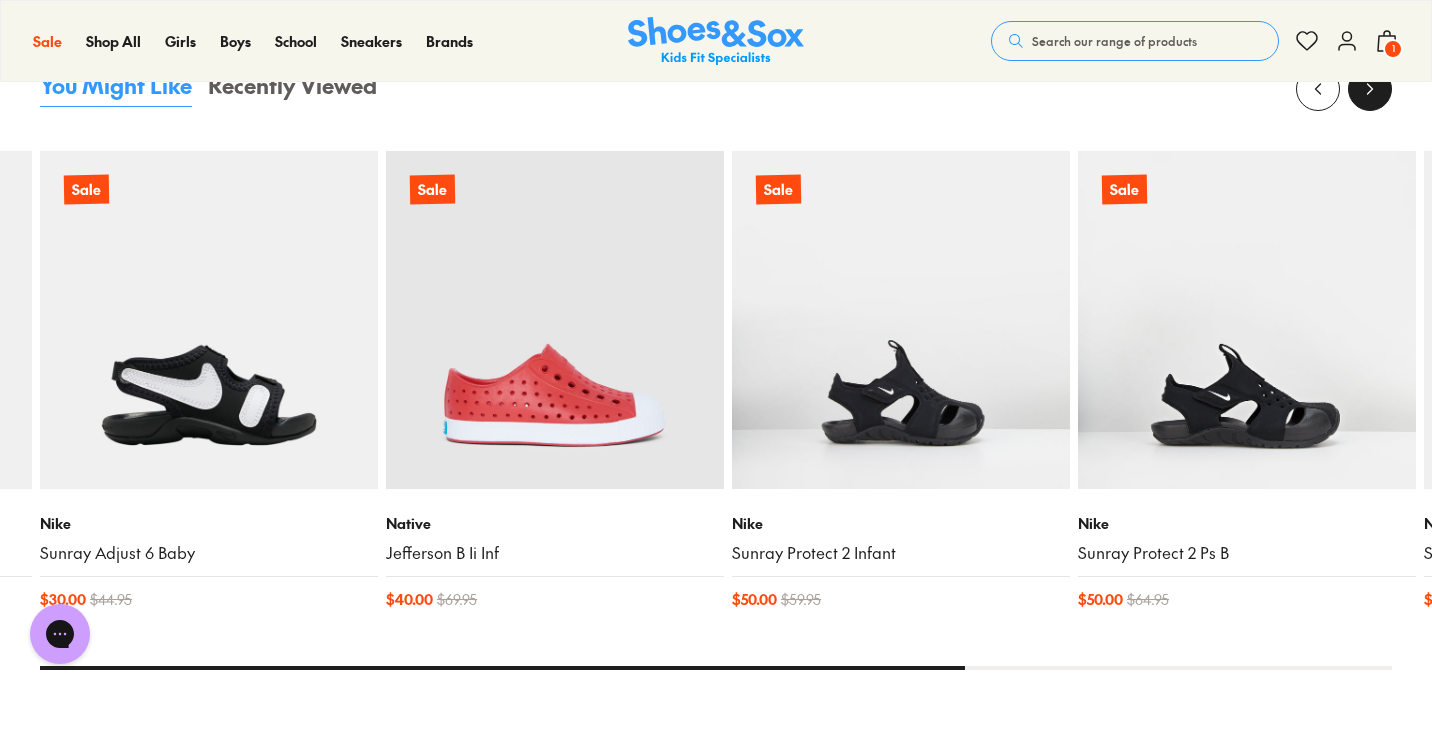 click 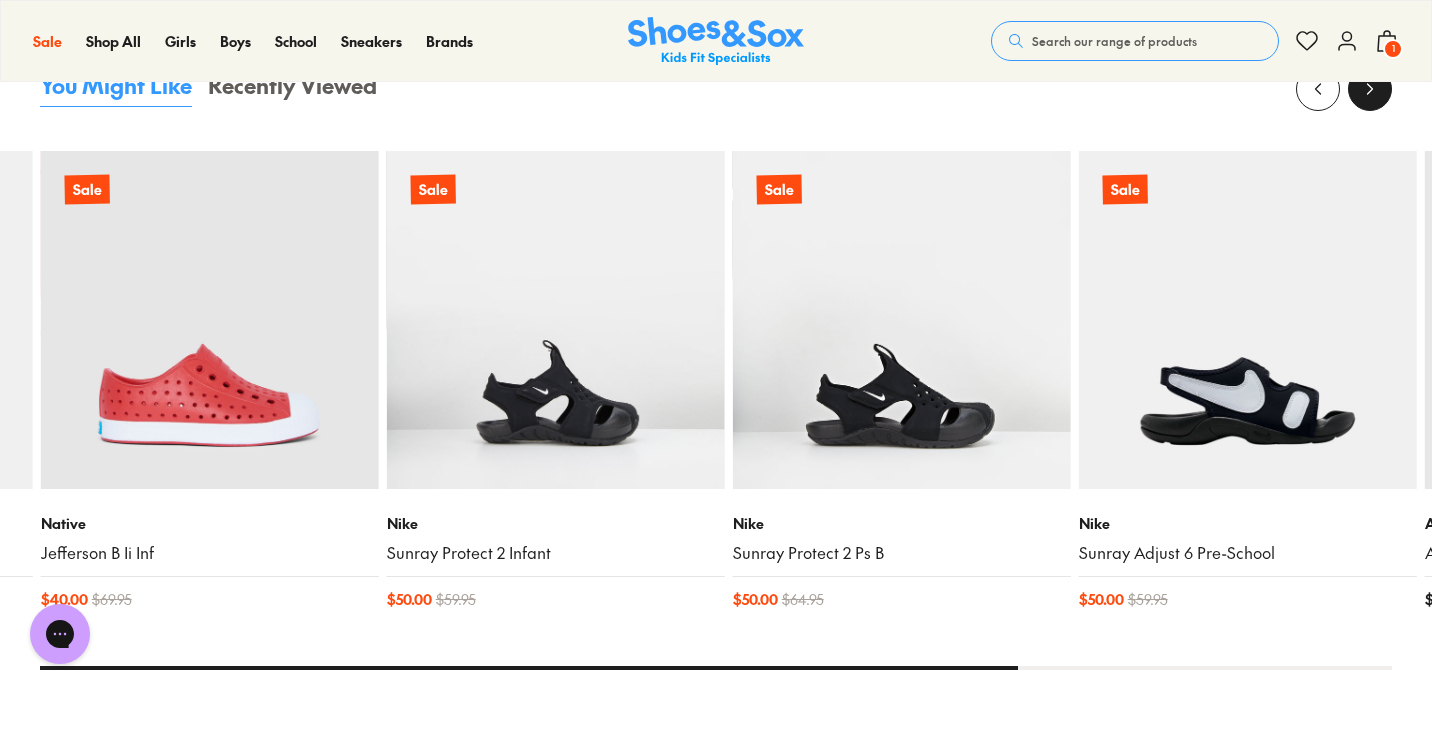 click 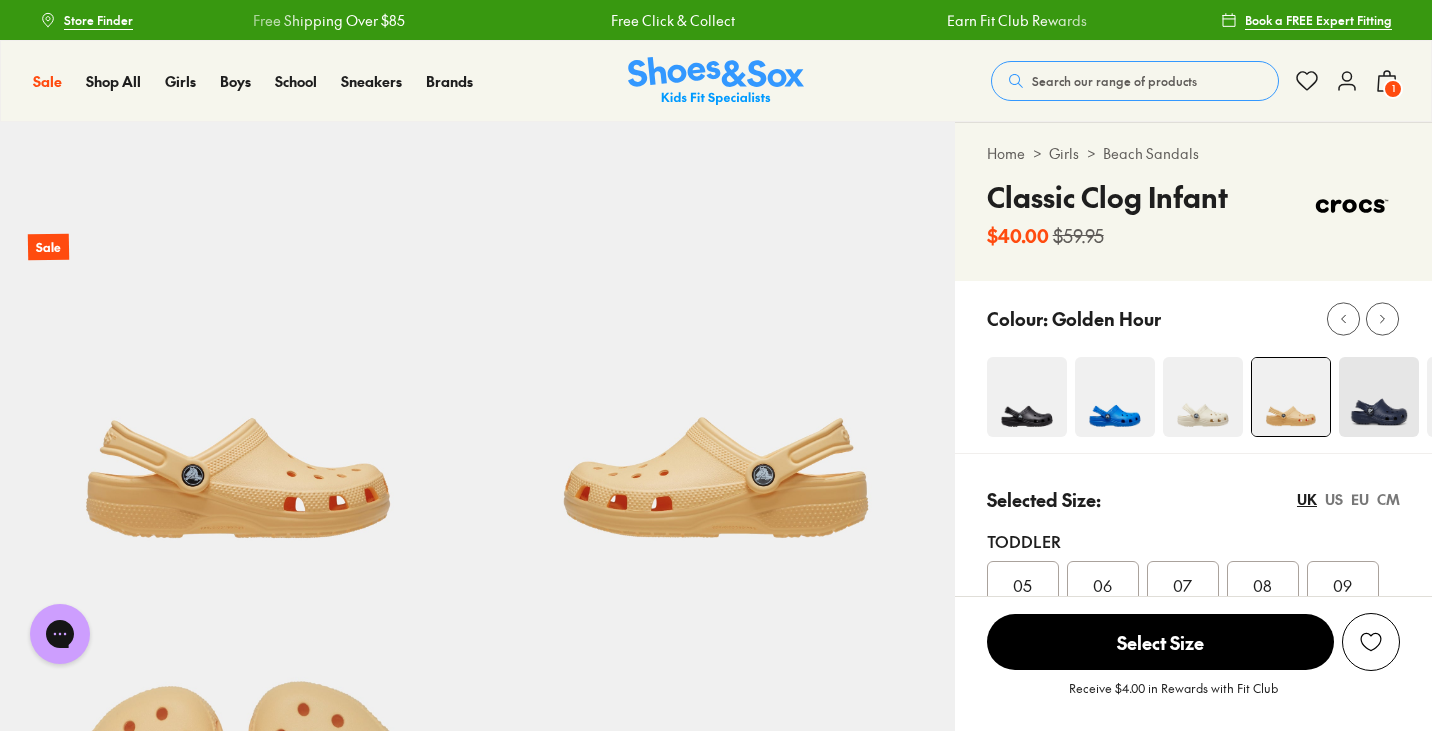 scroll, scrollTop: 12, scrollLeft: 0, axis: vertical 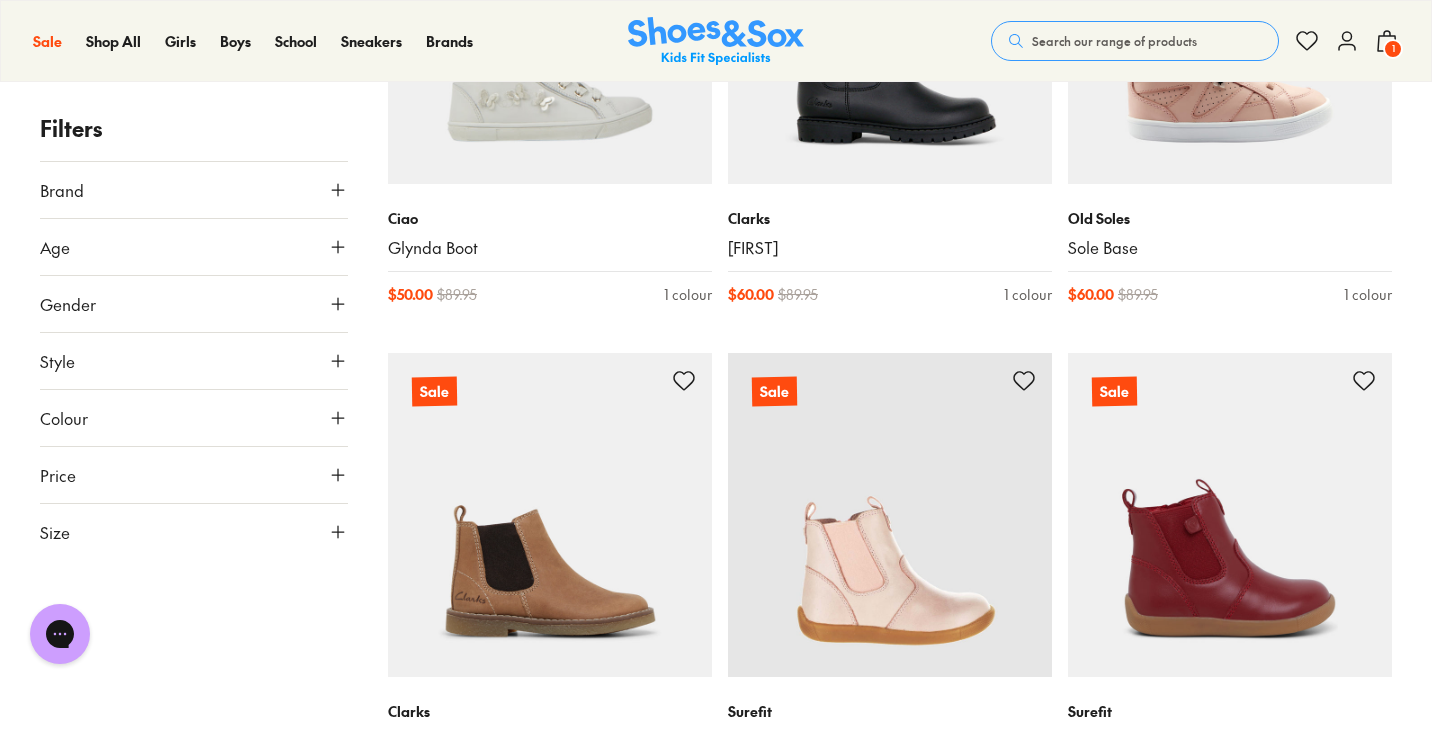 click 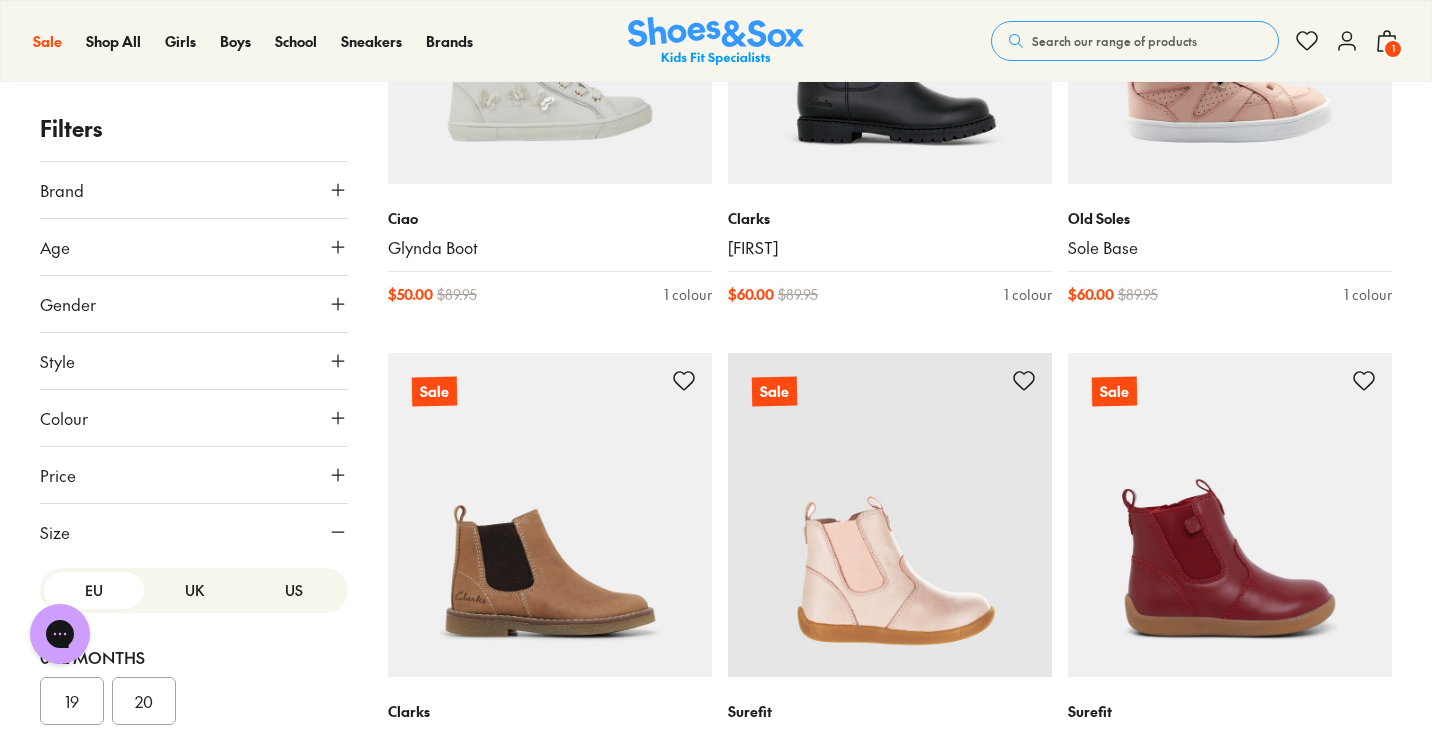 scroll, scrollTop: 213, scrollLeft: 0, axis: vertical 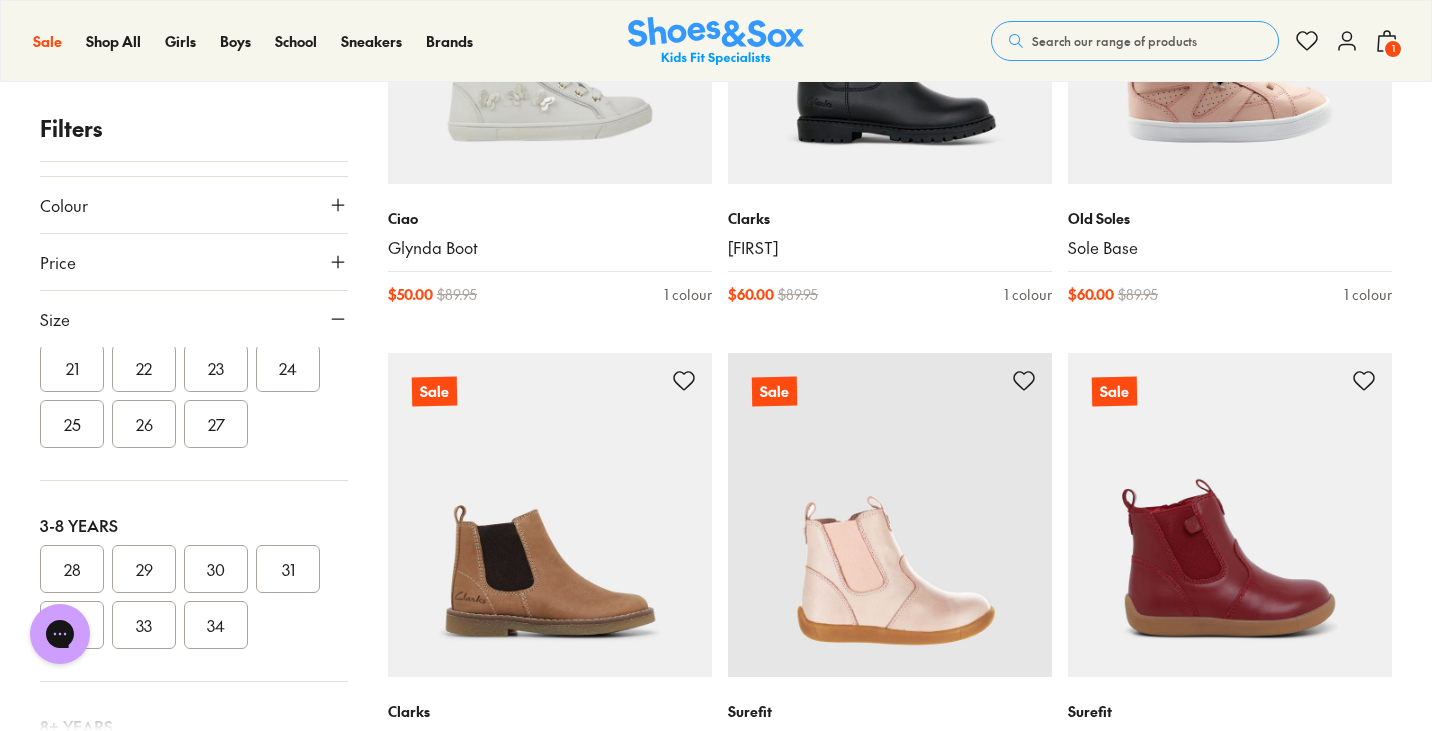 click on "26" at bounding box center (144, 424) 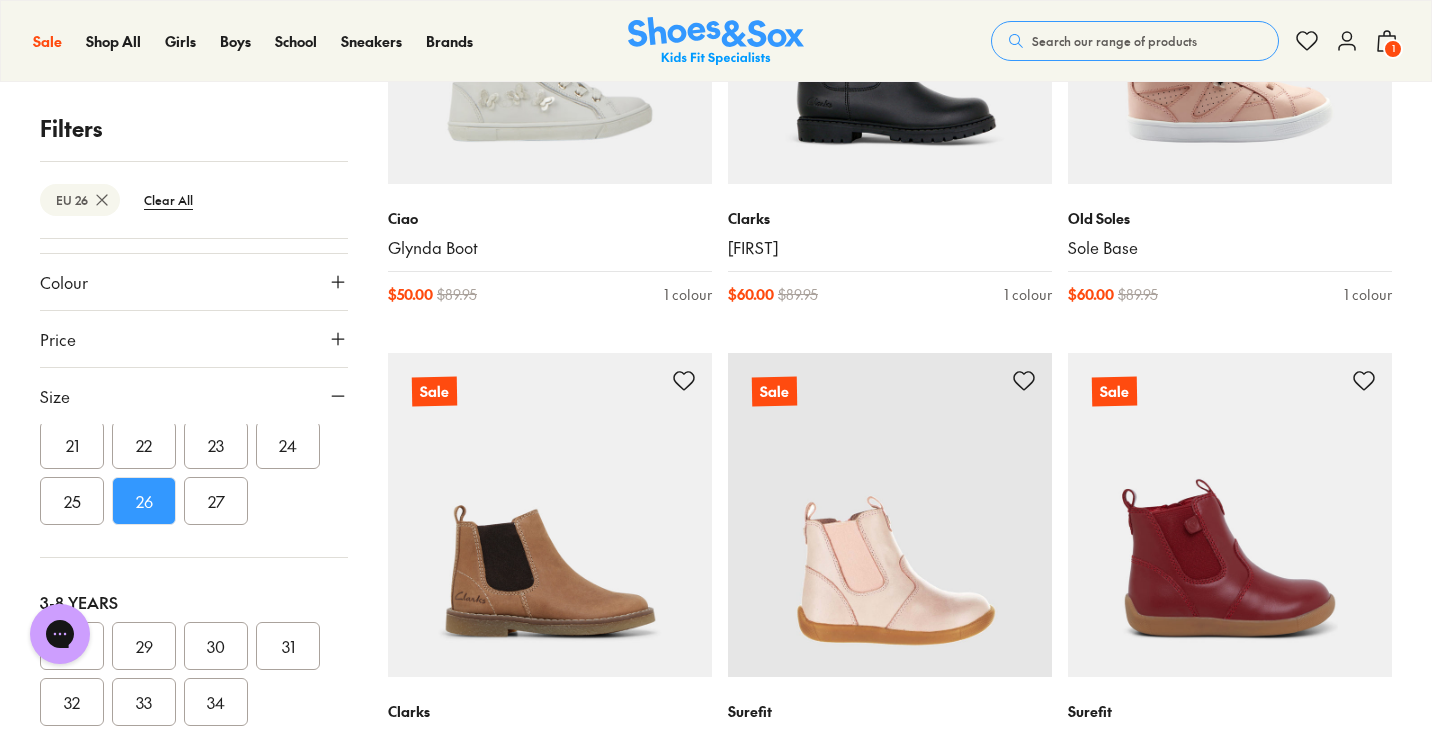 scroll, scrollTop: 0, scrollLeft: 0, axis: both 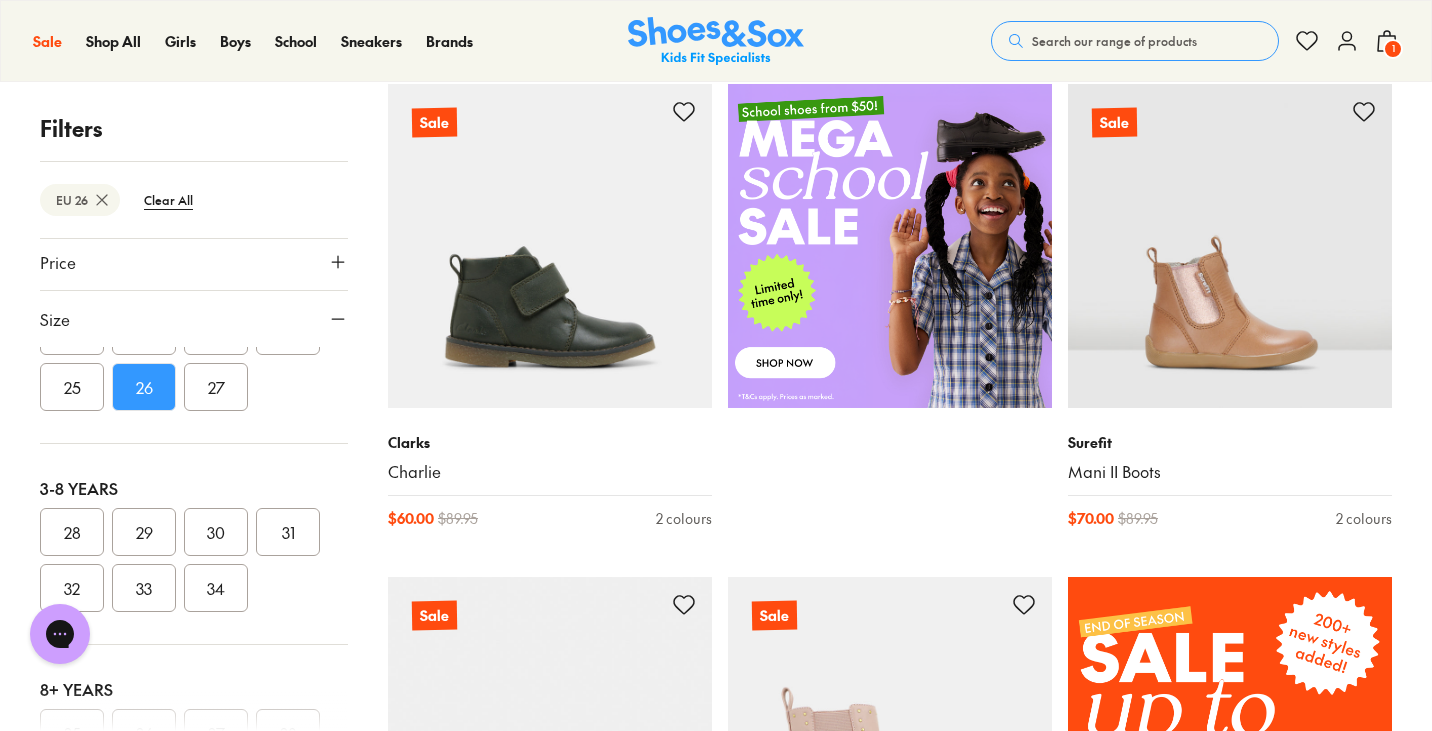 click on "27" at bounding box center (216, 387) 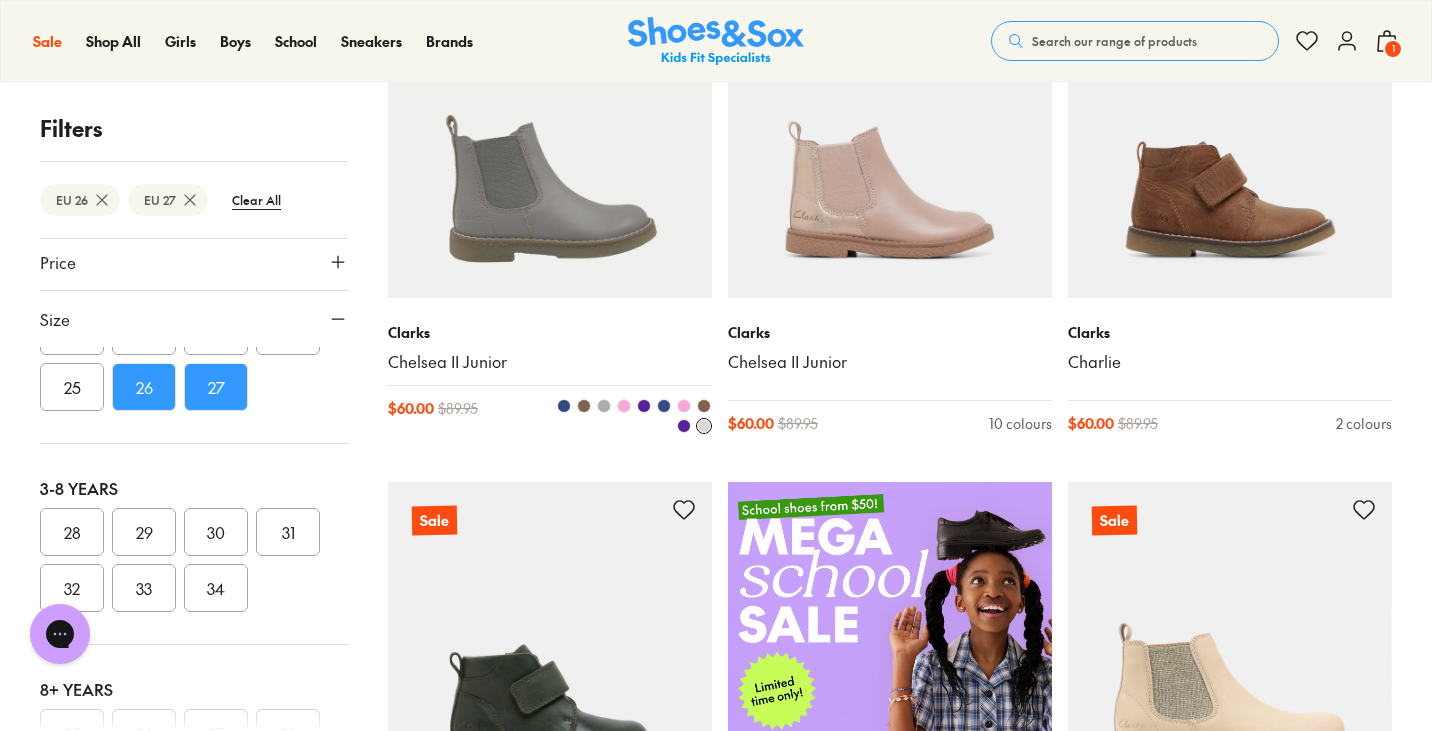 scroll, scrollTop: 431, scrollLeft: 0, axis: vertical 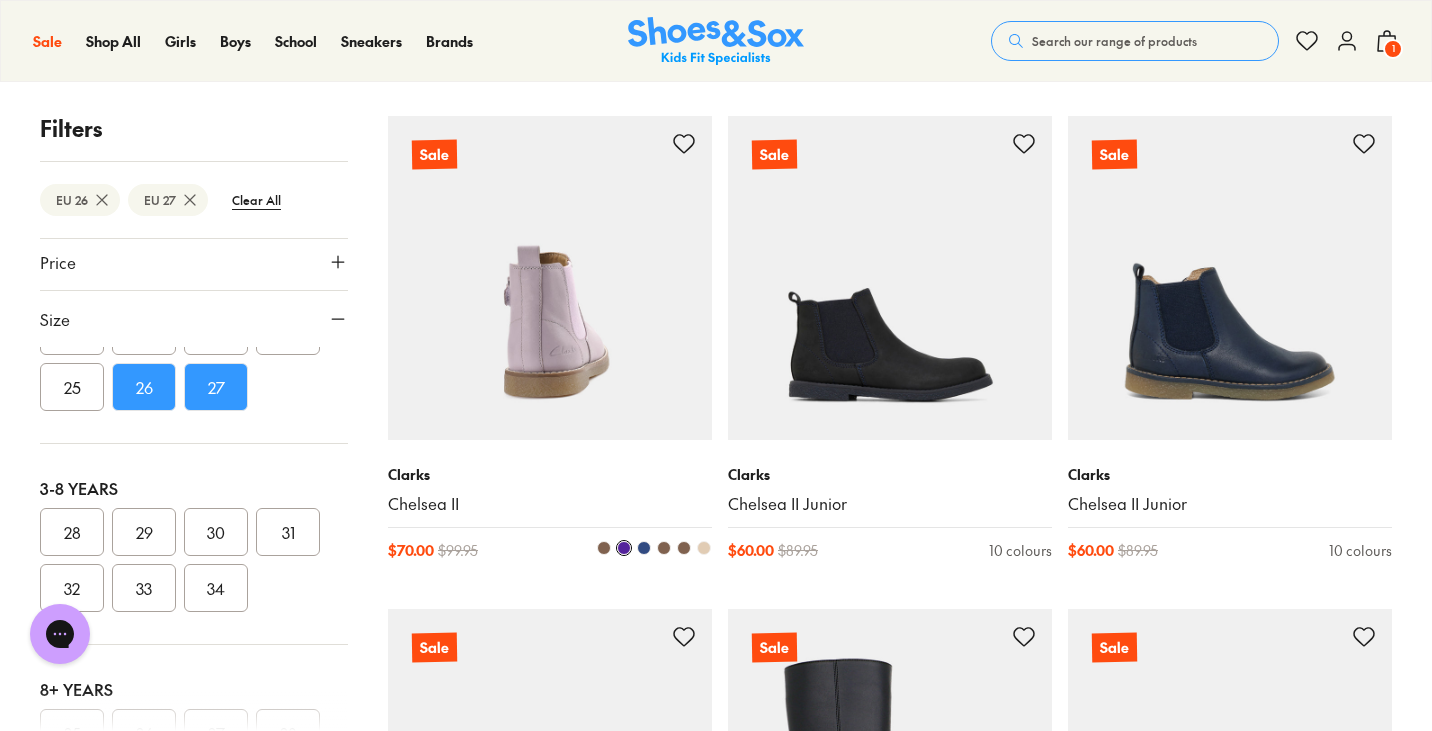 click at bounding box center (550, 278) 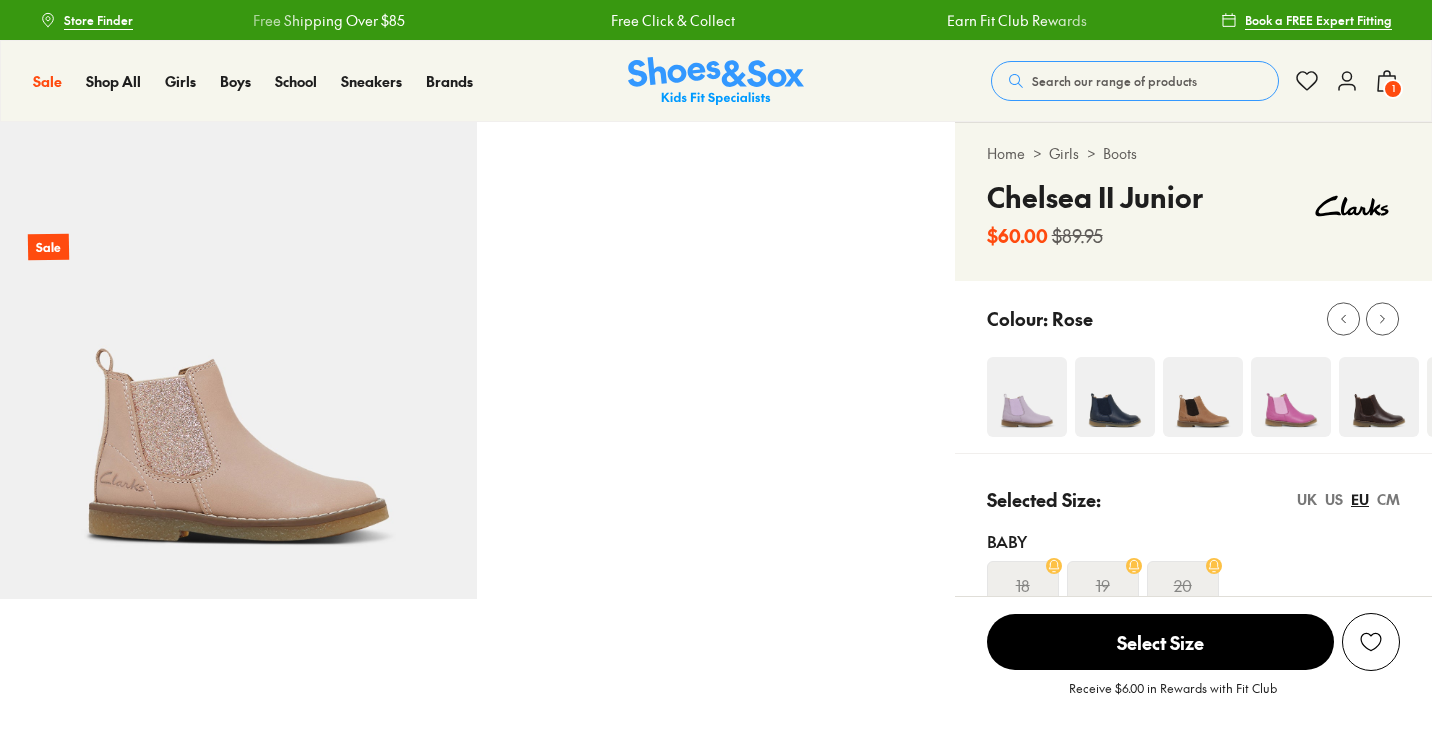 select on "*" 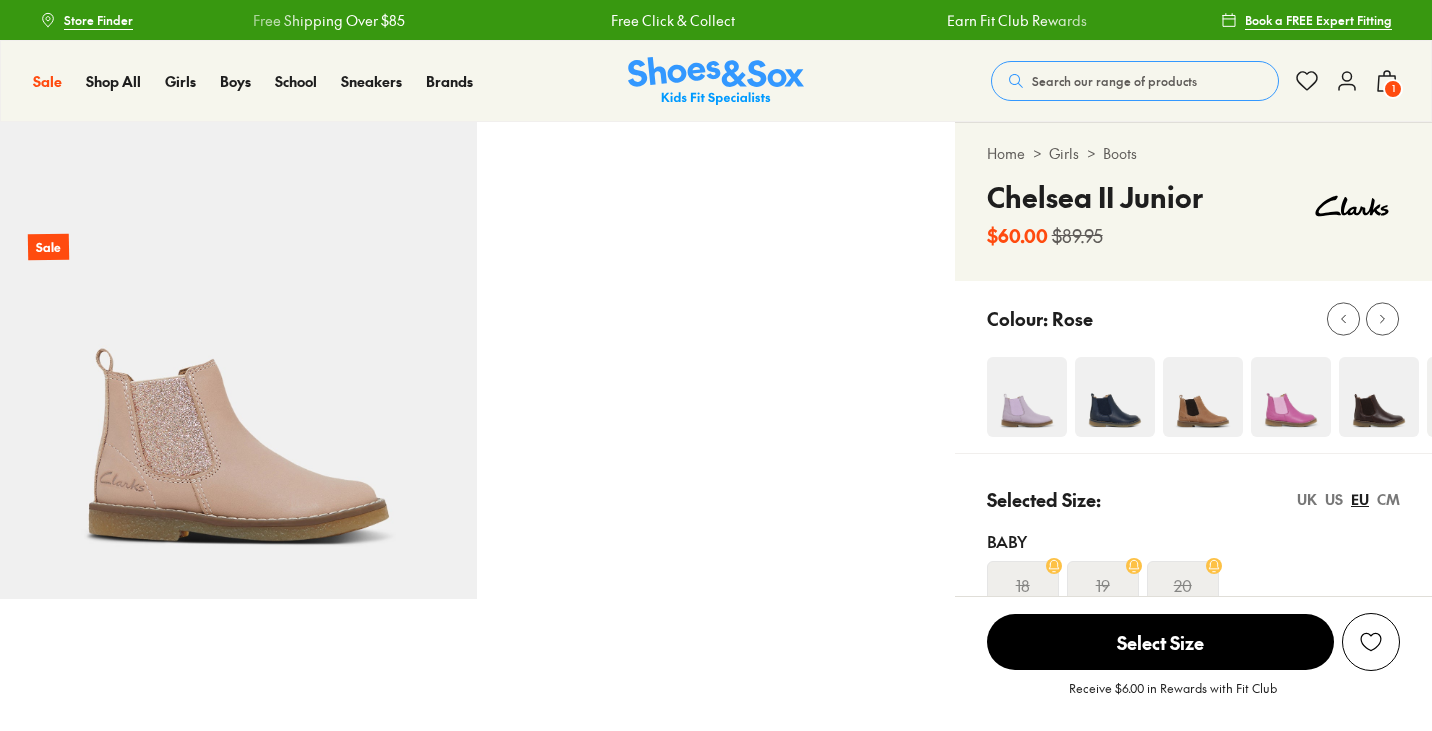 scroll, scrollTop: 0, scrollLeft: 0, axis: both 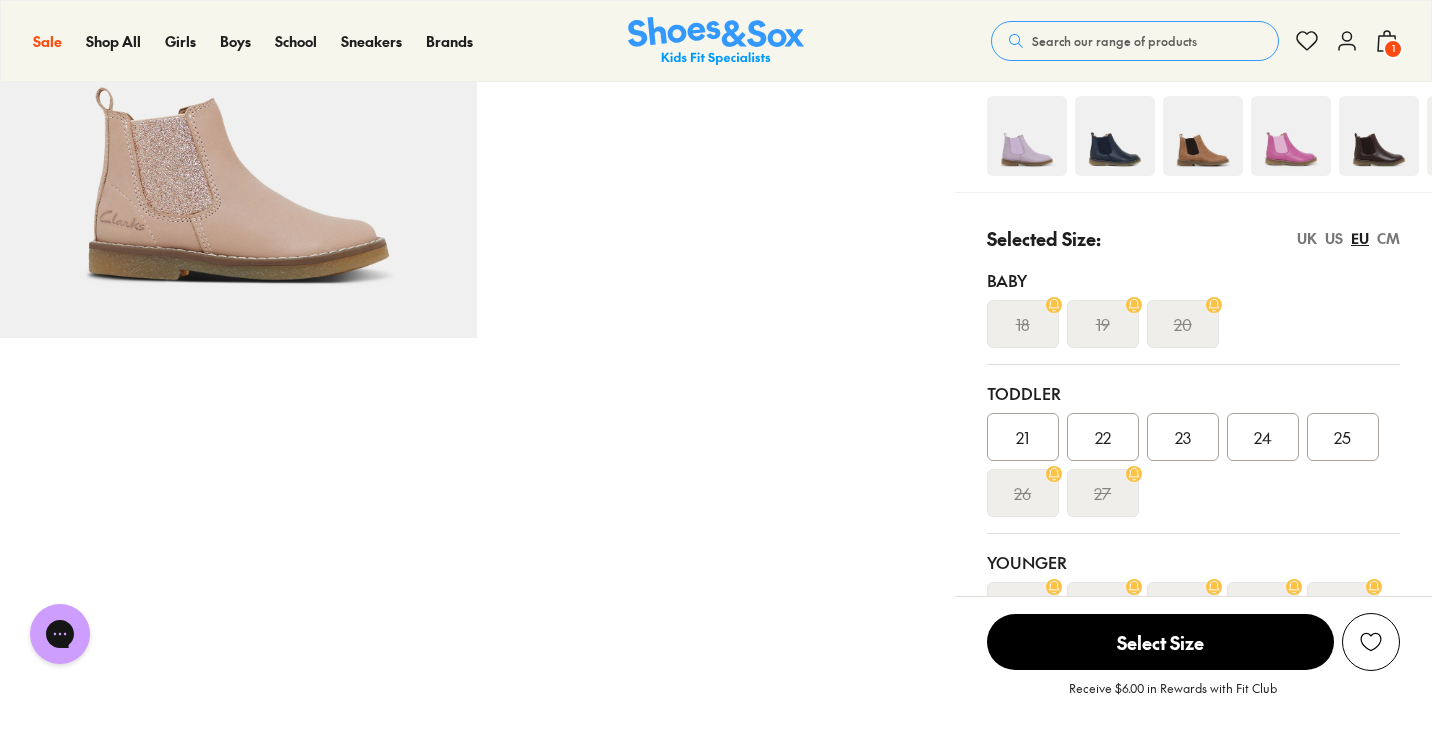click at bounding box center (1291, 136) 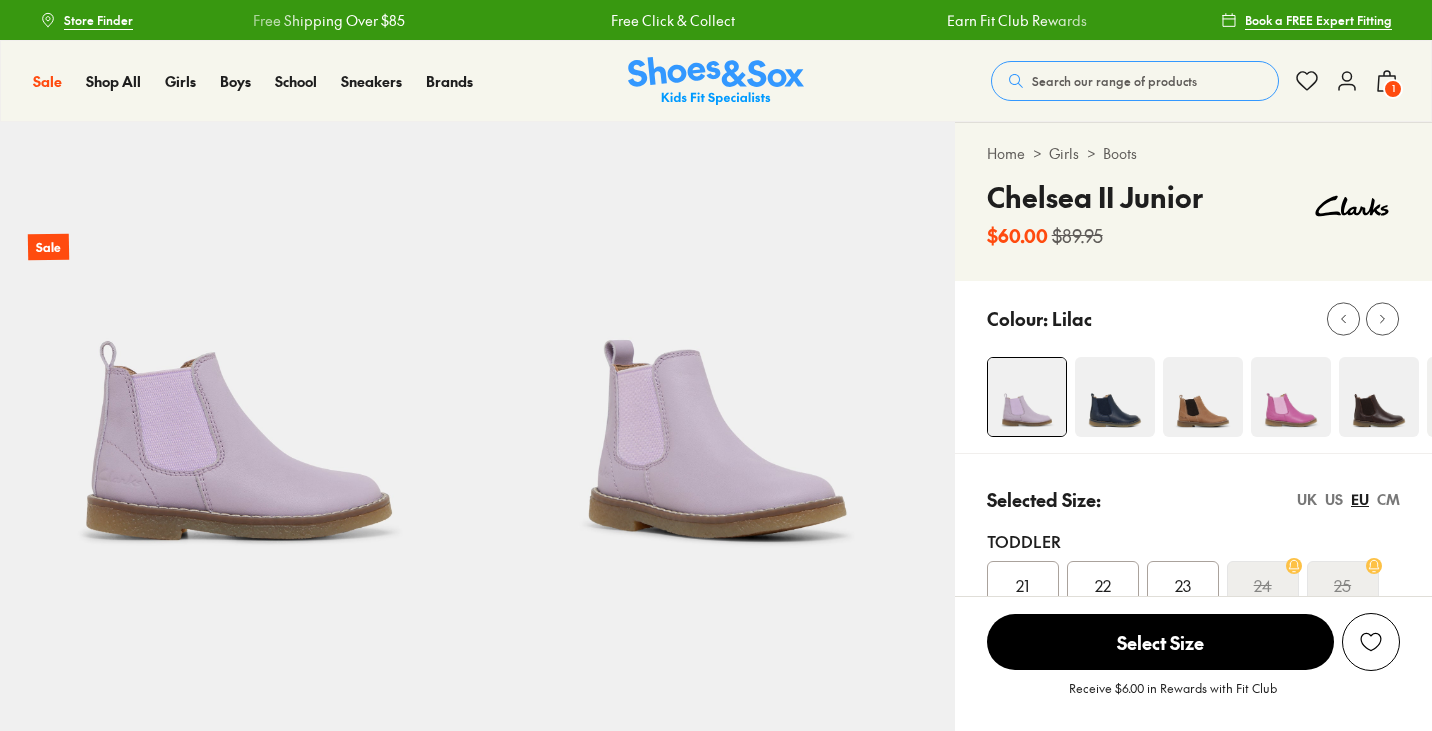 scroll, scrollTop: 0, scrollLeft: 0, axis: both 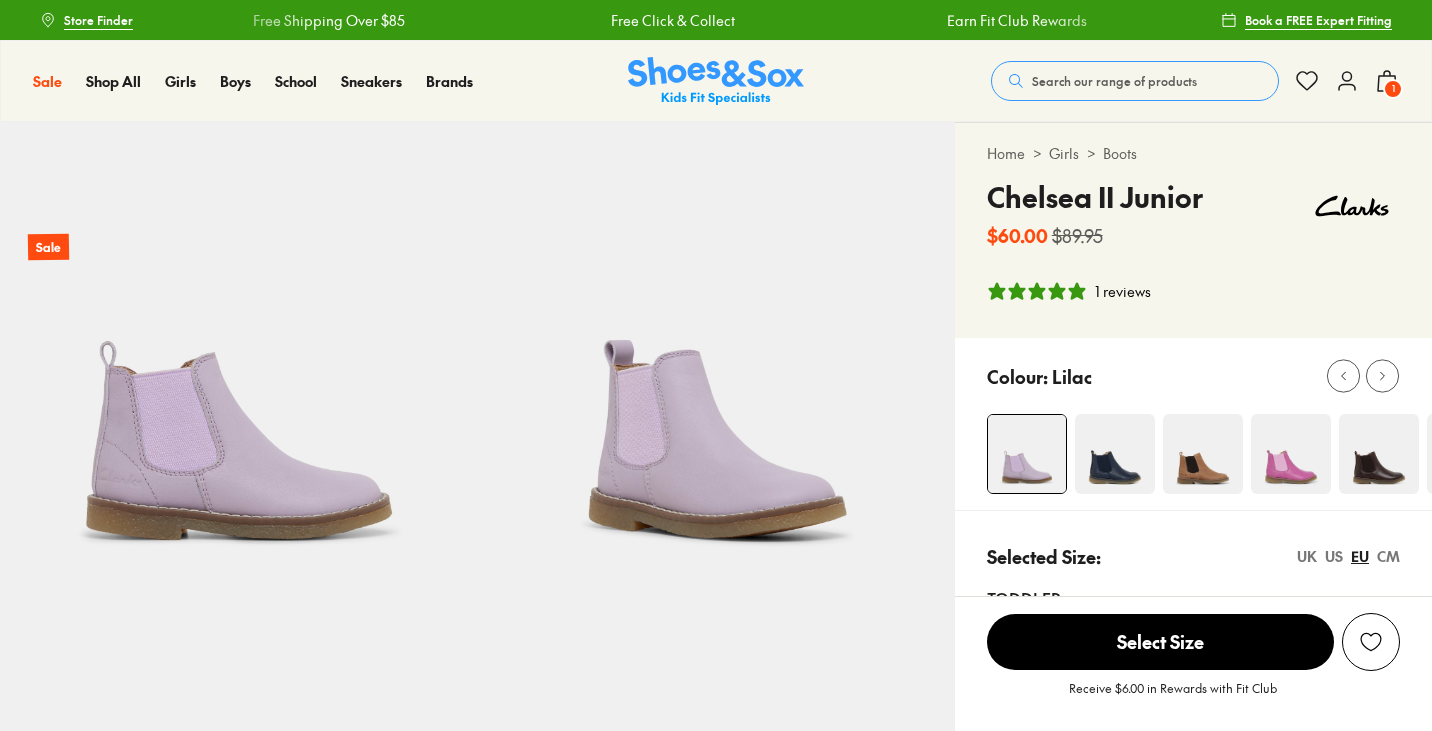 select on "*" 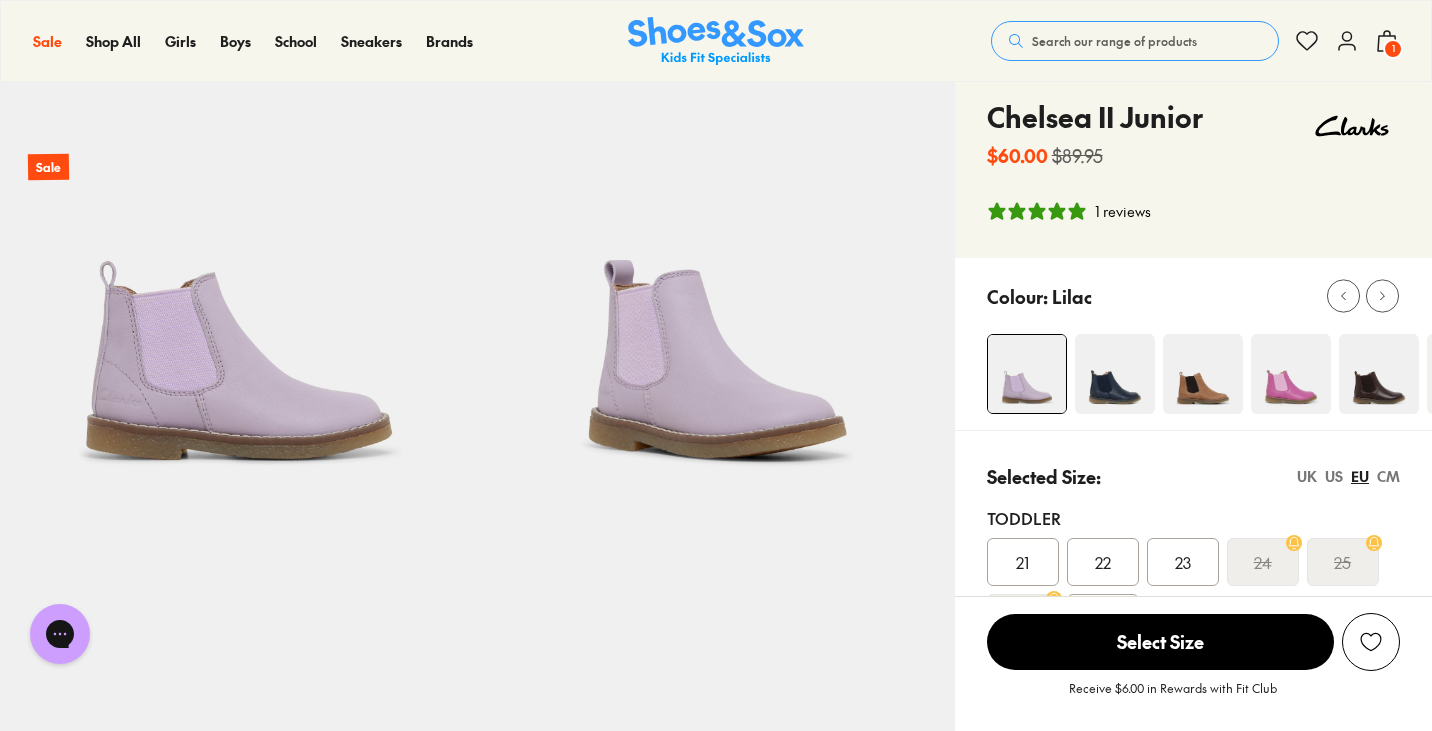scroll, scrollTop: 81, scrollLeft: 0, axis: vertical 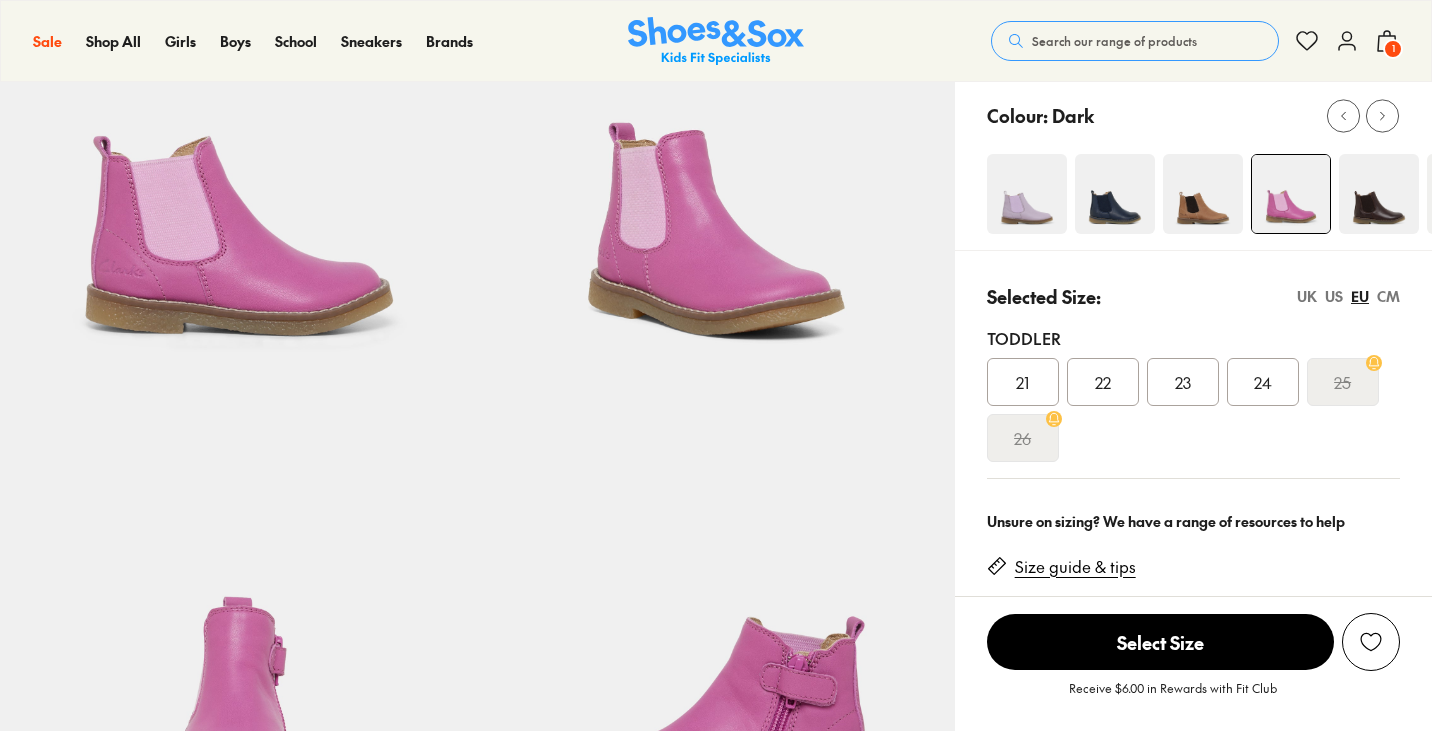 select on "*" 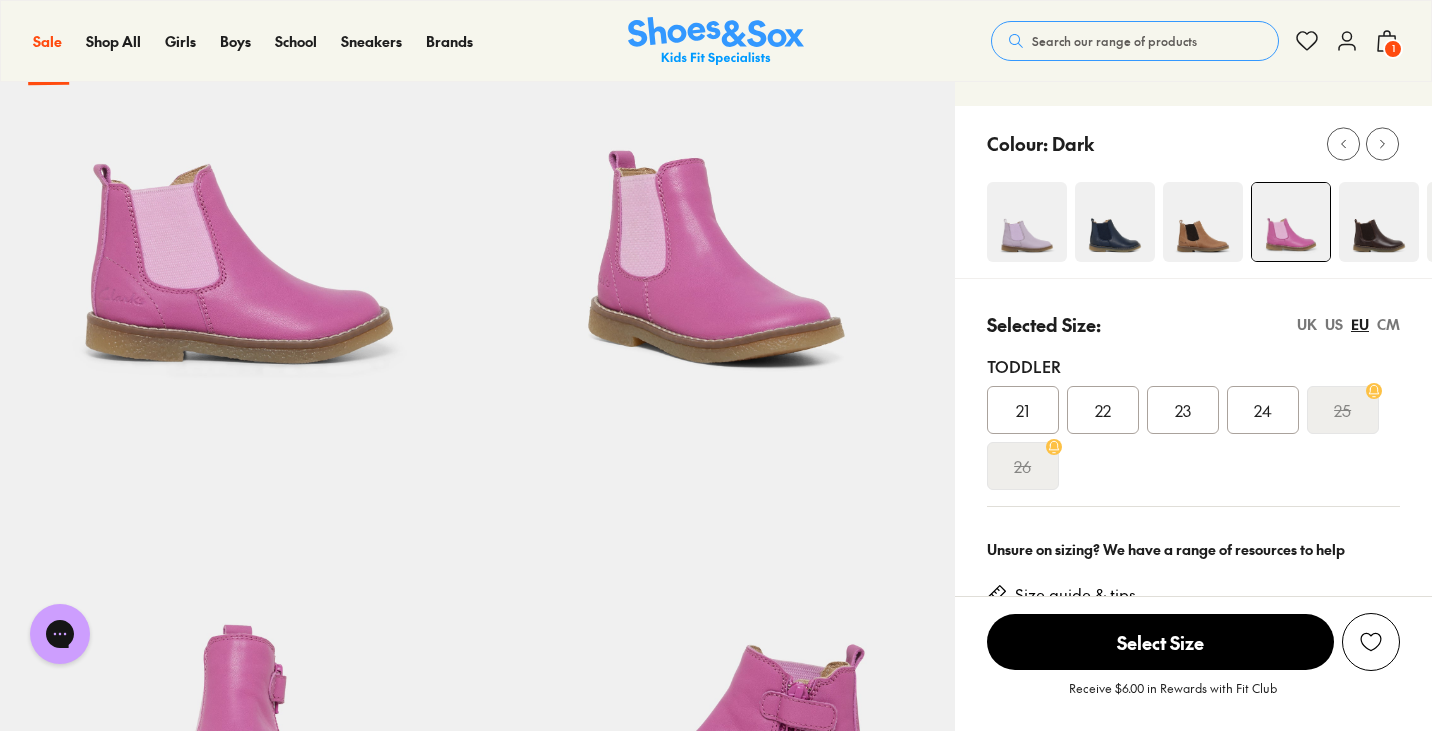scroll, scrollTop: 174, scrollLeft: 0, axis: vertical 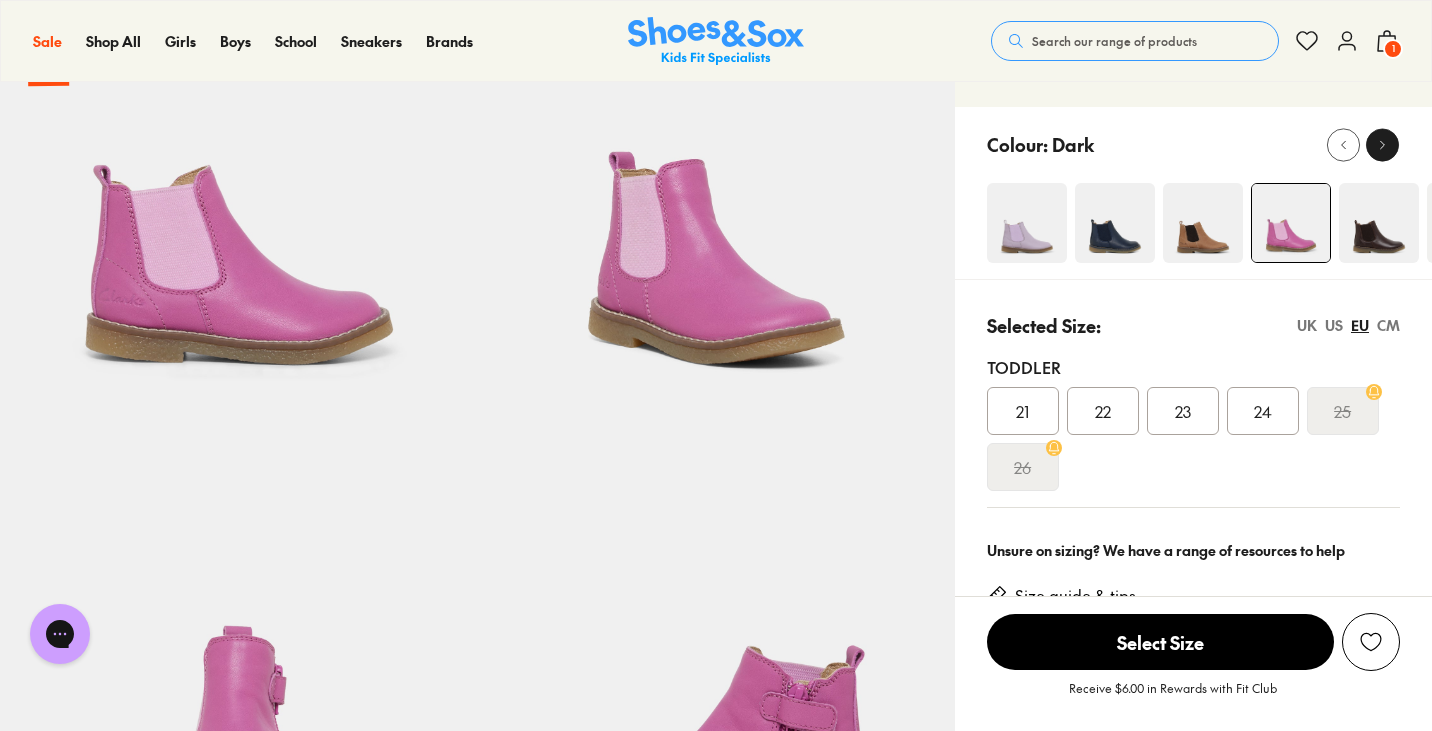 click 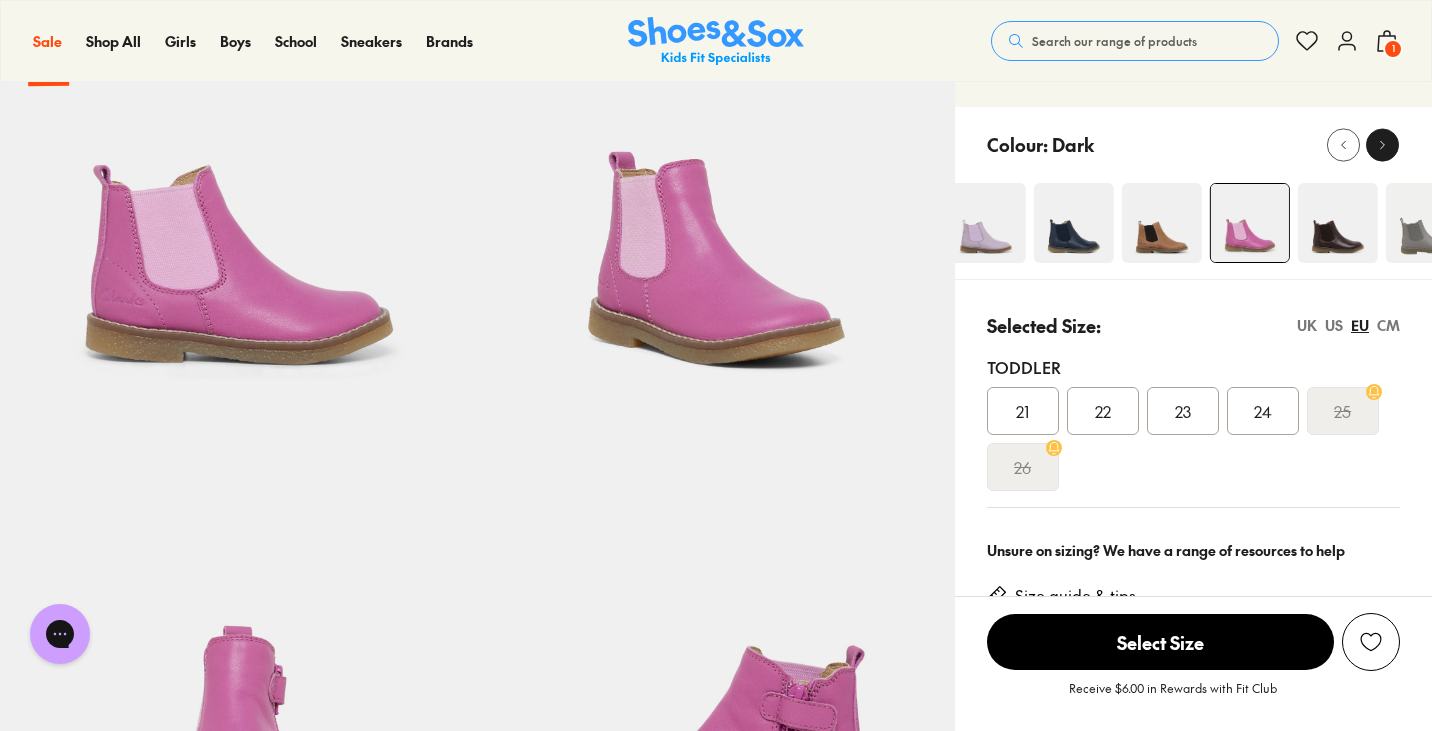 click 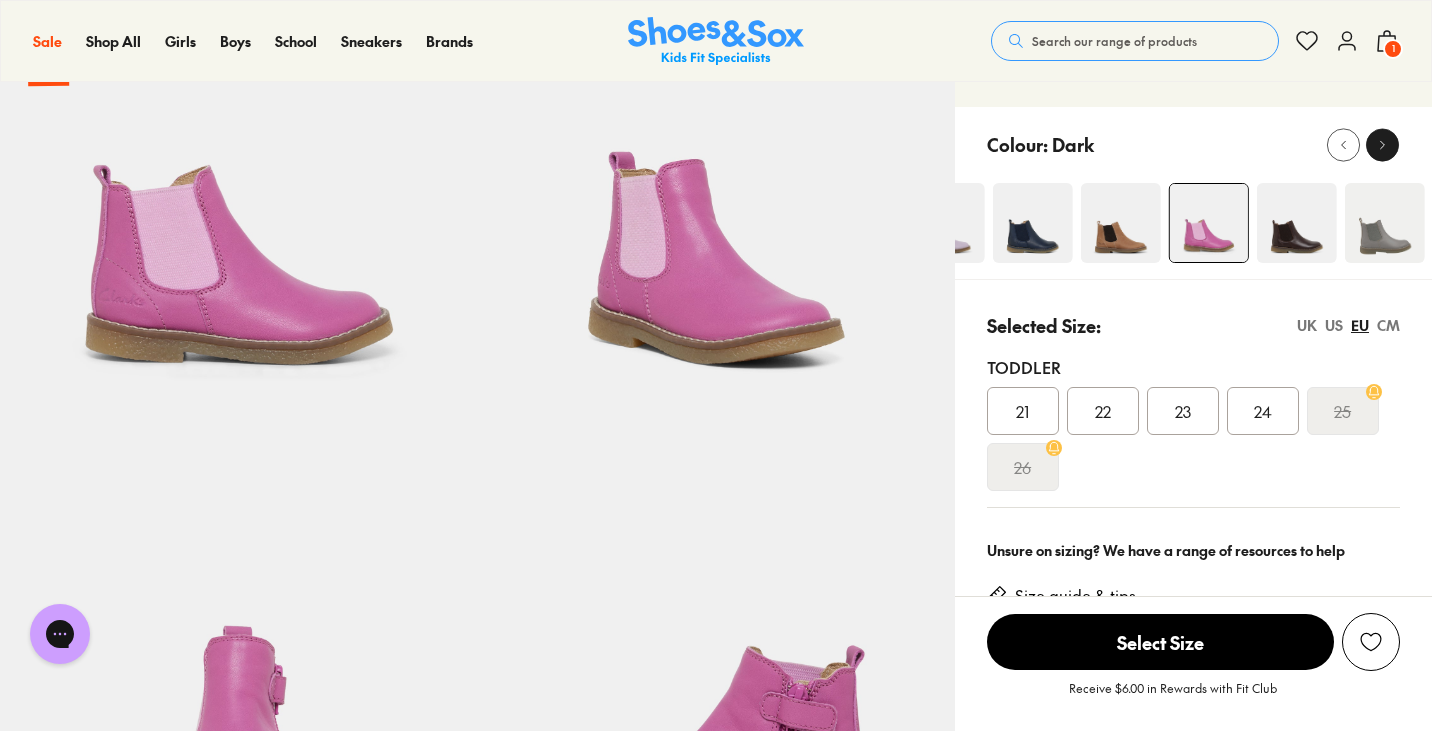 click 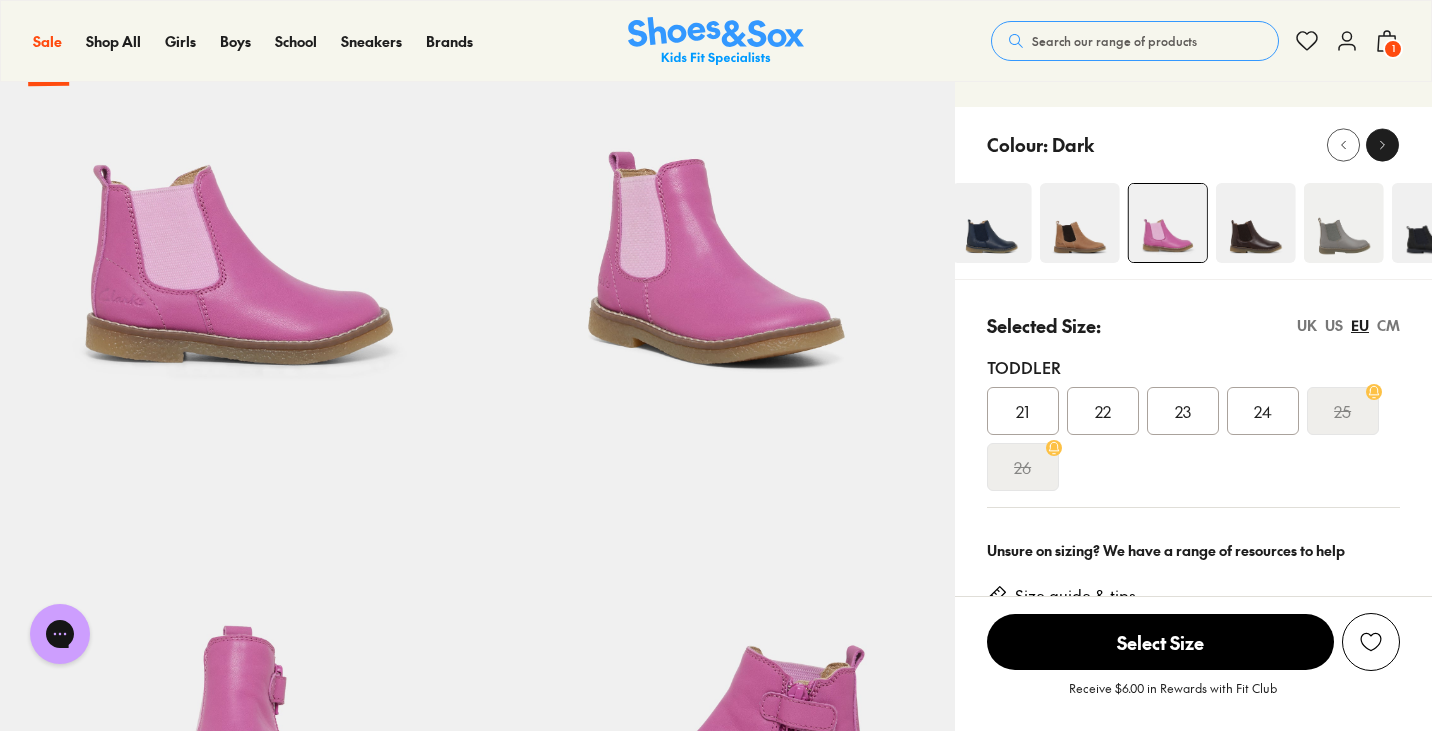click 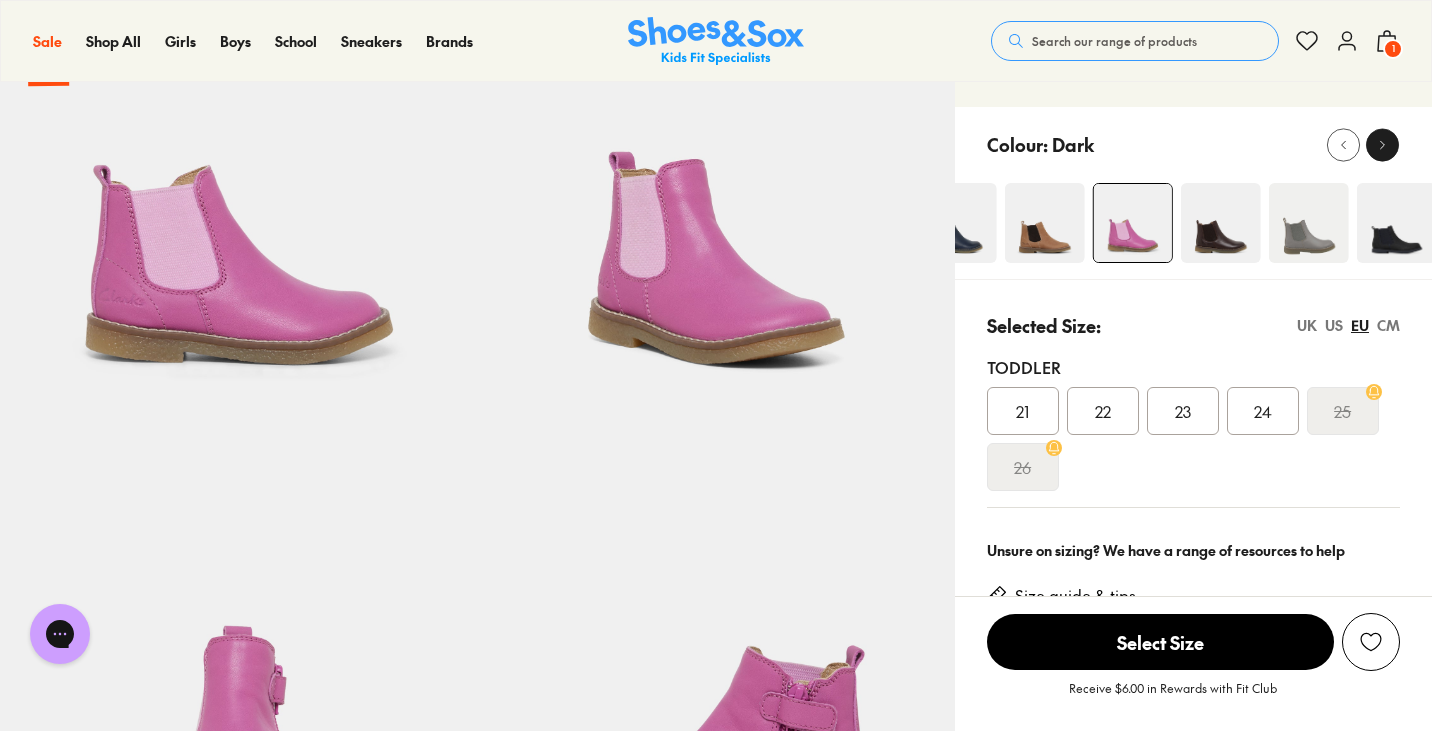 click 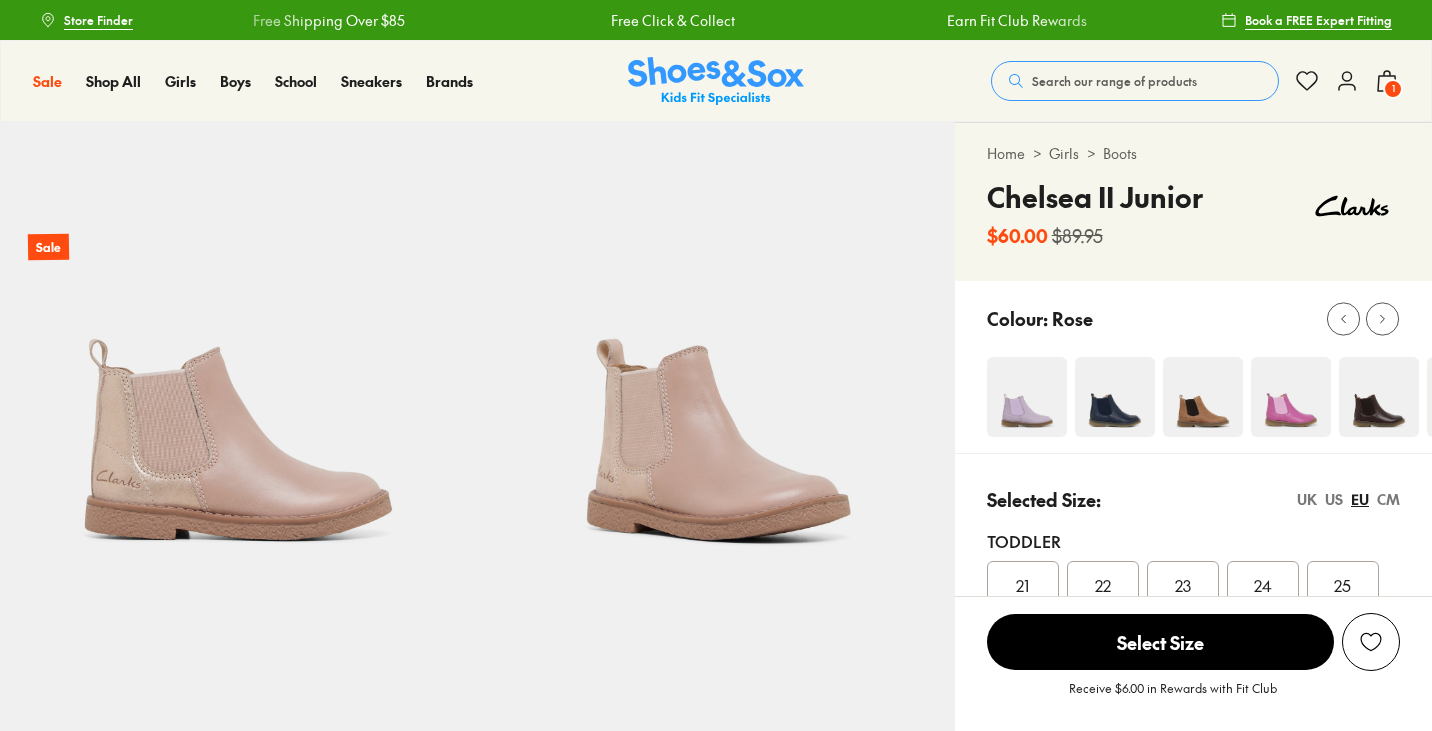 select on "*" 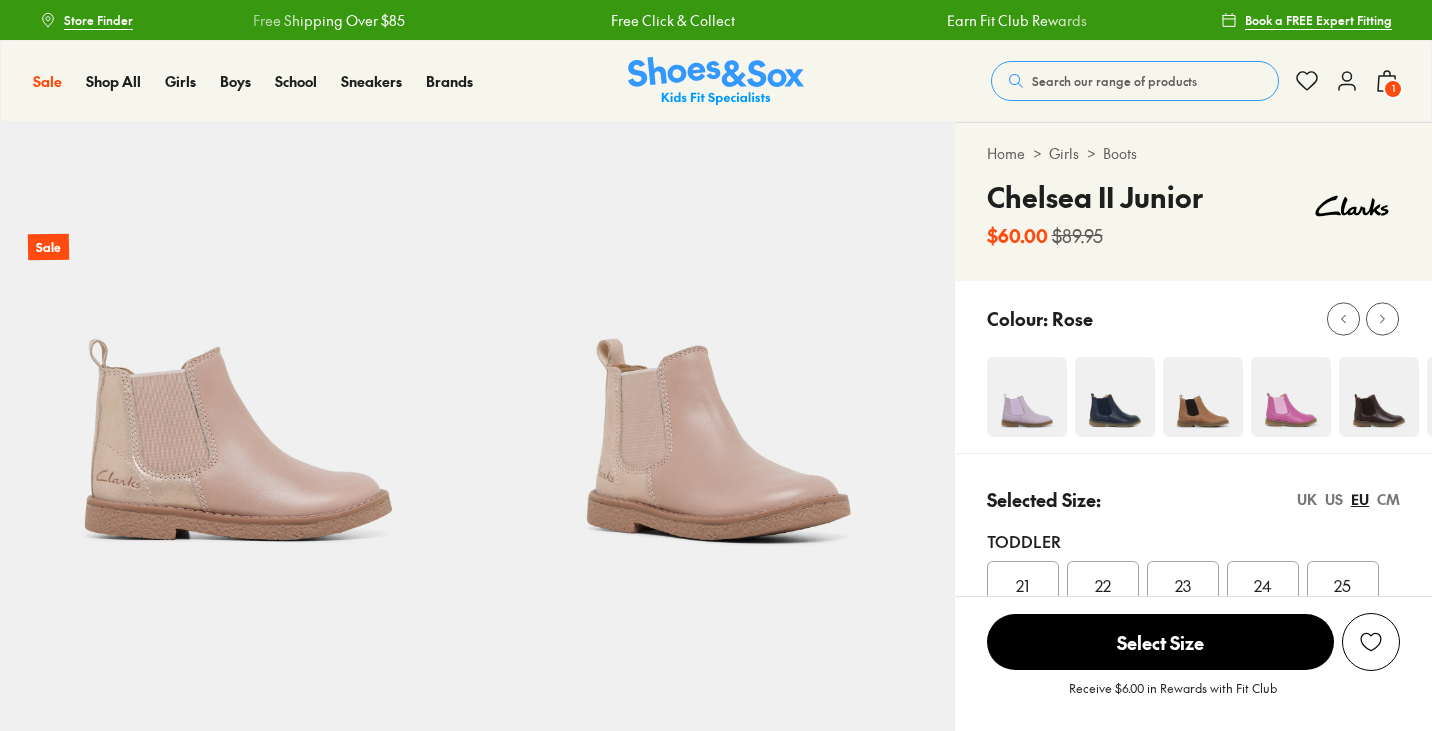 scroll, scrollTop: 0, scrollLeft: 0, axis: both 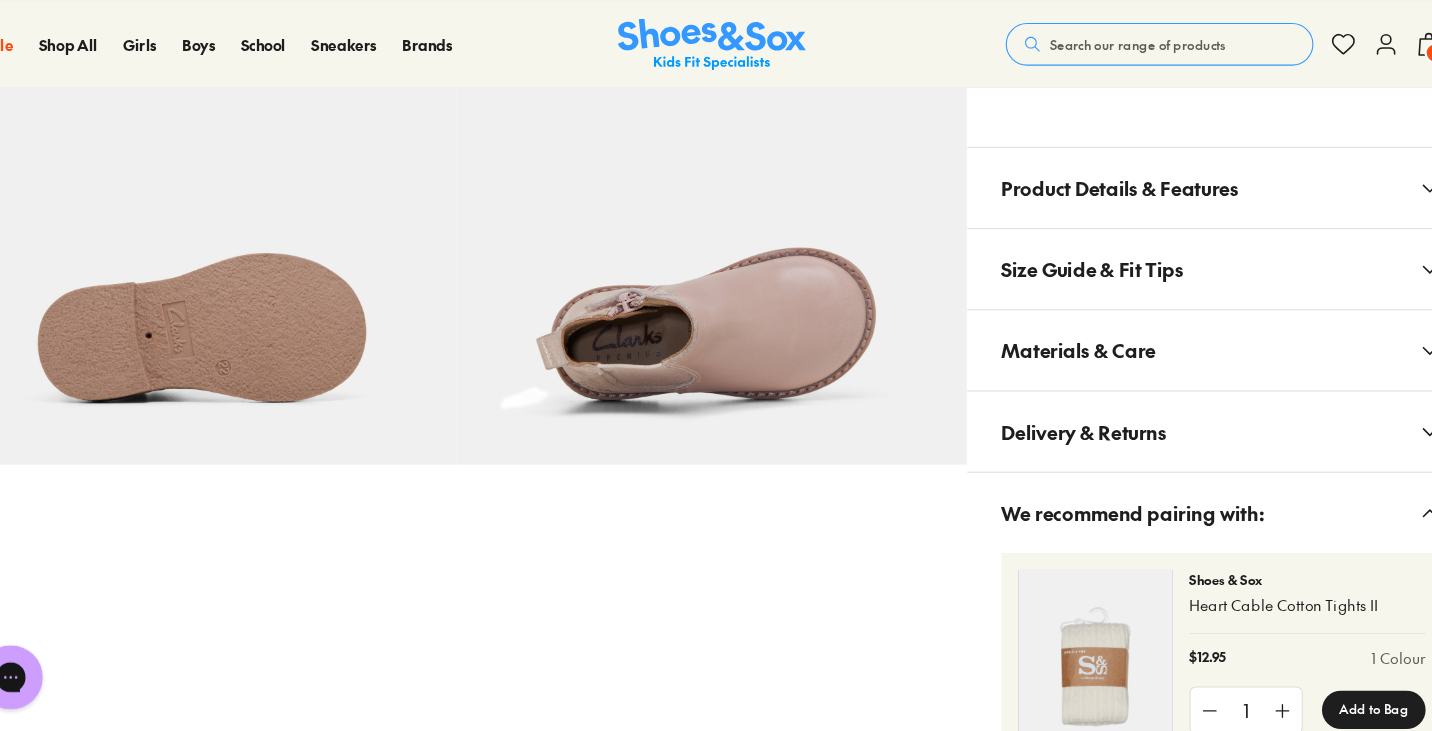 click on "Product Details & Features" at bounding box center [1098, 175] 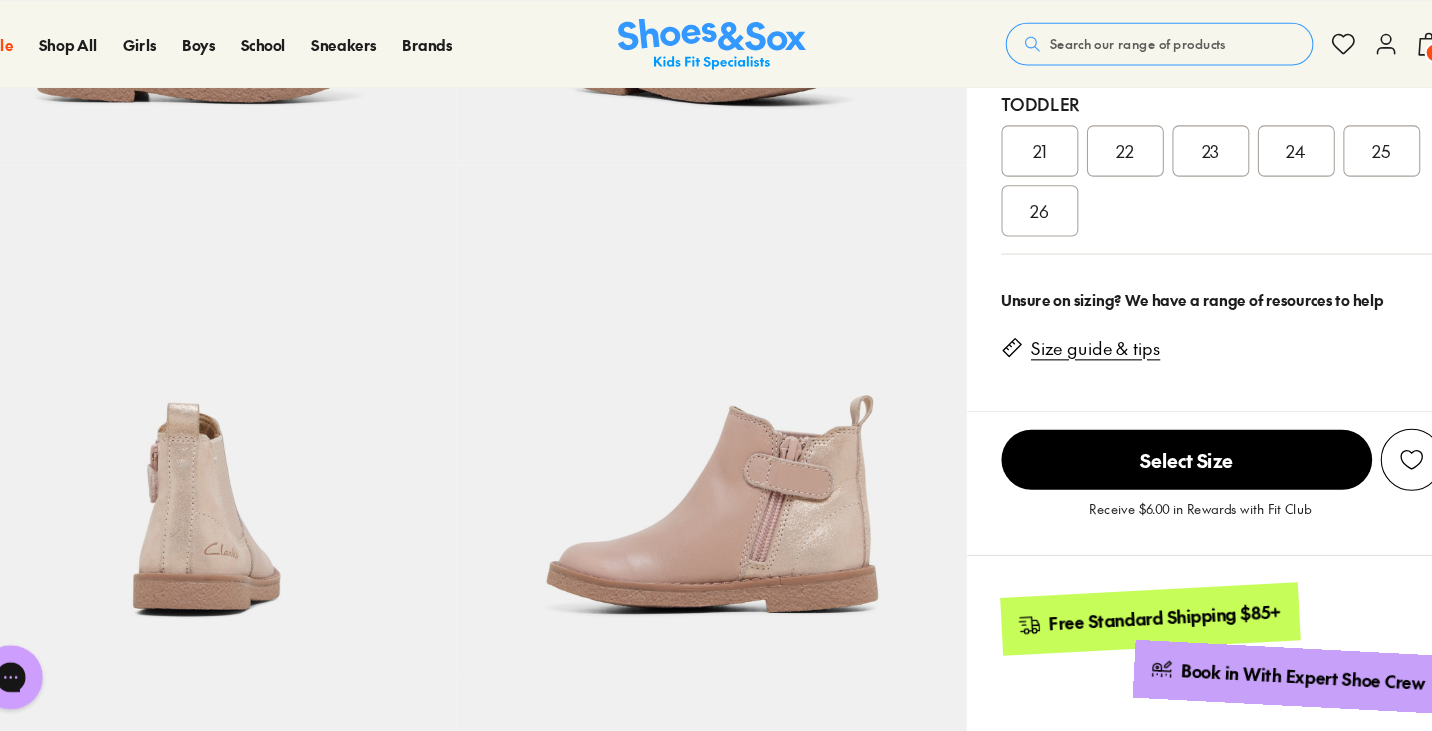scroll, scrollTop: 443, scrollLeft: 0, axis: vertical 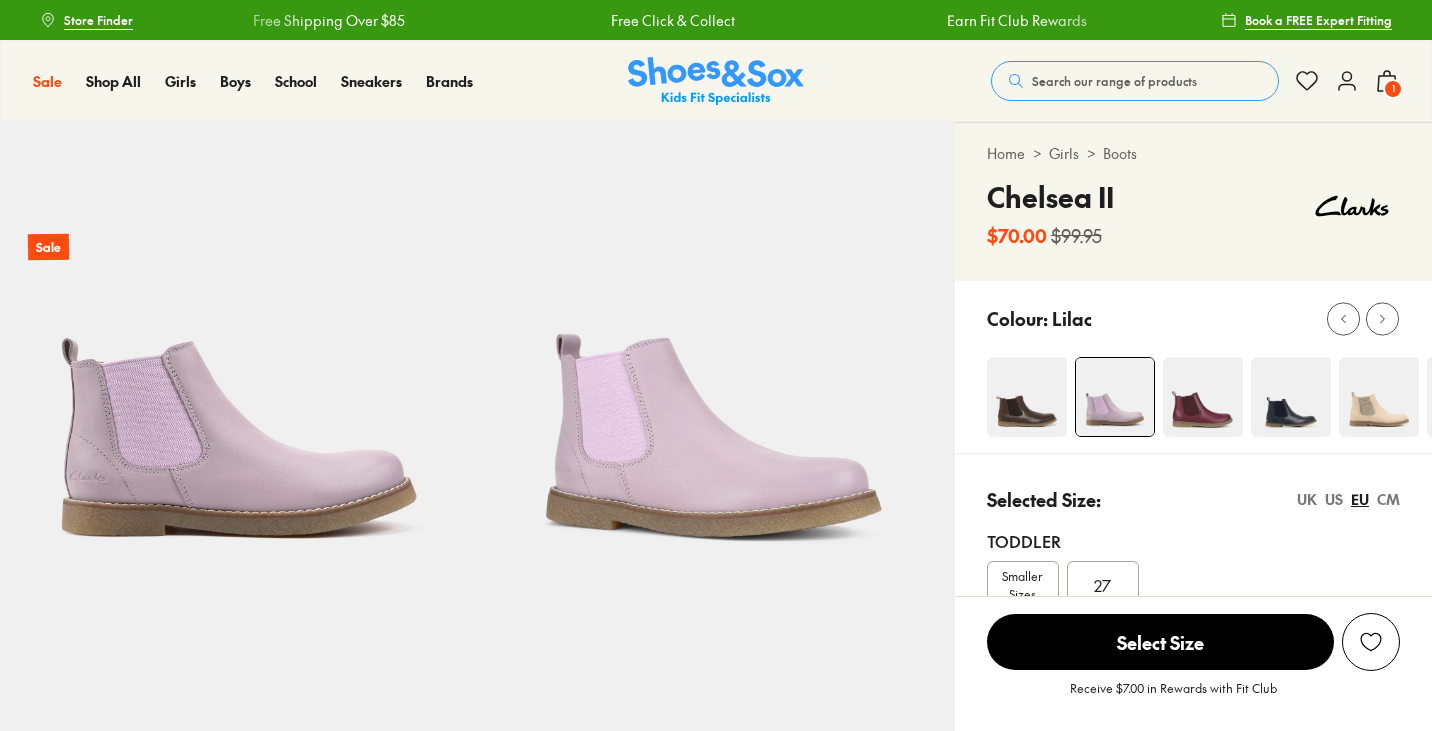select on "*" 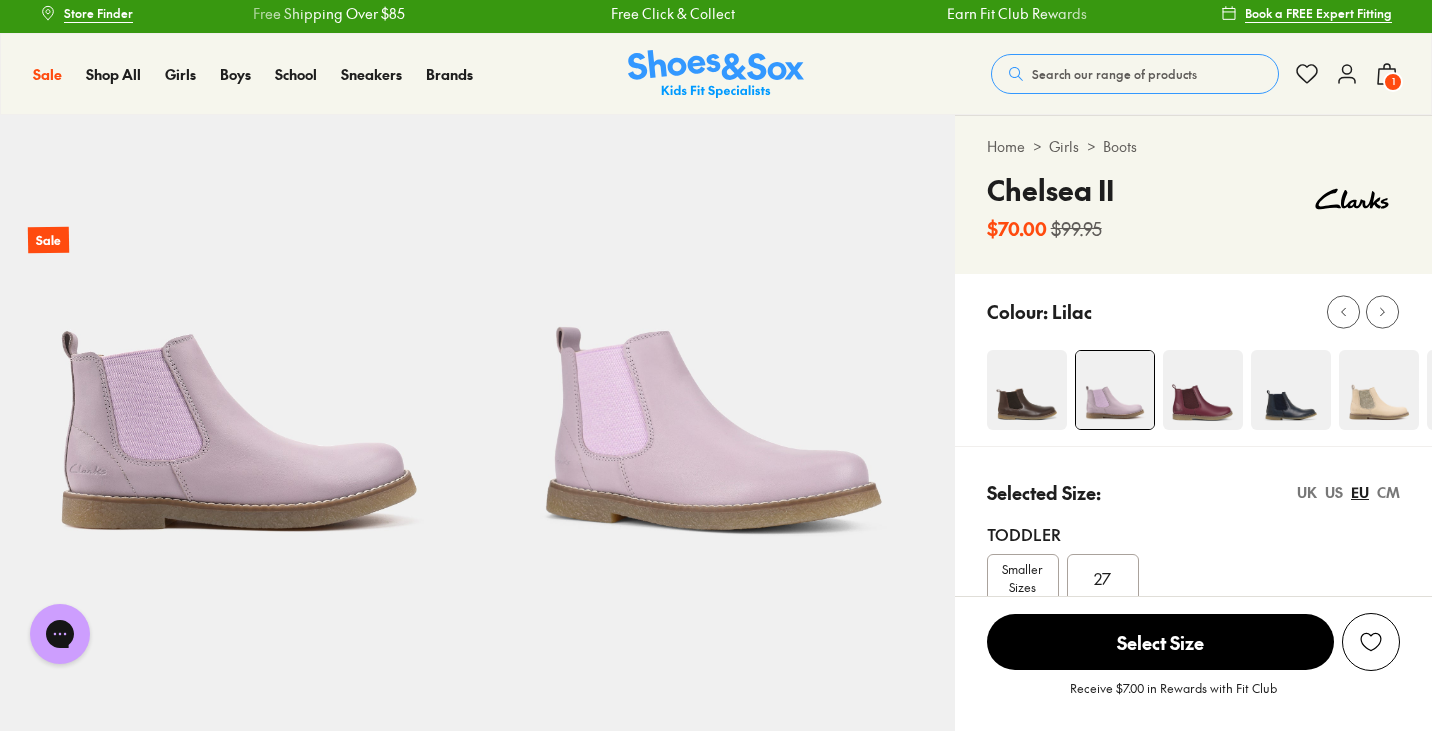 scroll, scrollTop: 0, scrollLeft: 0, axis: both 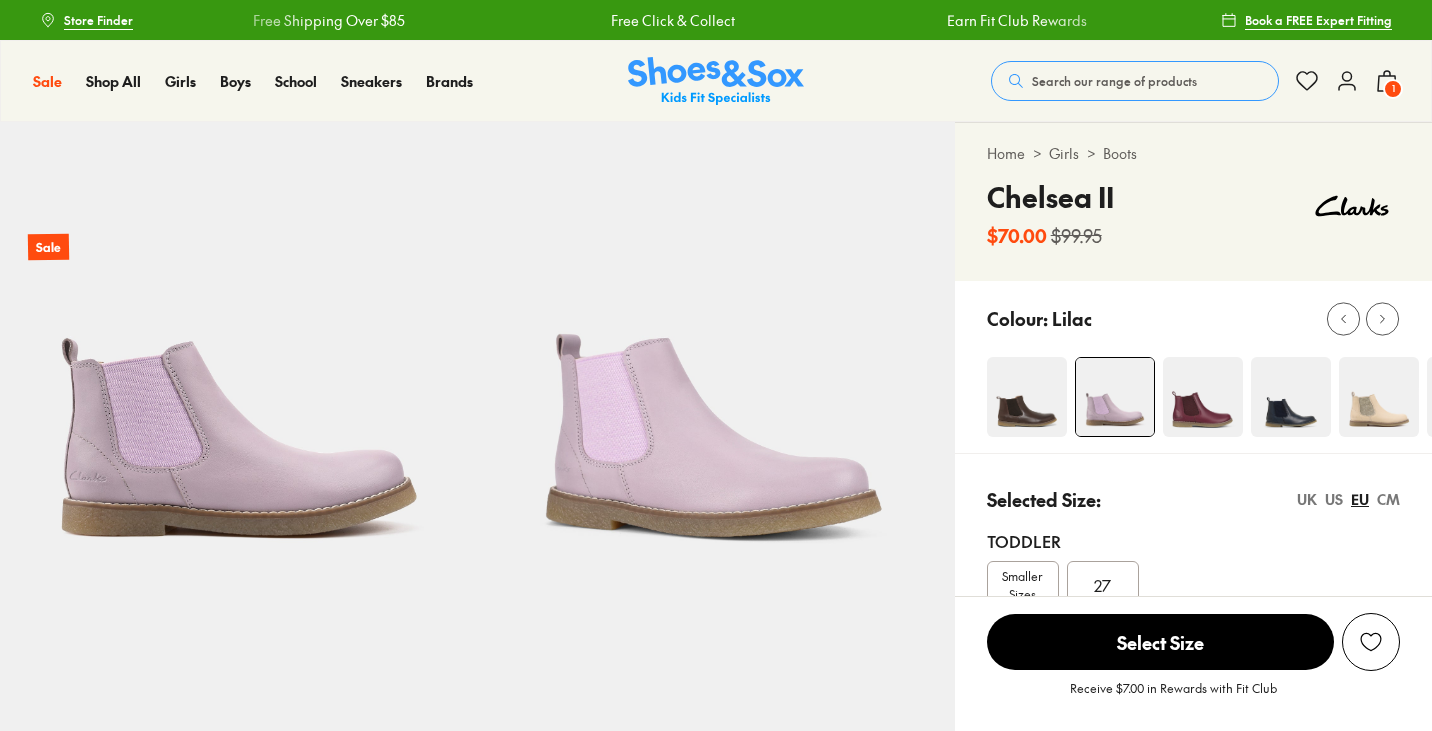 select on "*" 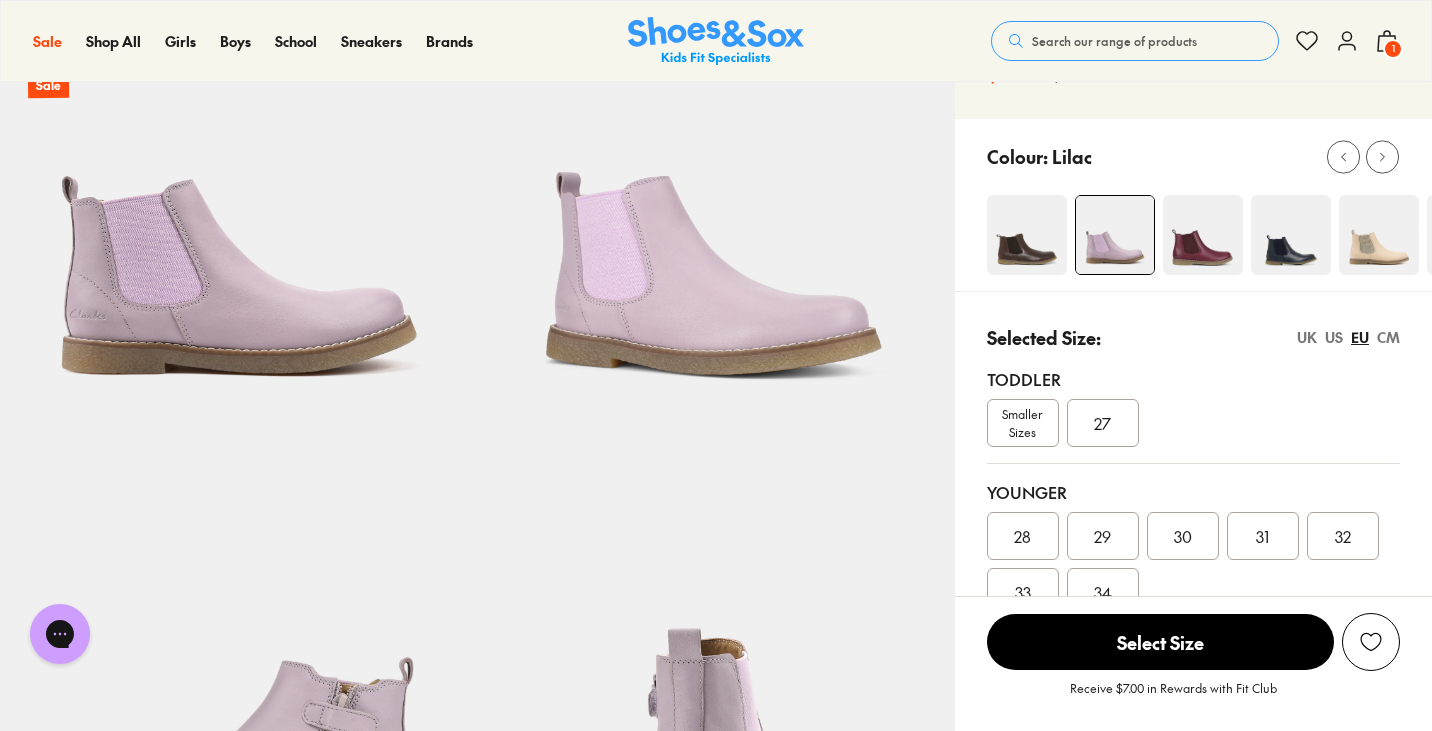 scroll, scrollTop: 126, scrollLeft: 0, axis: vertical 